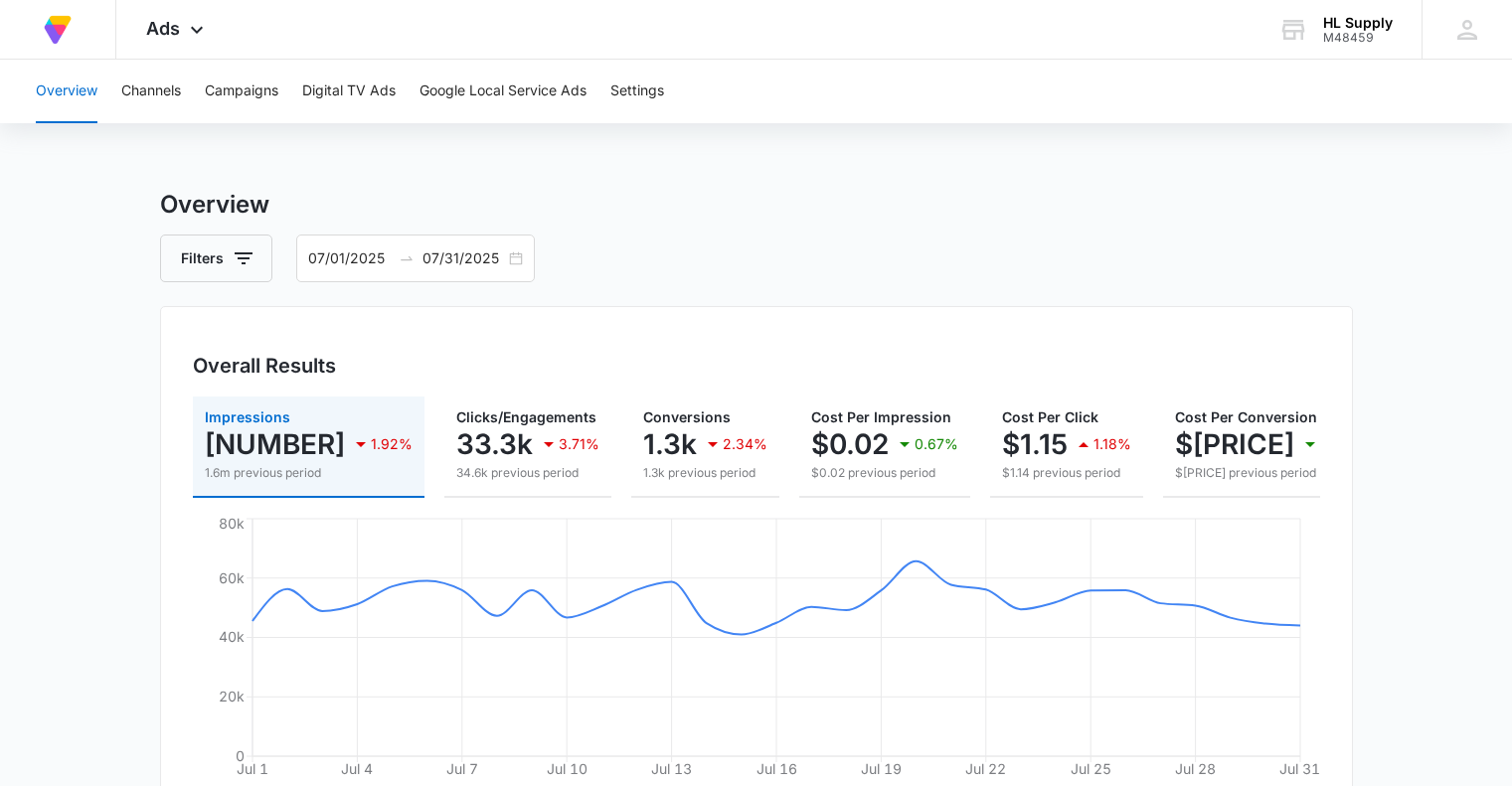scroll, scrollTop: 0, scrollLeft: 0, axis: both 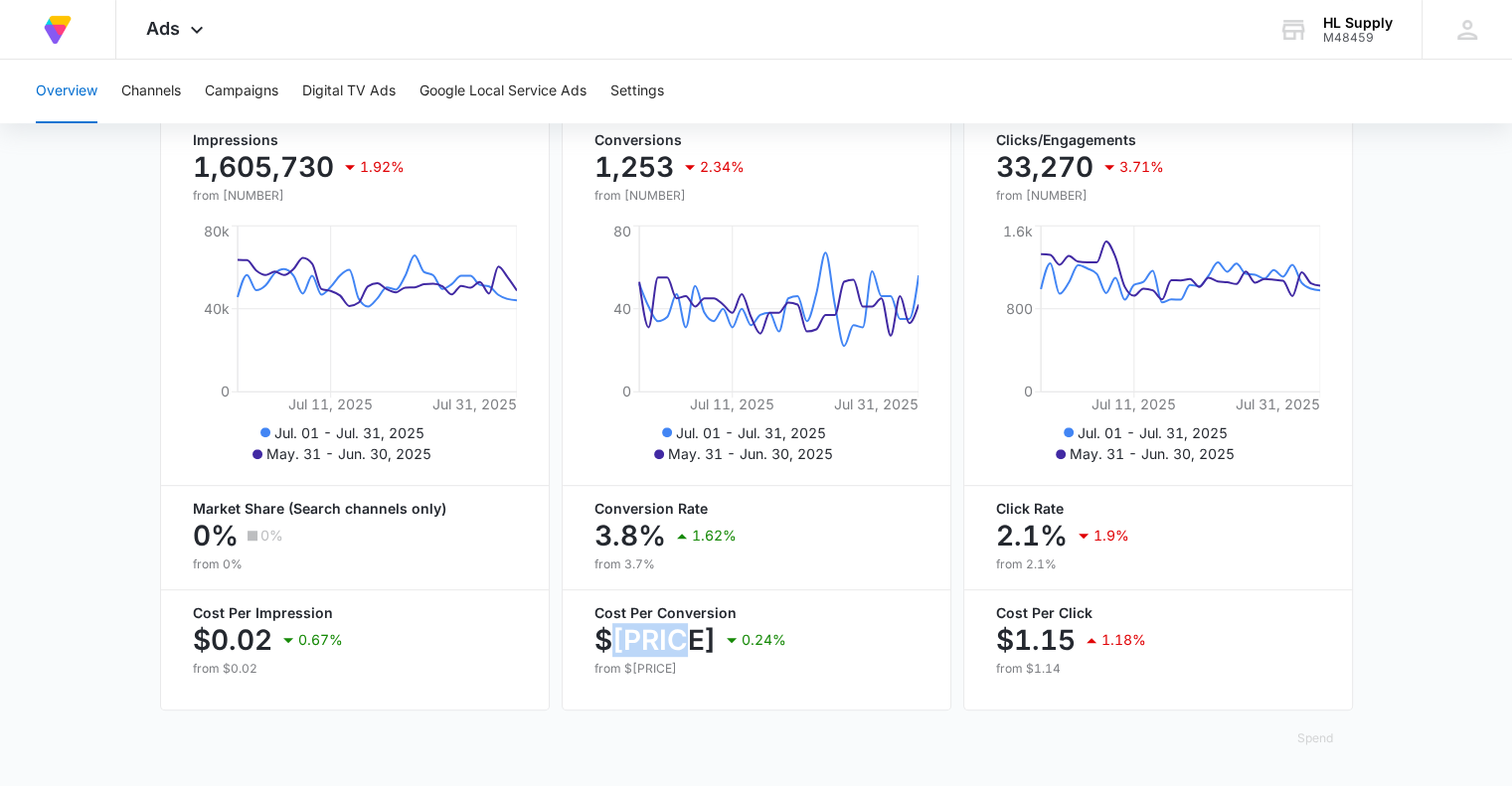 drag, startPoint x: 688, startPoint y: 638, endPoint x: 616, endPoint y: 642, distance: 72.11103 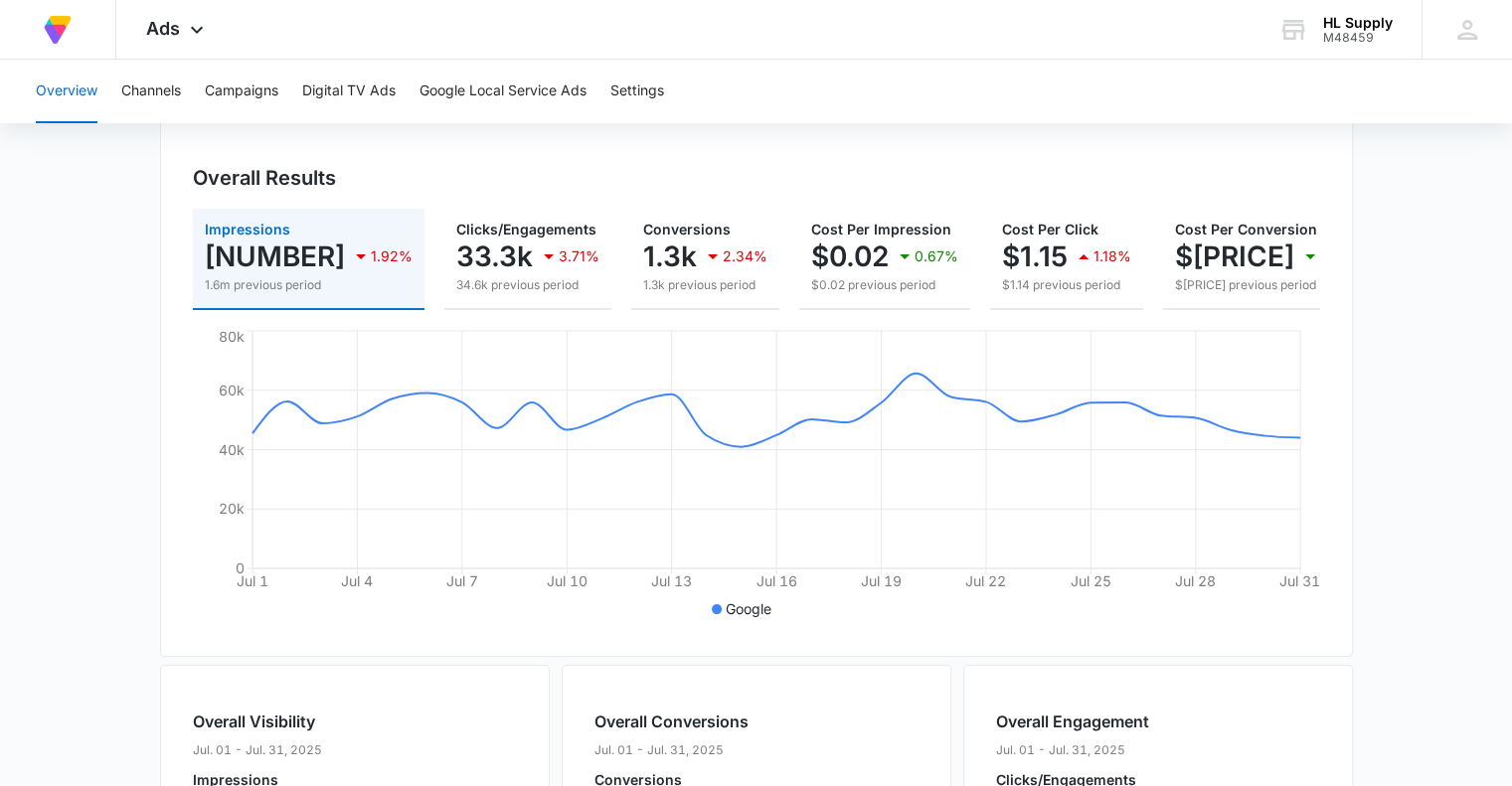scroll, scrollTop: 0, scrollLeft: 0, axis: both 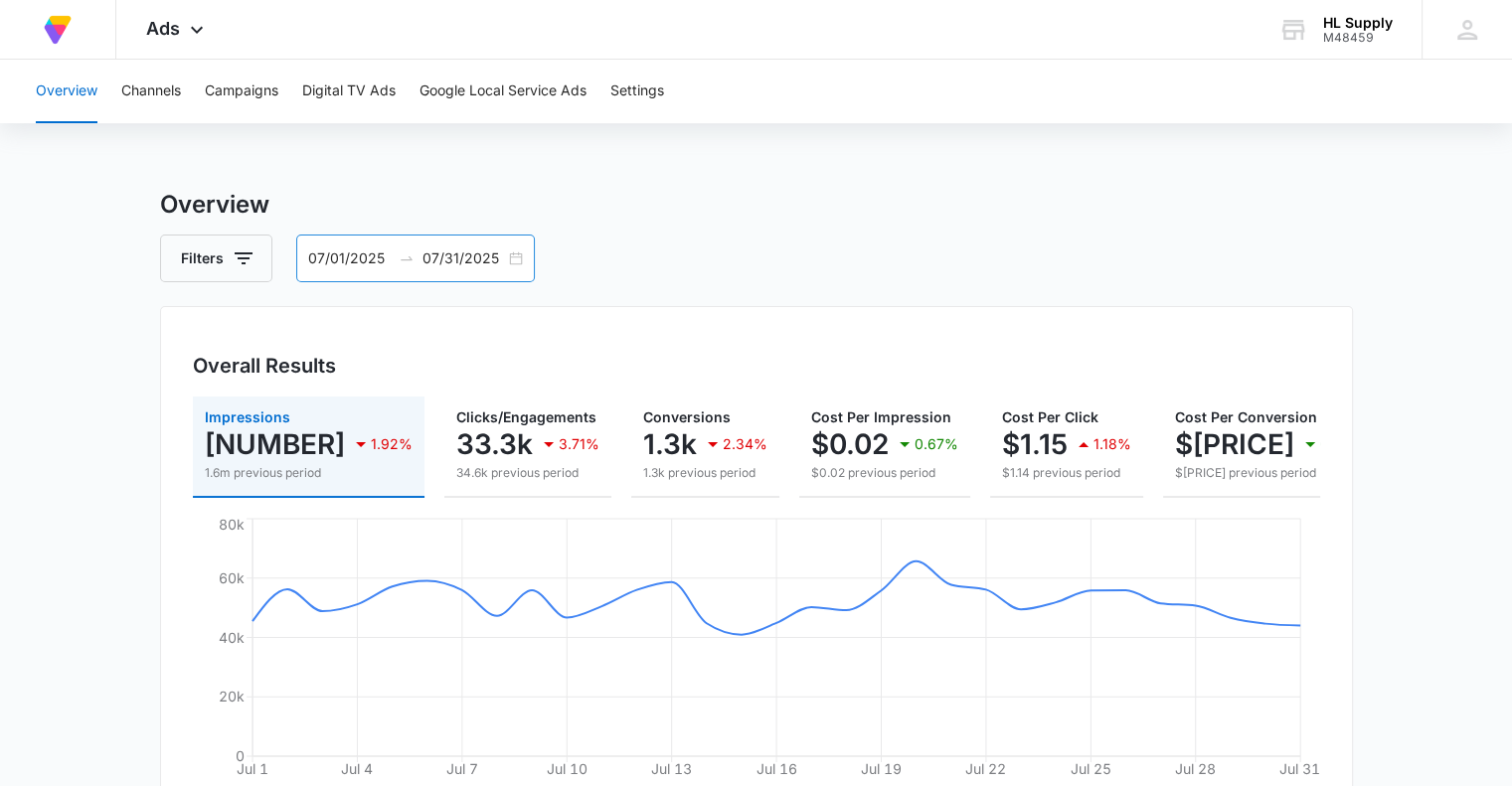 click on "07/01/2025" at bounding box center [349, 258] 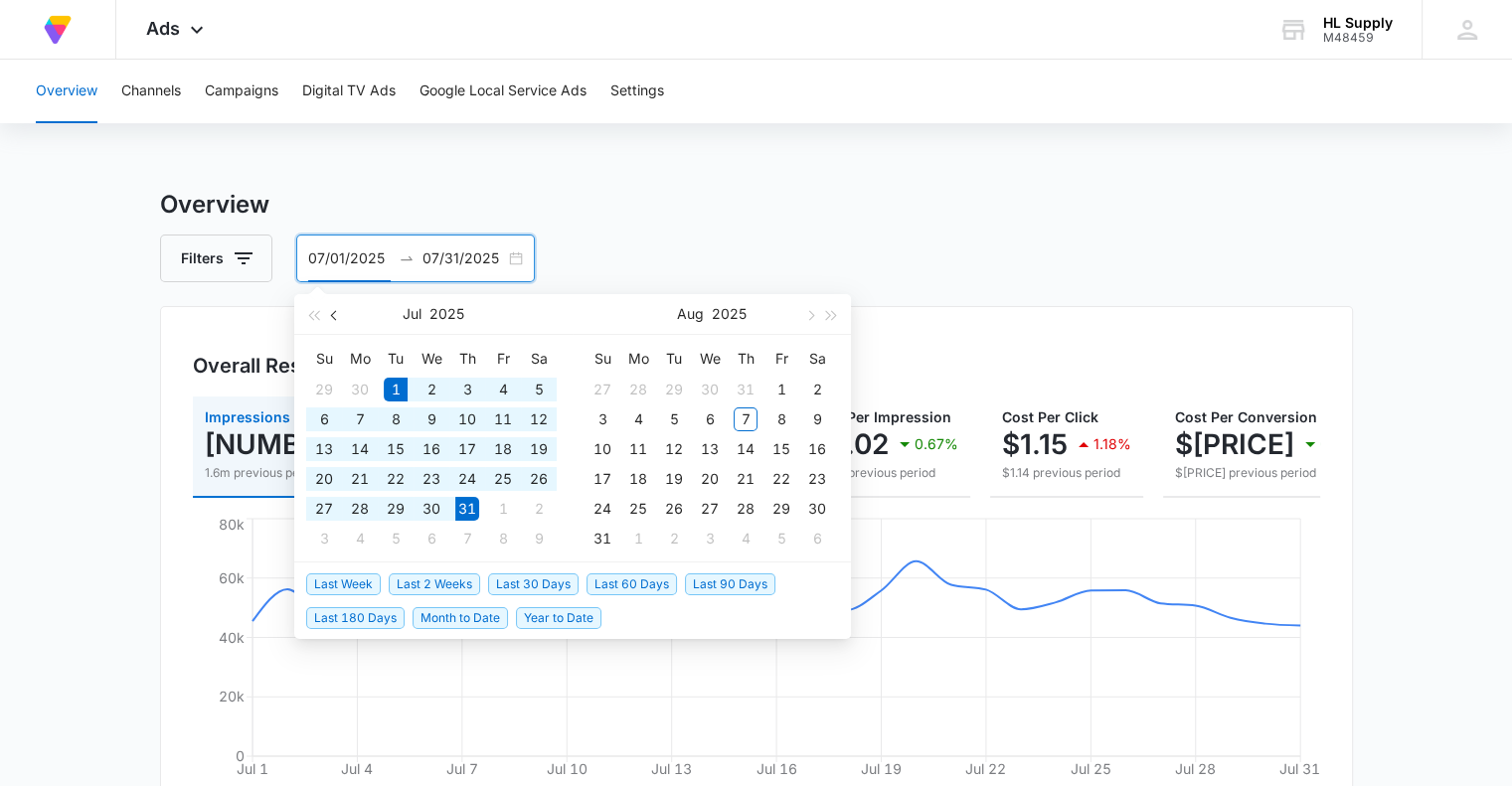 click at bounding box center (336, 315) 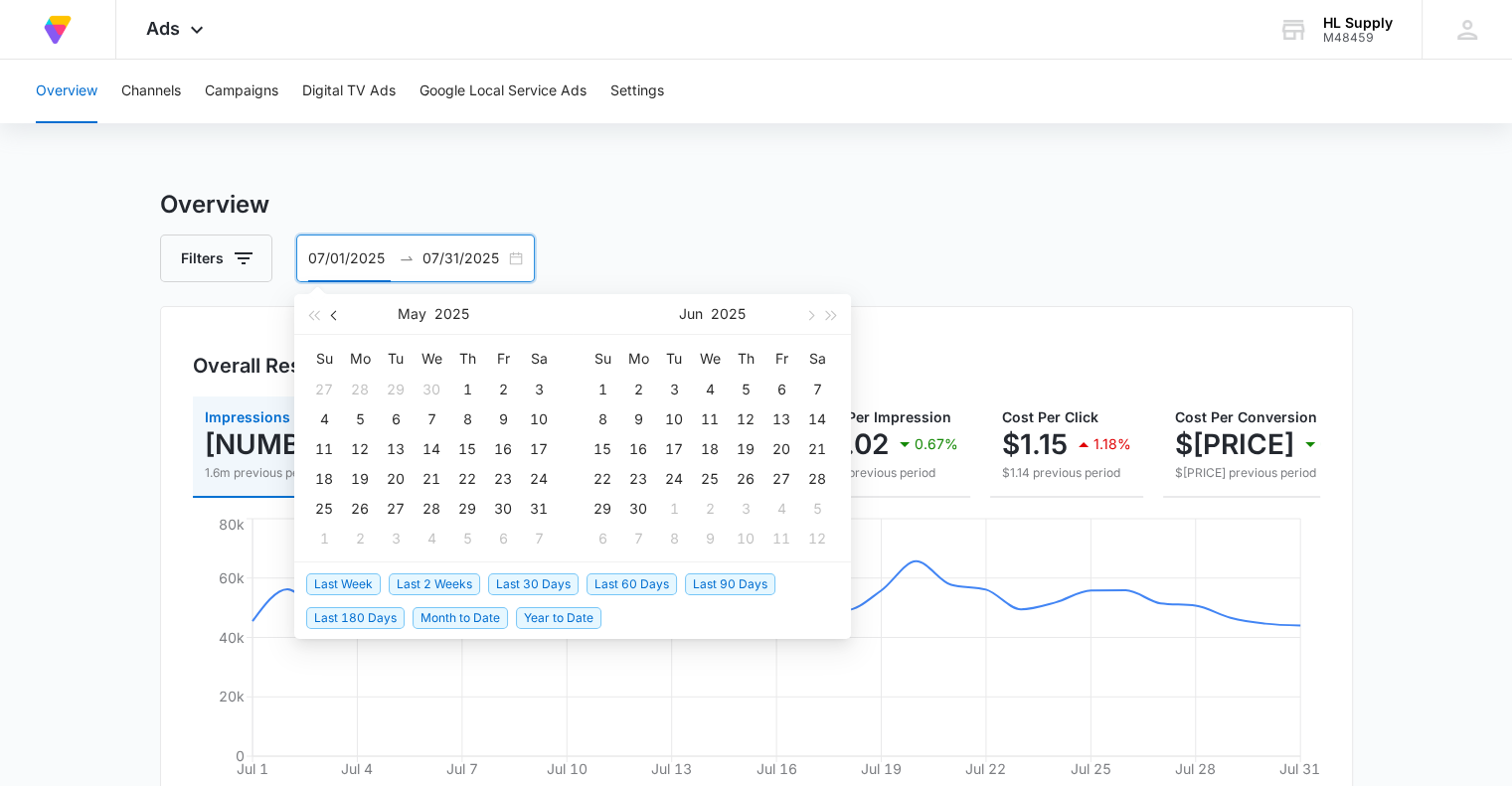 click at bounding box center [336, 315] 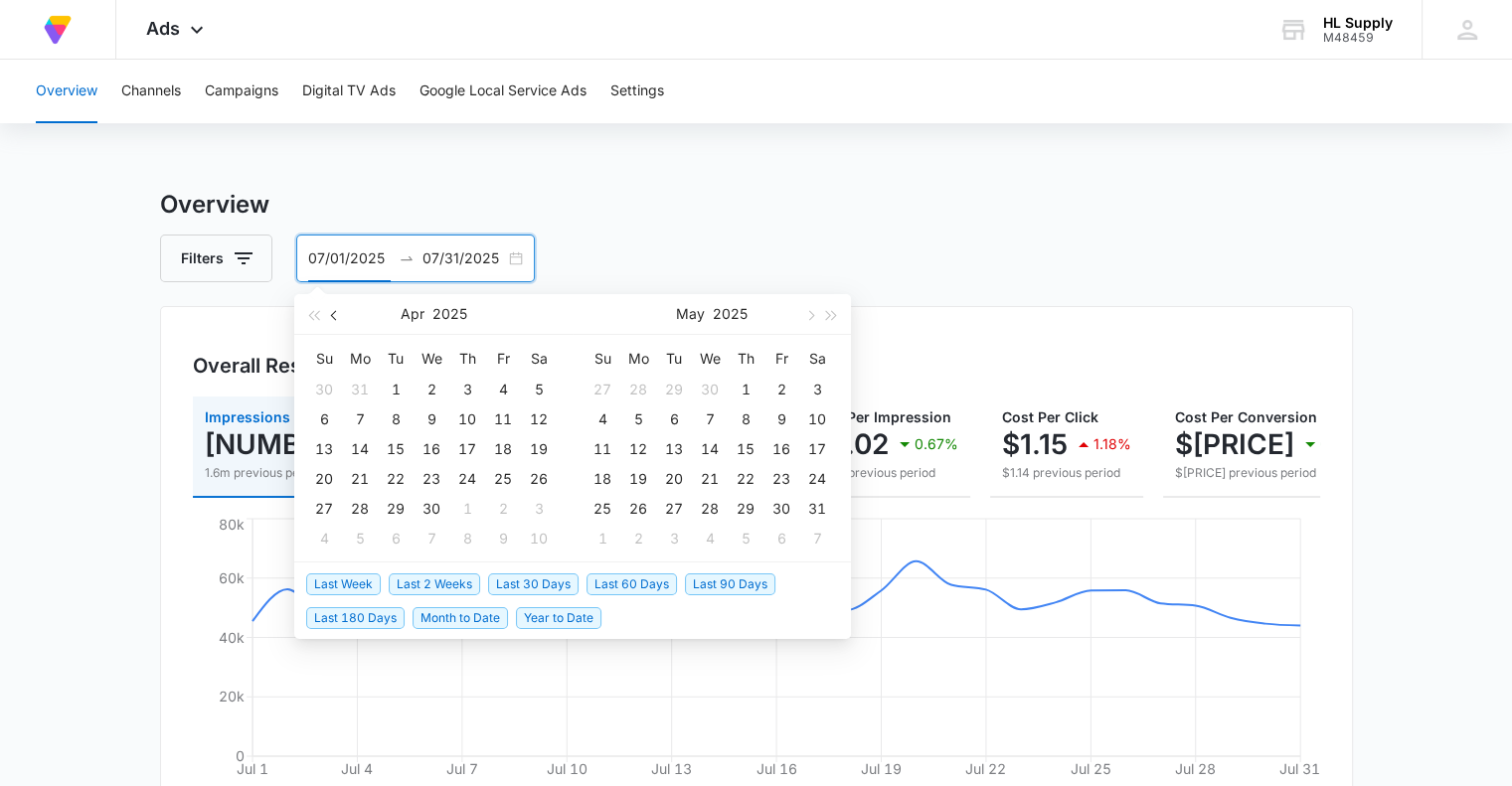 click at bounding box center (336, 315) 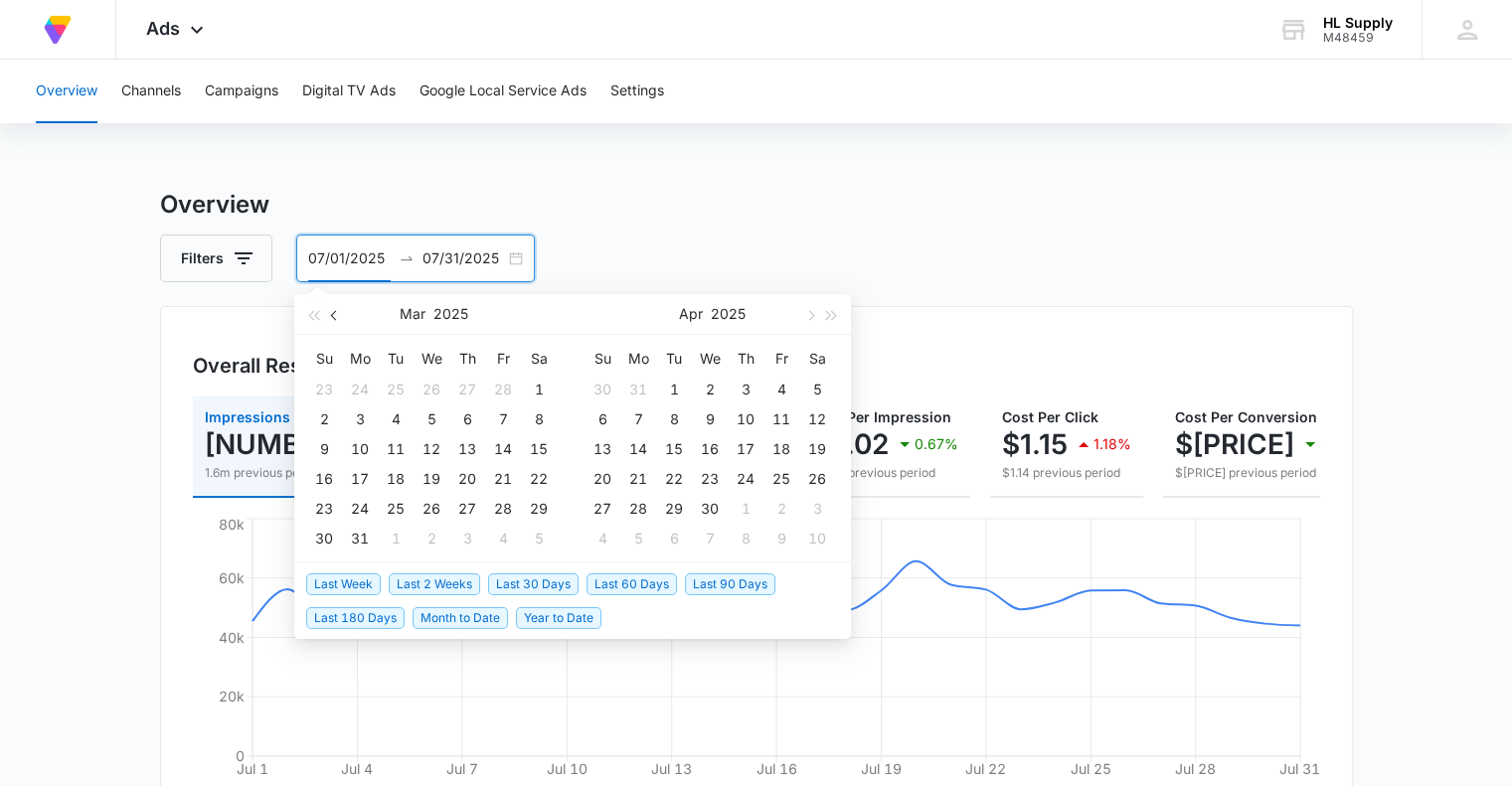 click at bounding box center (336, 315) 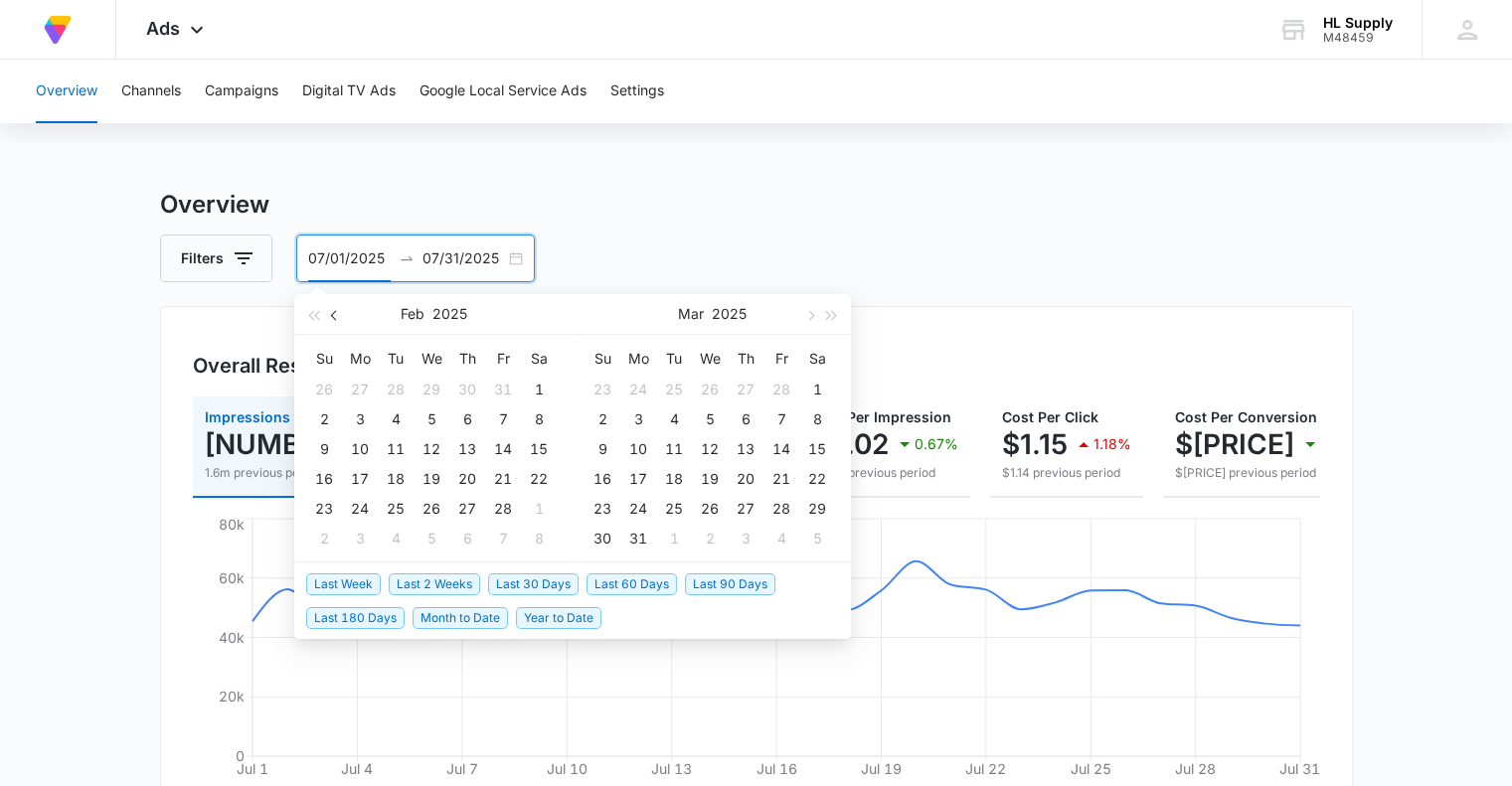 click at bounding box center (336, 315) 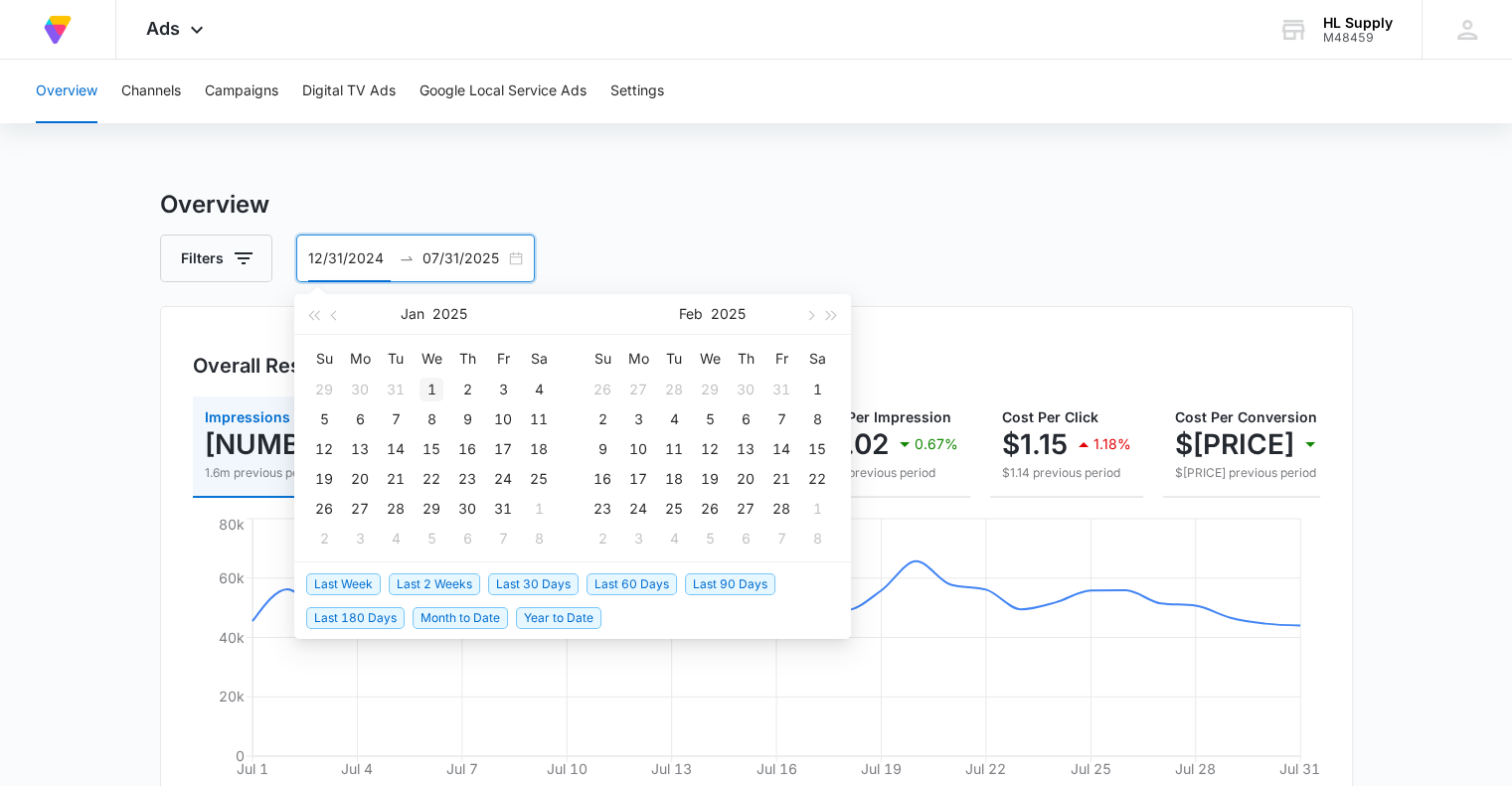 type on "01/01/2025" 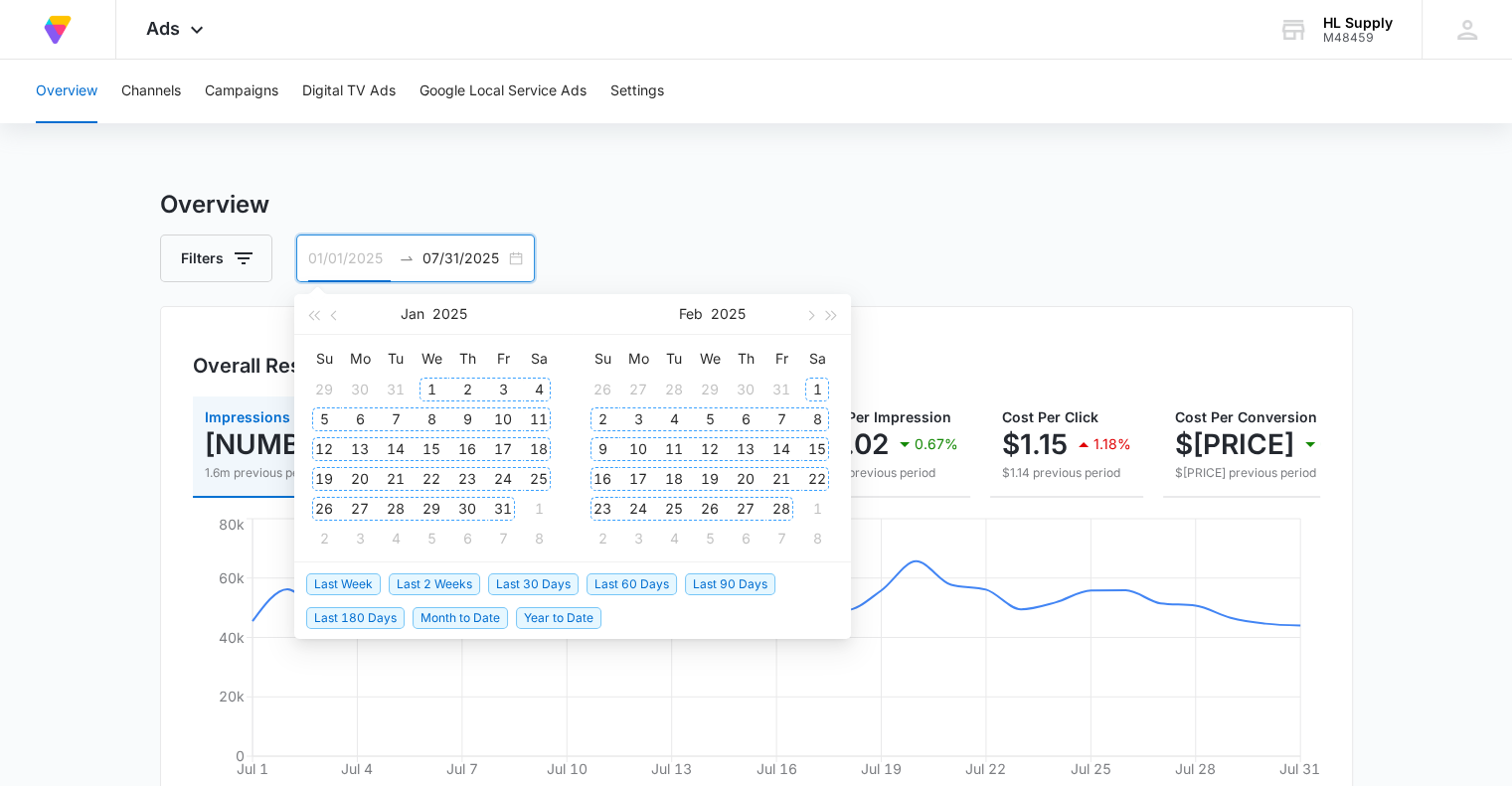 click on "1" at bounding box center [431, 390] 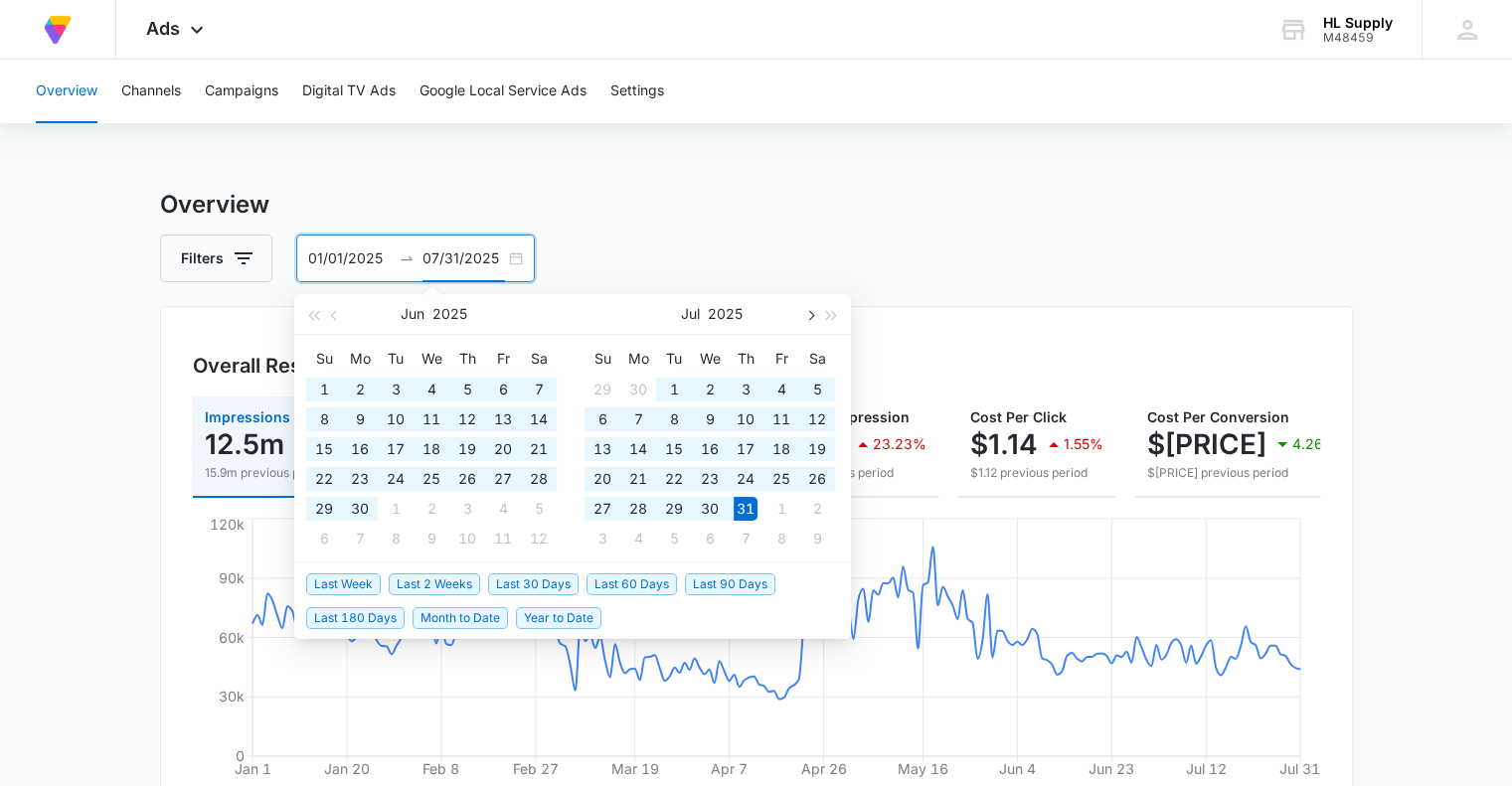 click at bounding box center [809, 315] 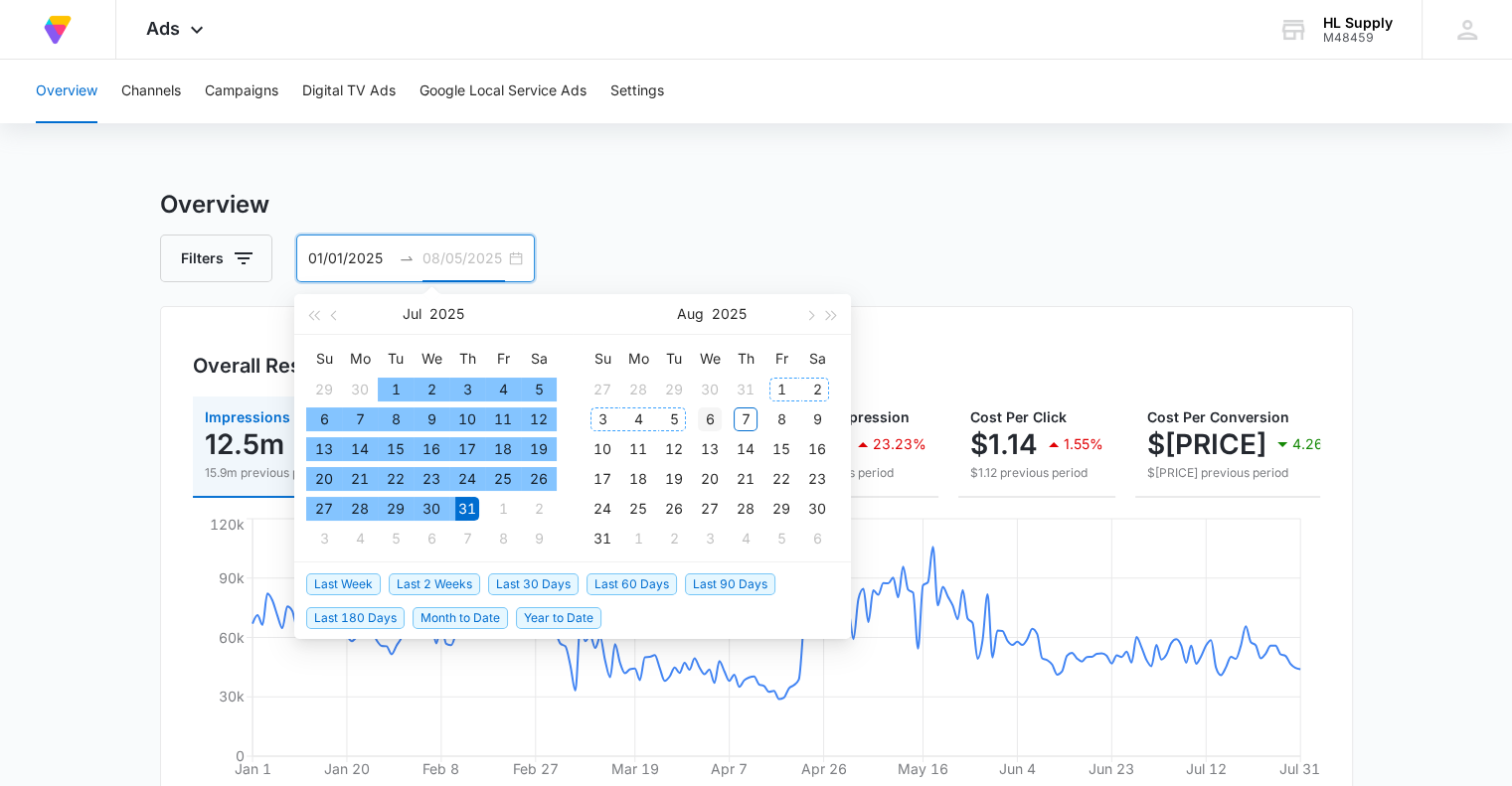 type on "08/06/2025" 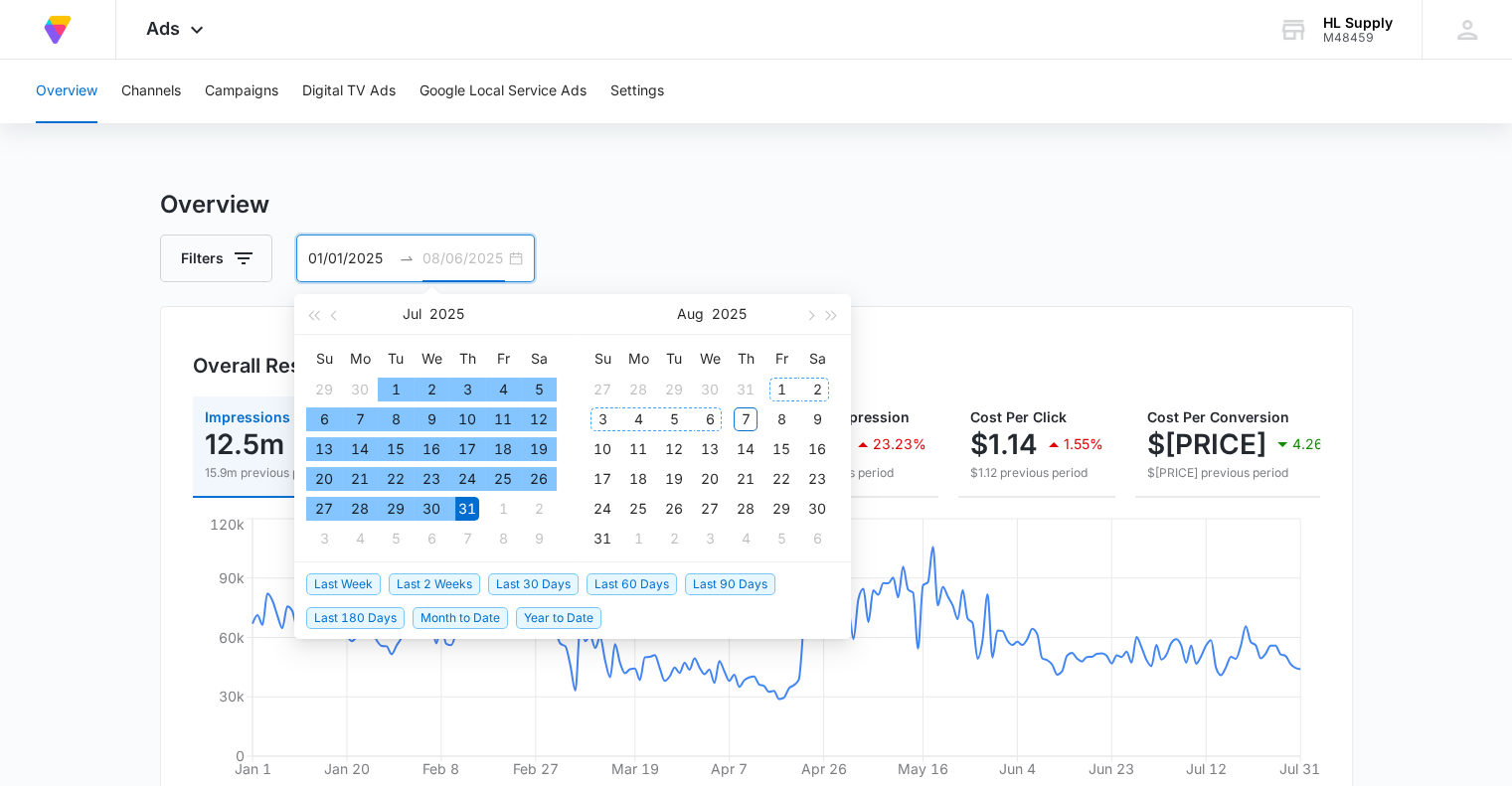 click on "6" at bounding box center [710, 419] 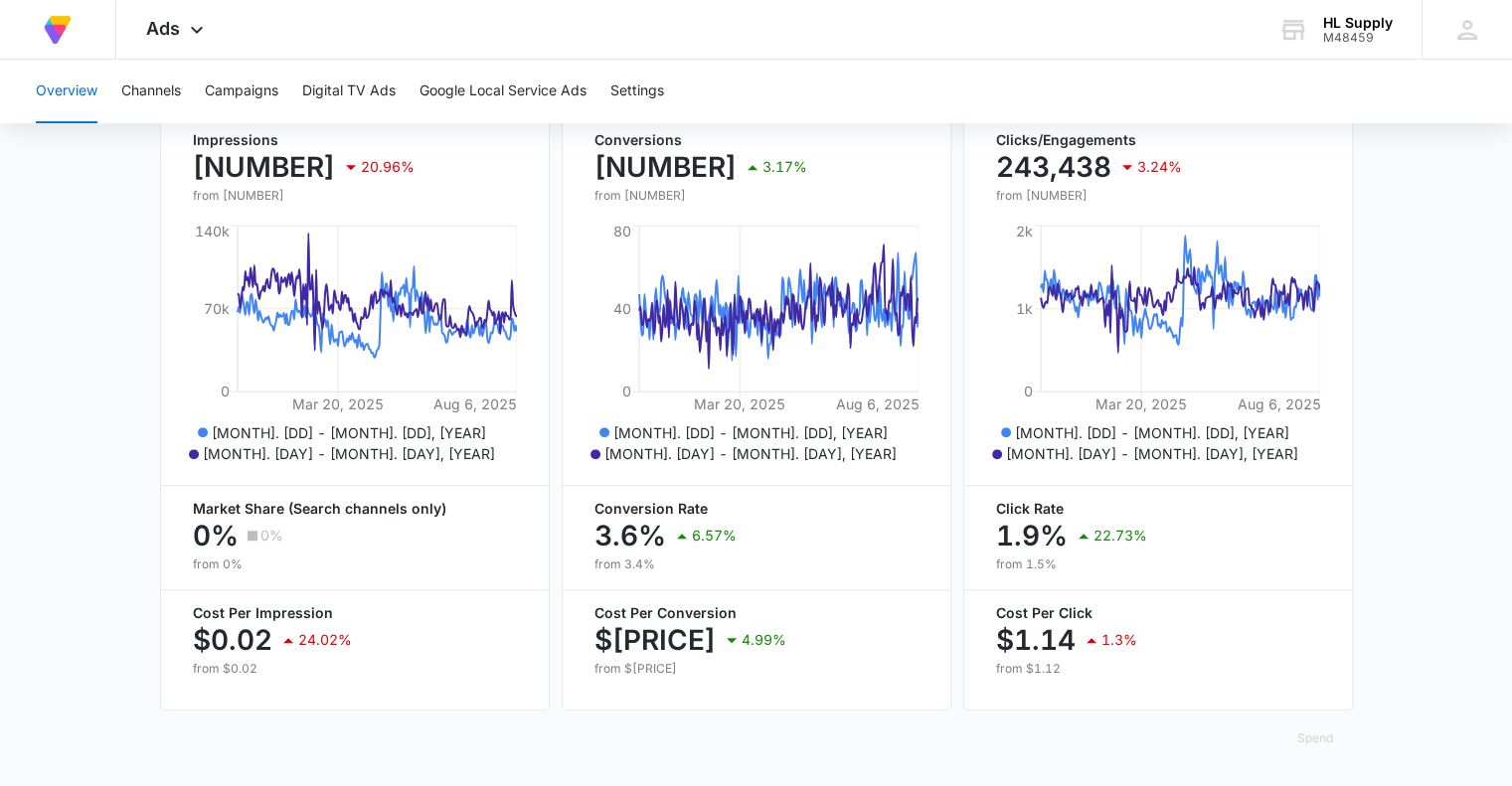 scroll, scrollTop: 841, scrollLeft: 0, axis: vertical 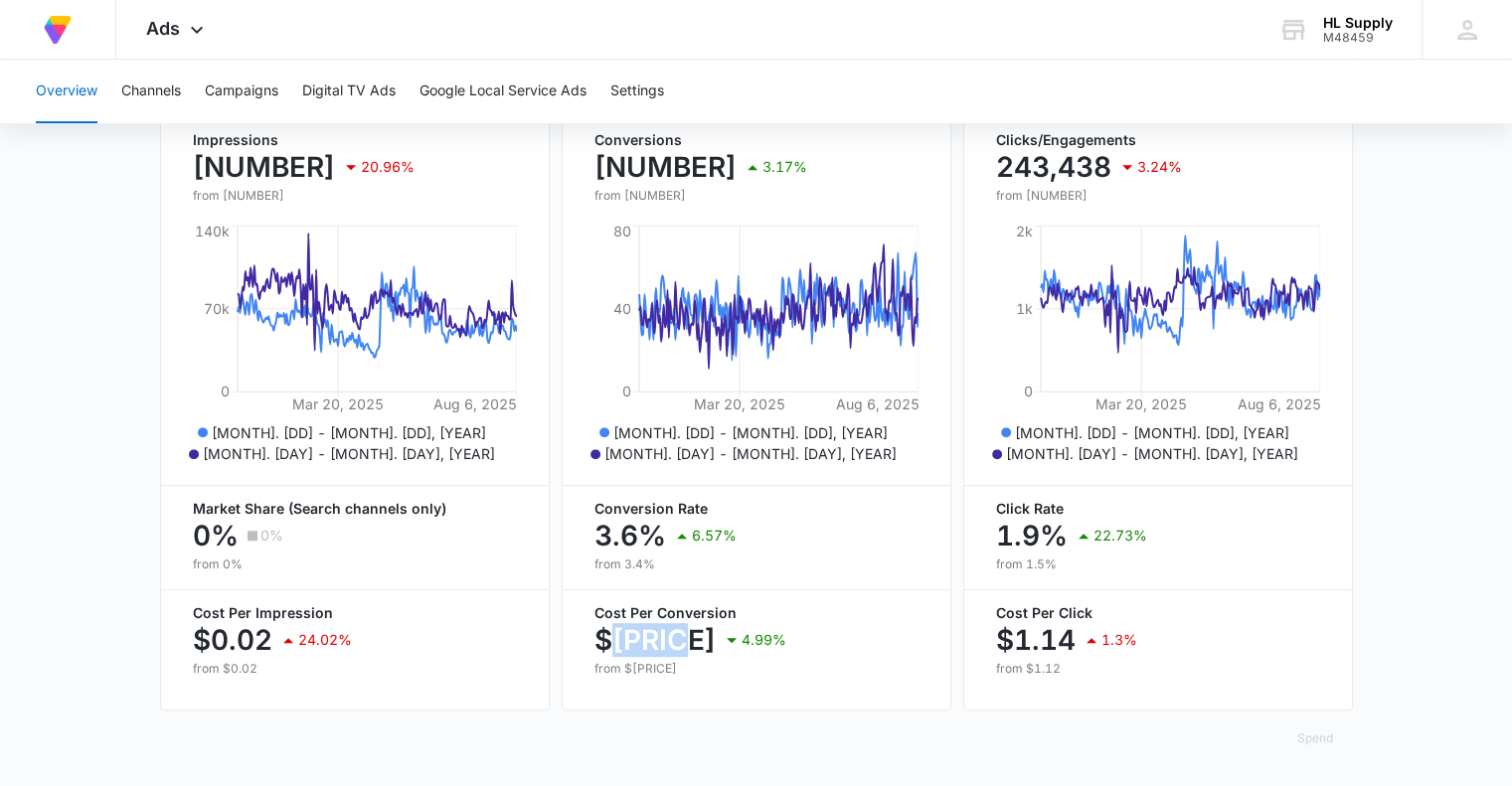 drag, startPoint x: 690, startPoint y: 640, endPoint x: 615, endPoint y: 640, distance: 75 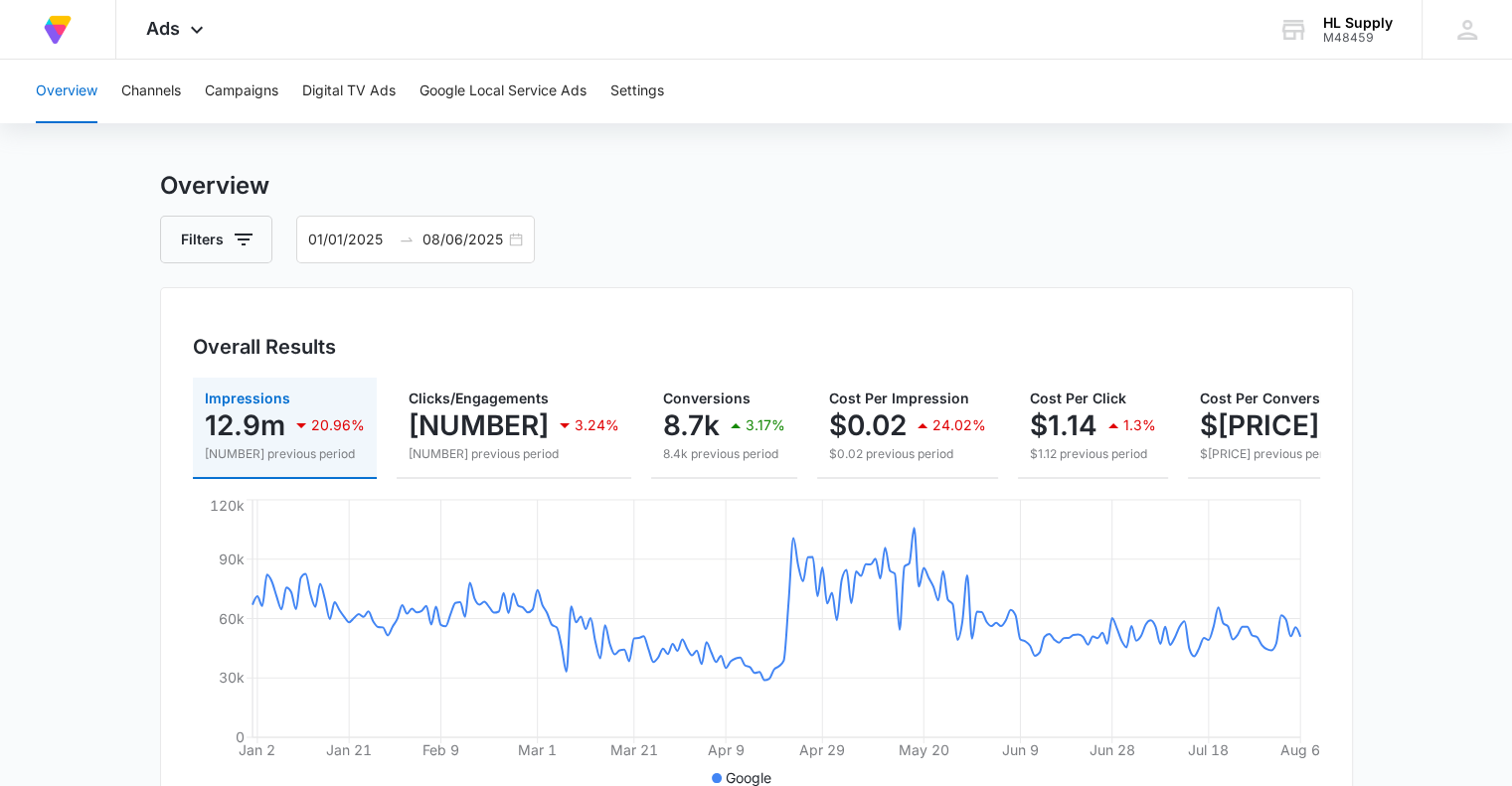 scroll, scrollTop: 0, scrollLeft: 0, axis: both 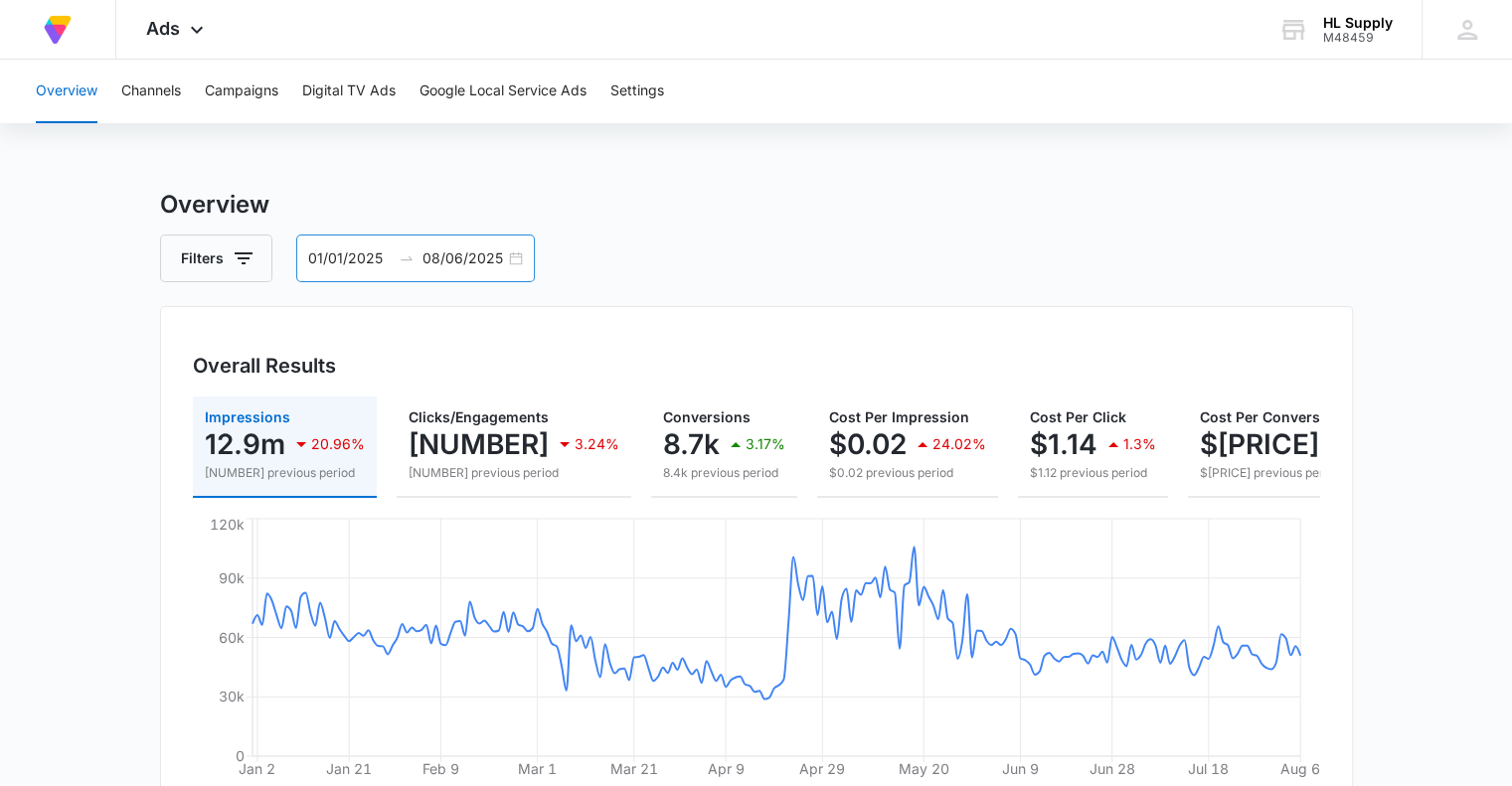 click on "01/01/2025" at bounding box center (349, 258) 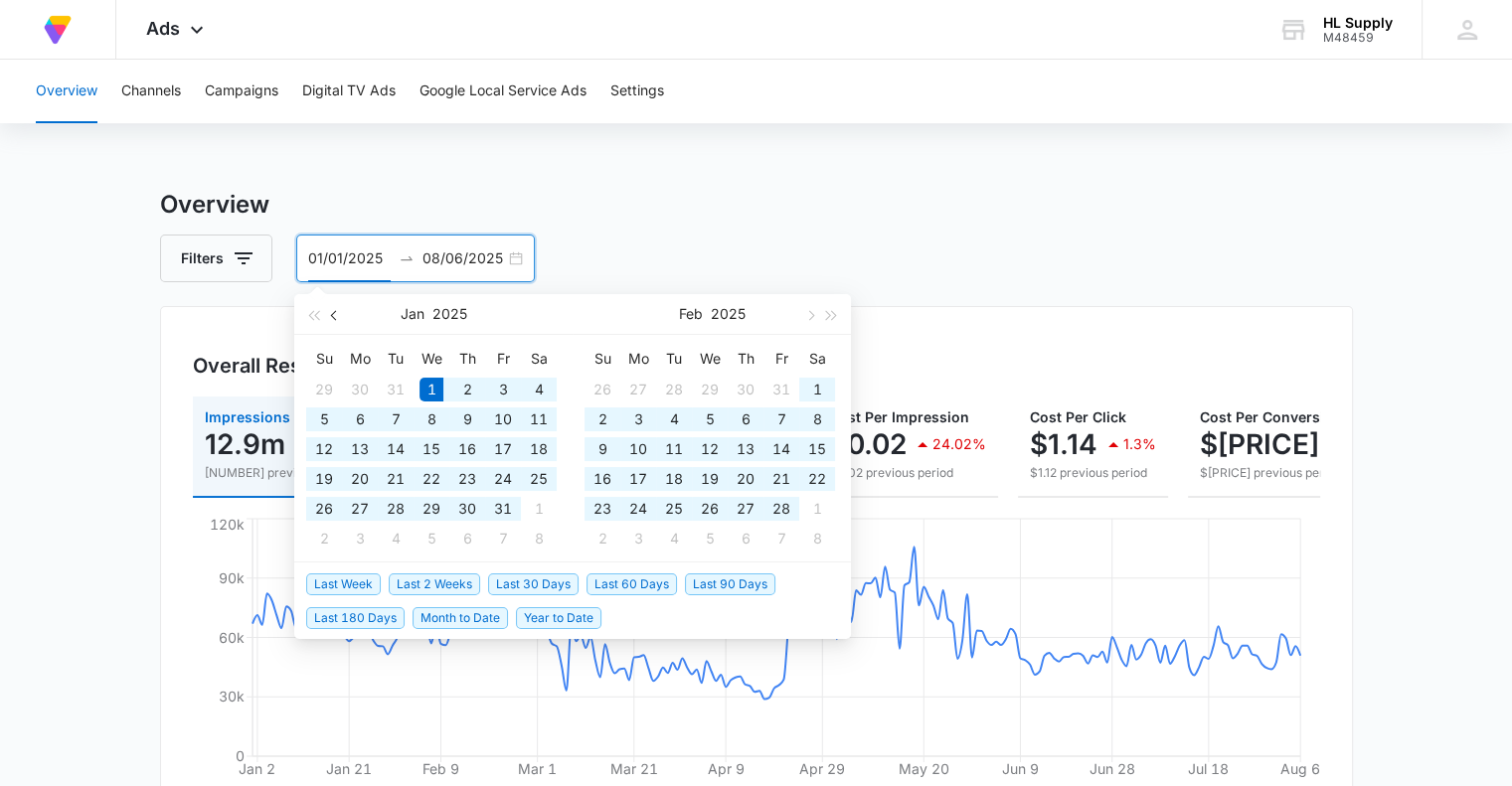 click at bounding box center [336, 315] 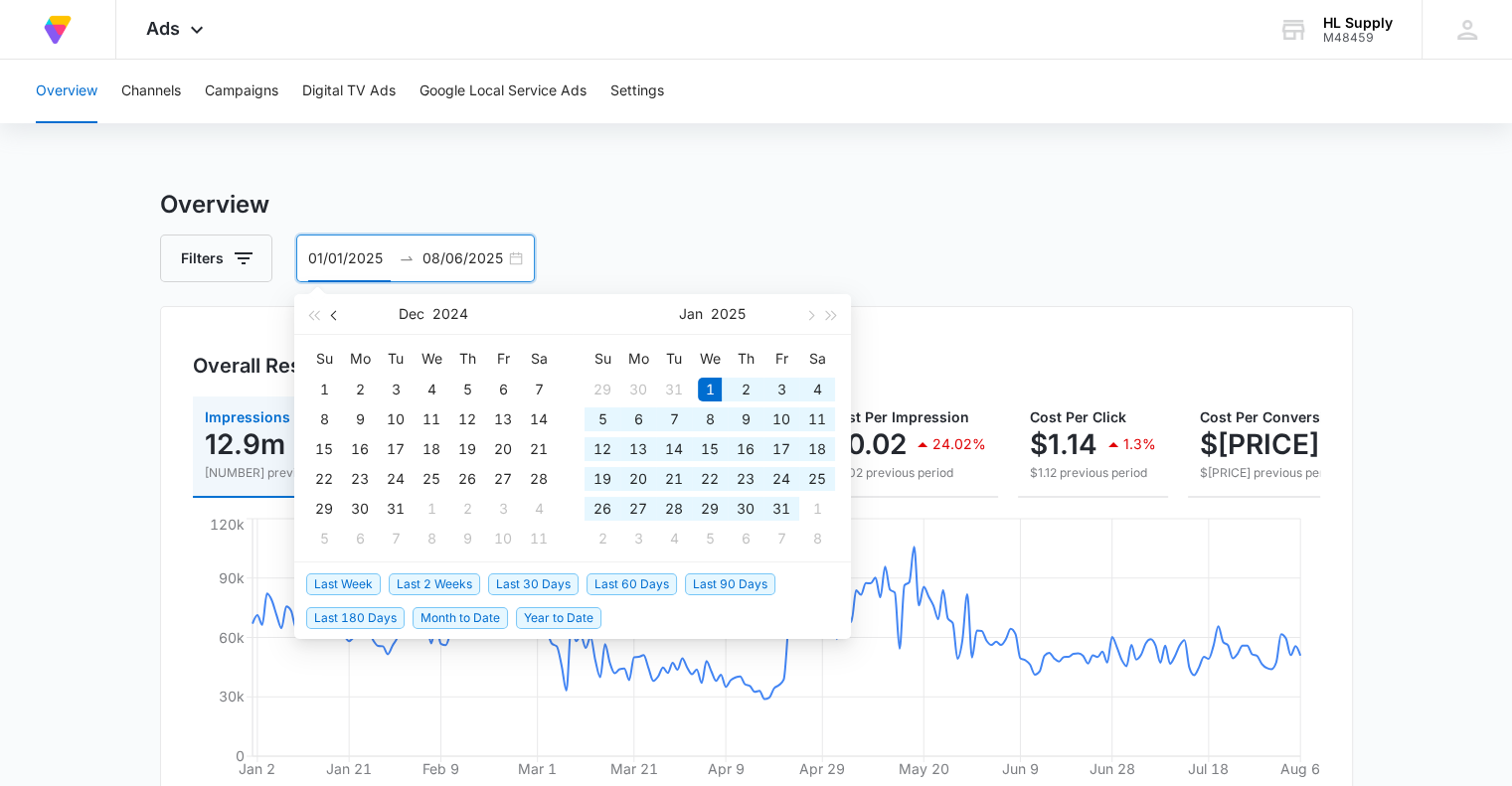 click at bounding box center (336, 315) 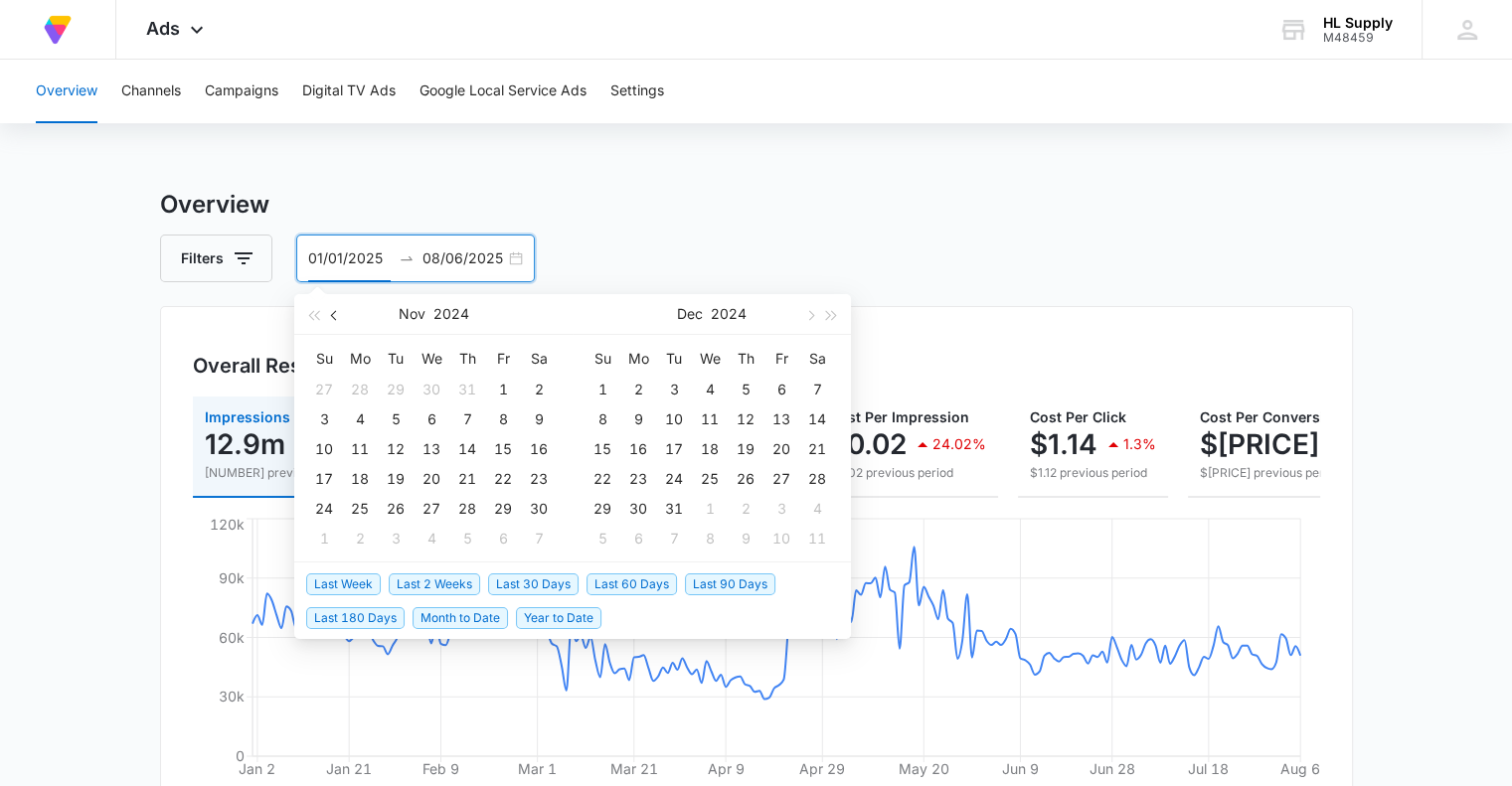 click at bounding box center [336, 315] 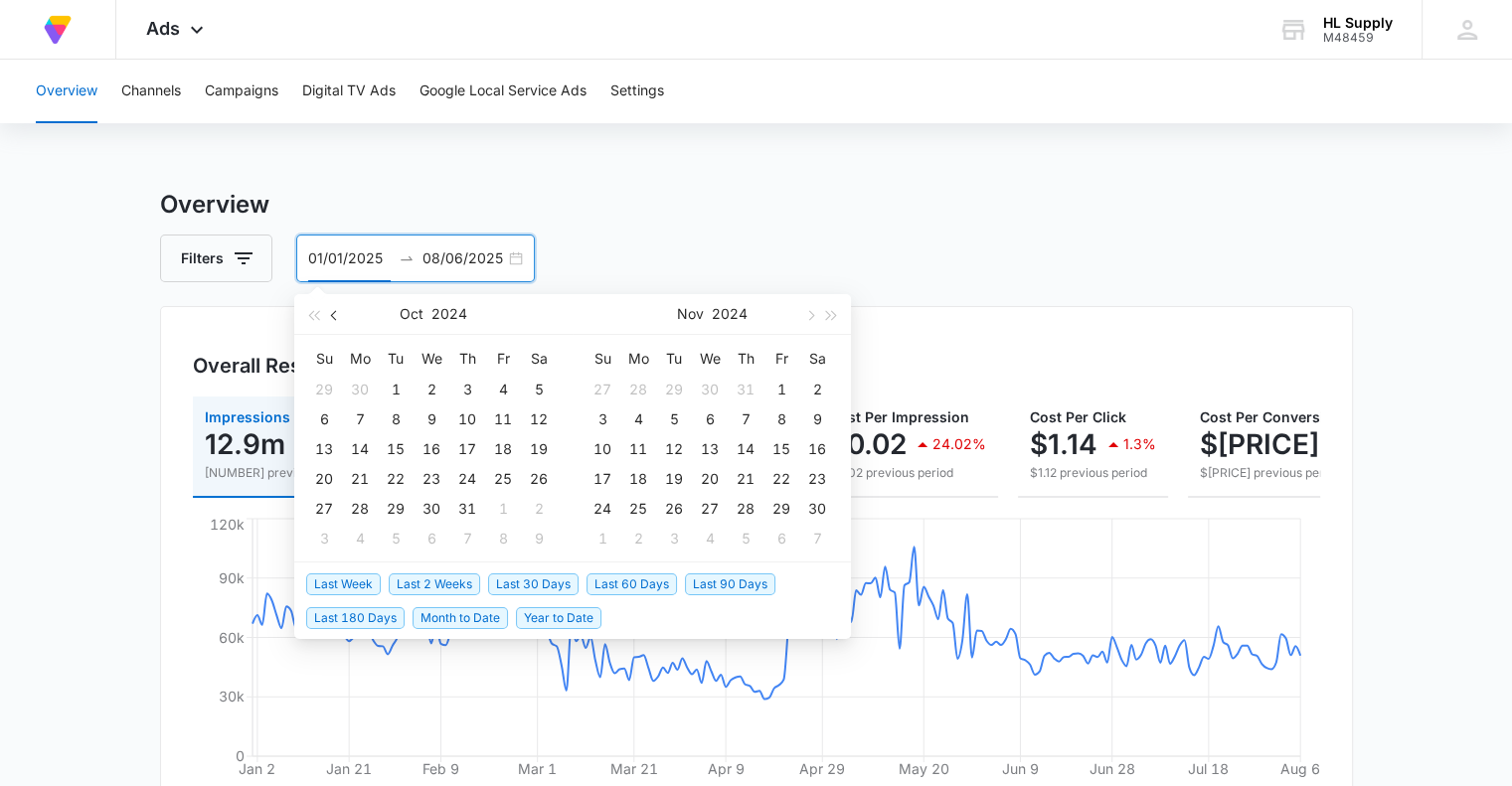 click at bounding box center [336, 315] 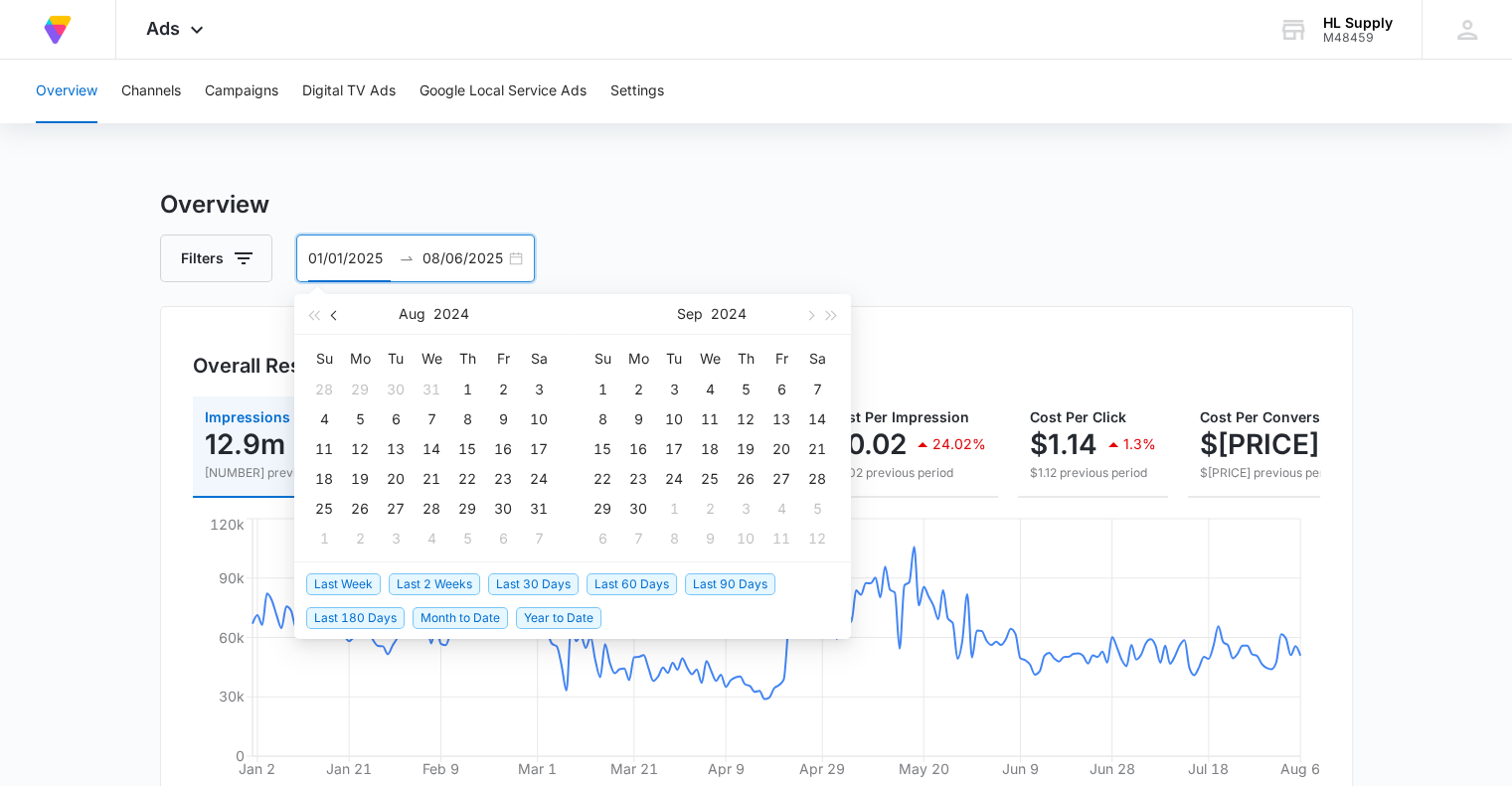 click at bounding box center (336, 315) 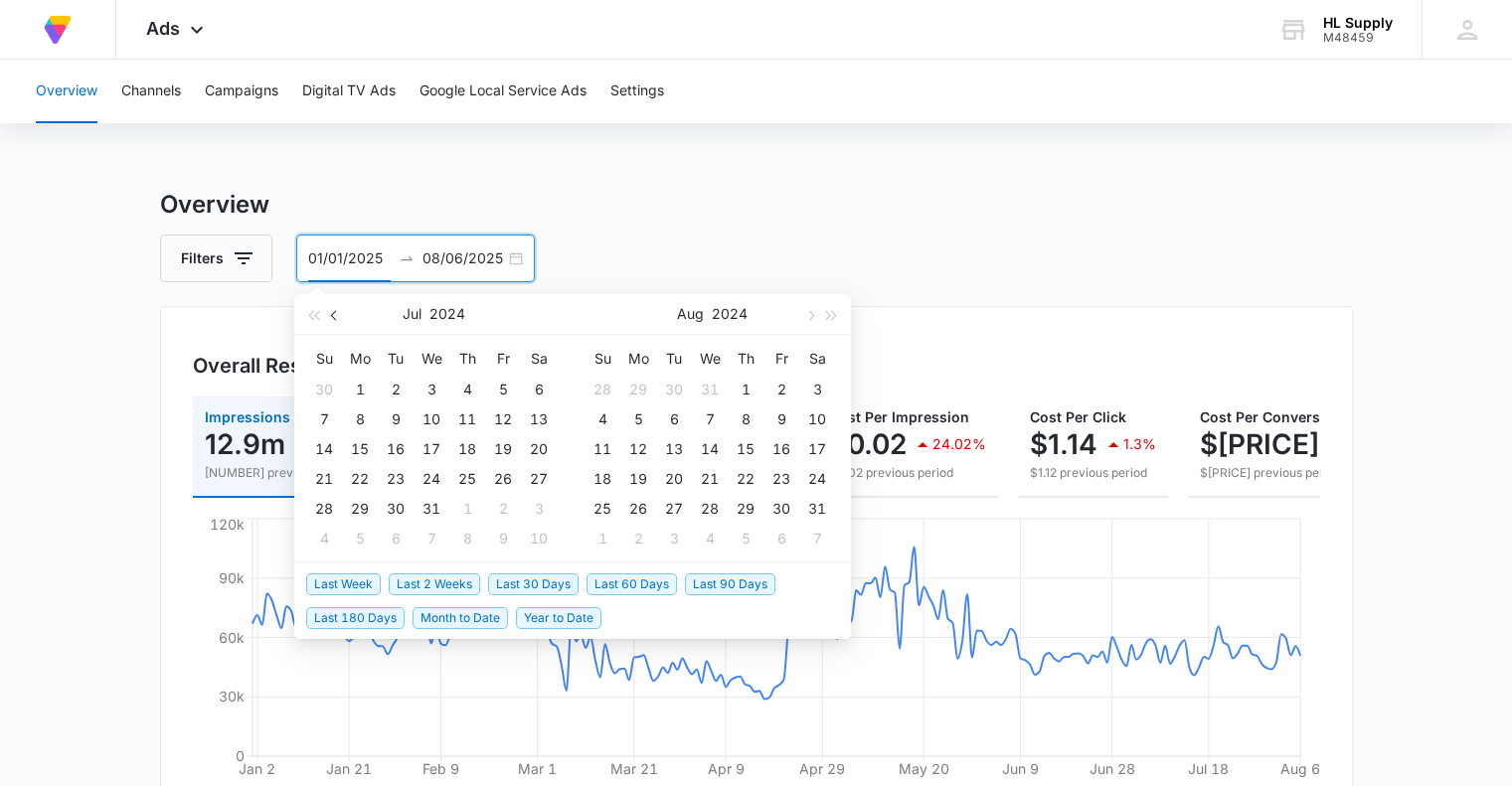 click at bounding box center (336, 315) 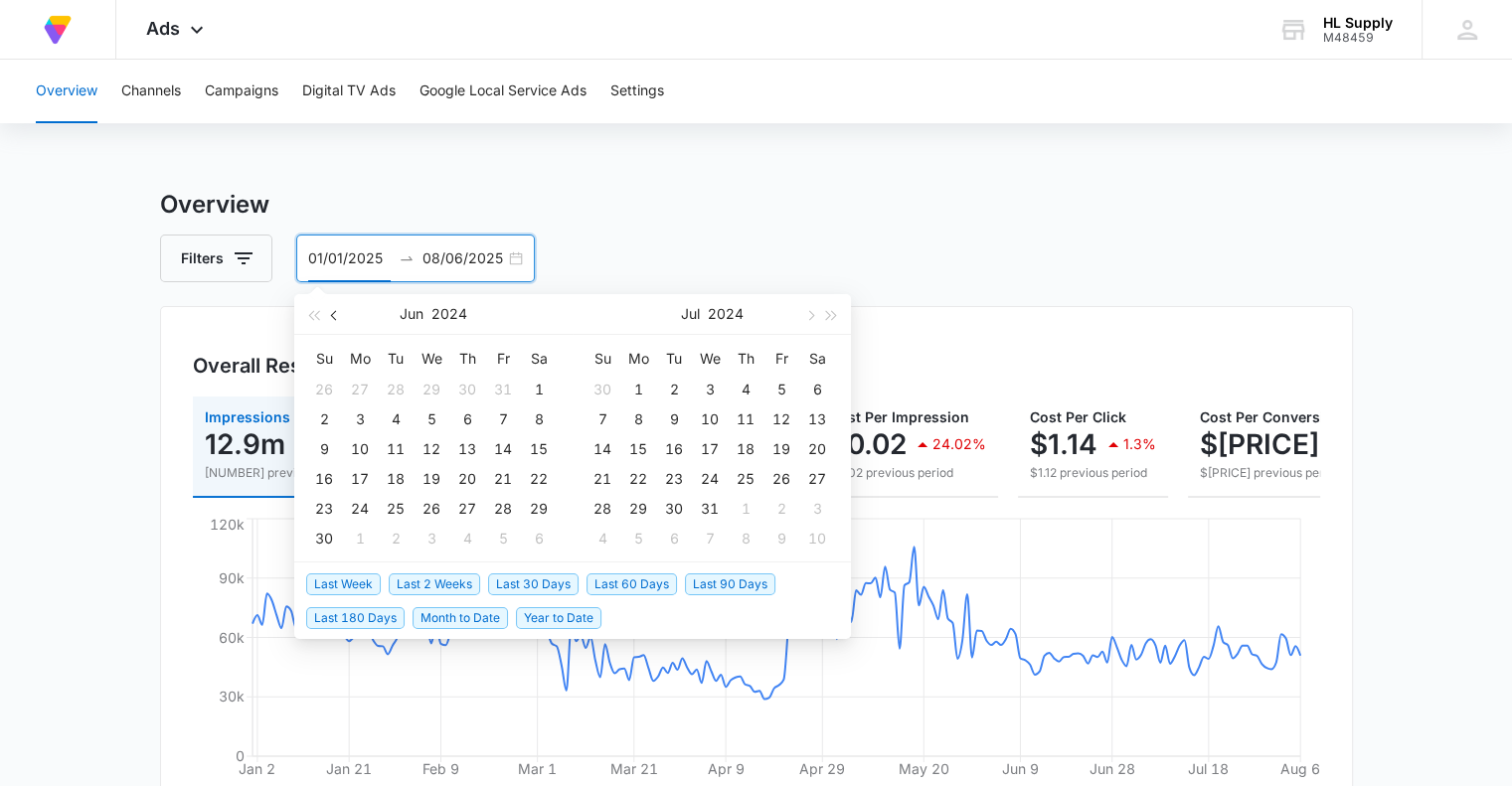 click at bounding box center (336, 315) 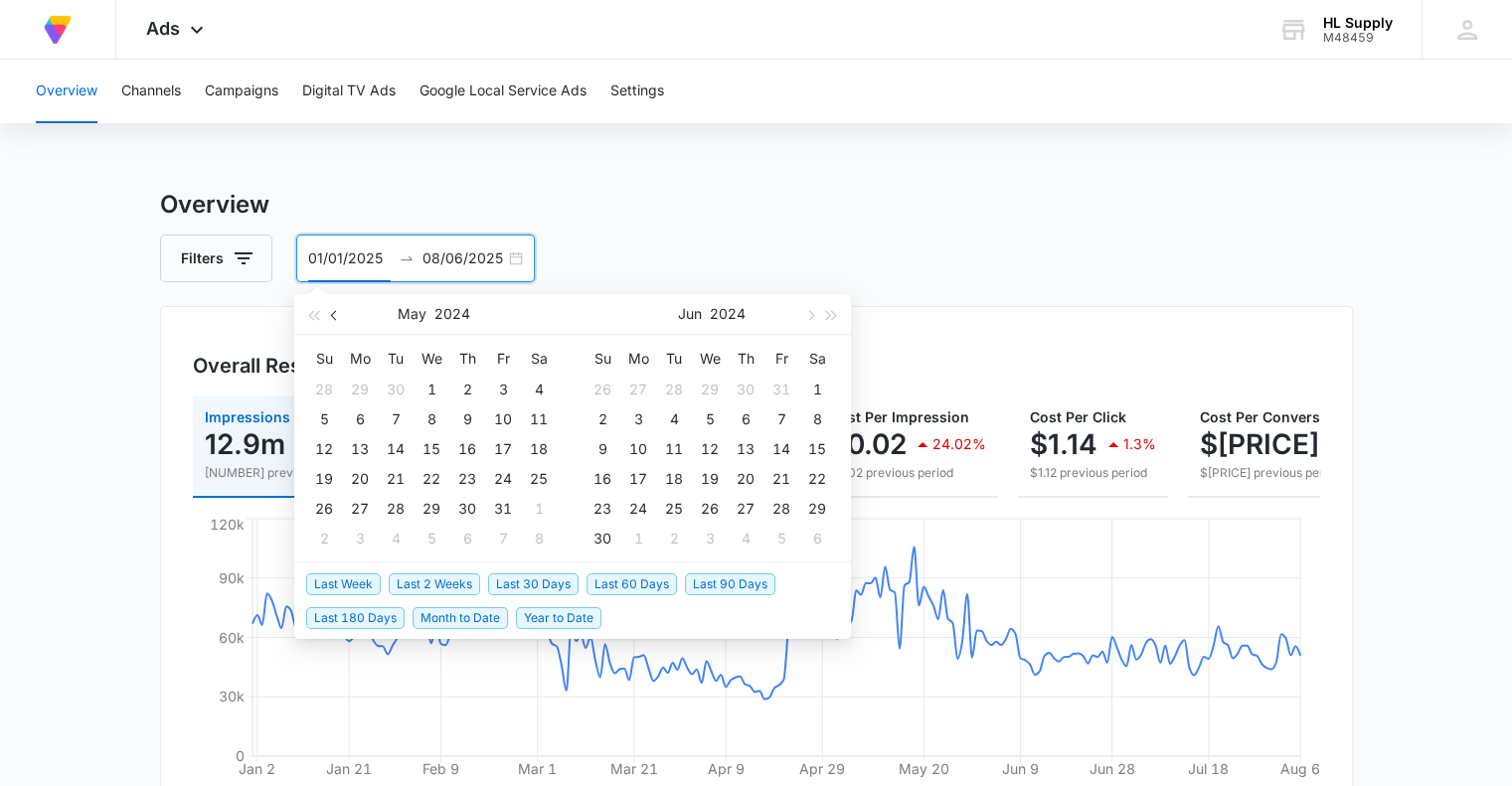 click at bounding box center [336, 315] 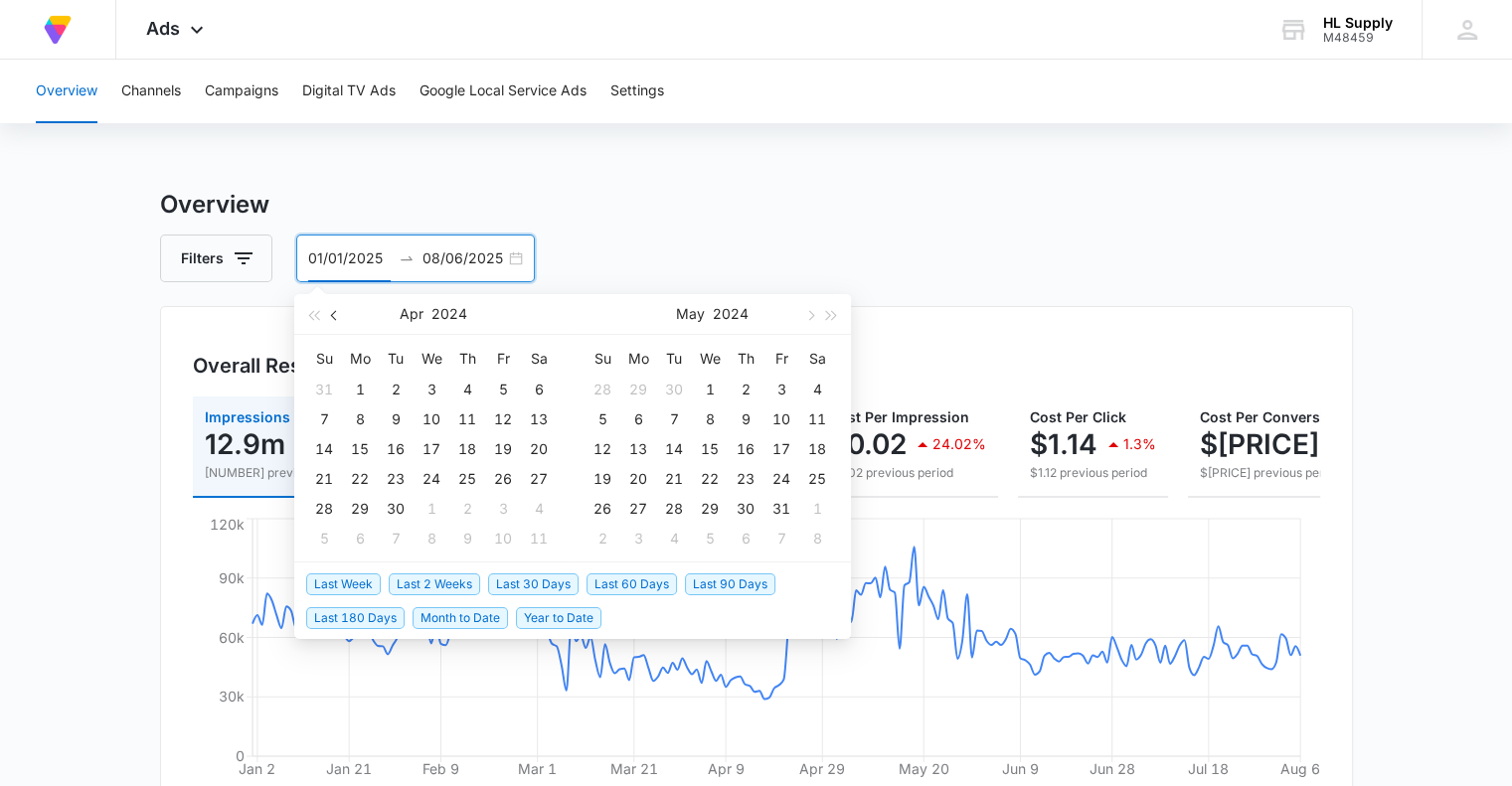 click at bounding box center (336, 315) 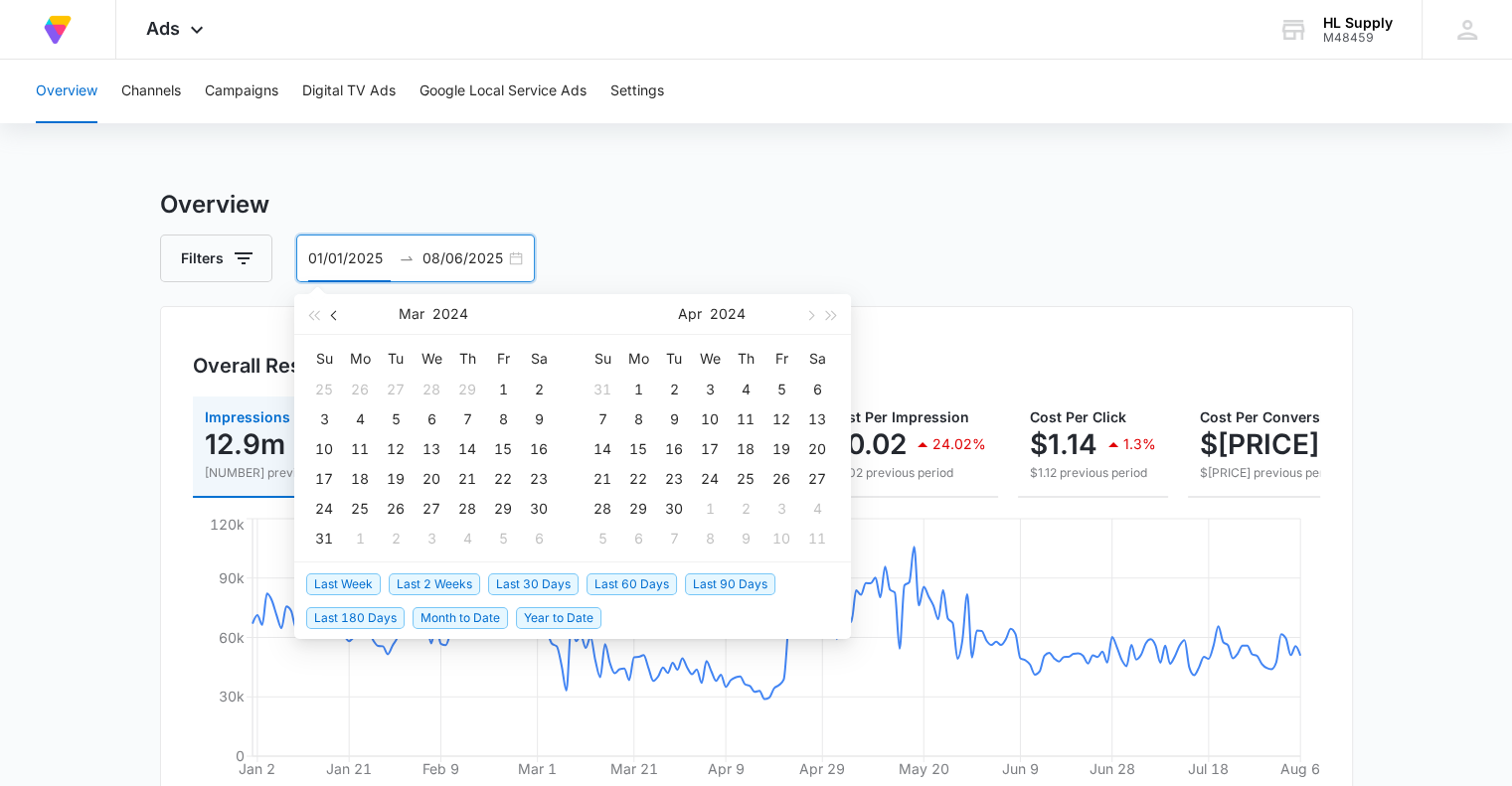 click at bounding box center [336, 315] 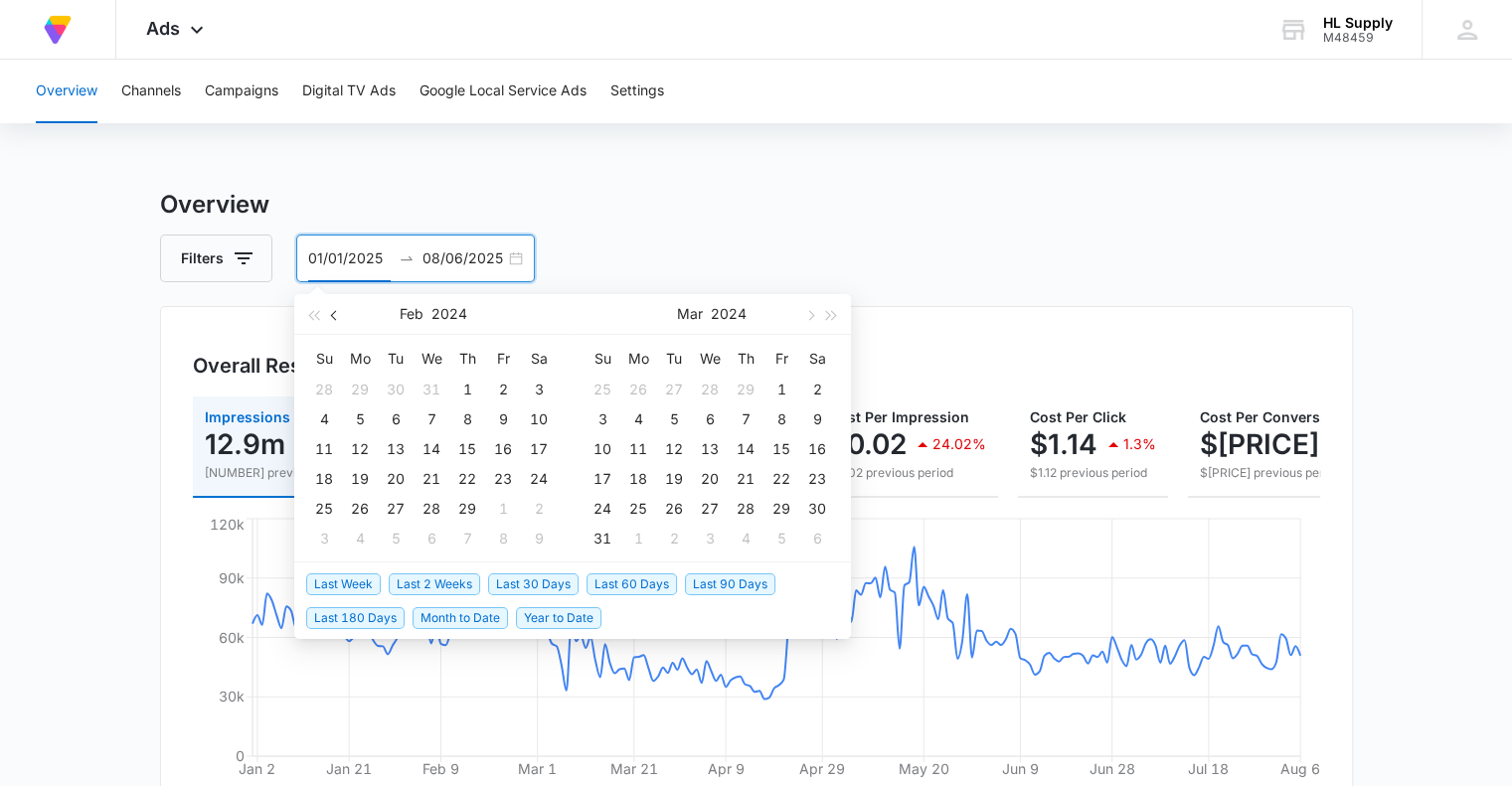 click at bounding box center [336, 315] 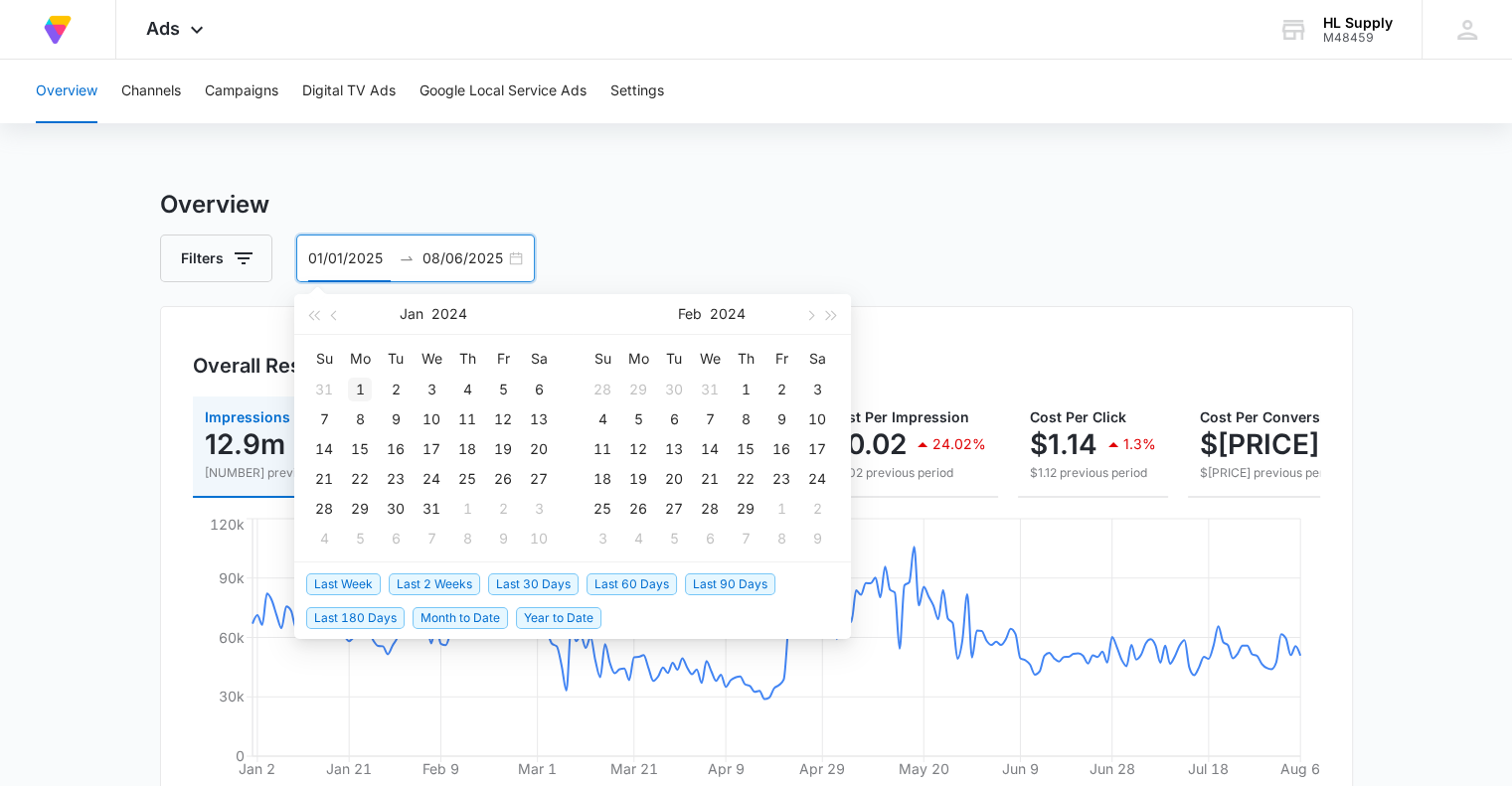 type on "01/01/2024" 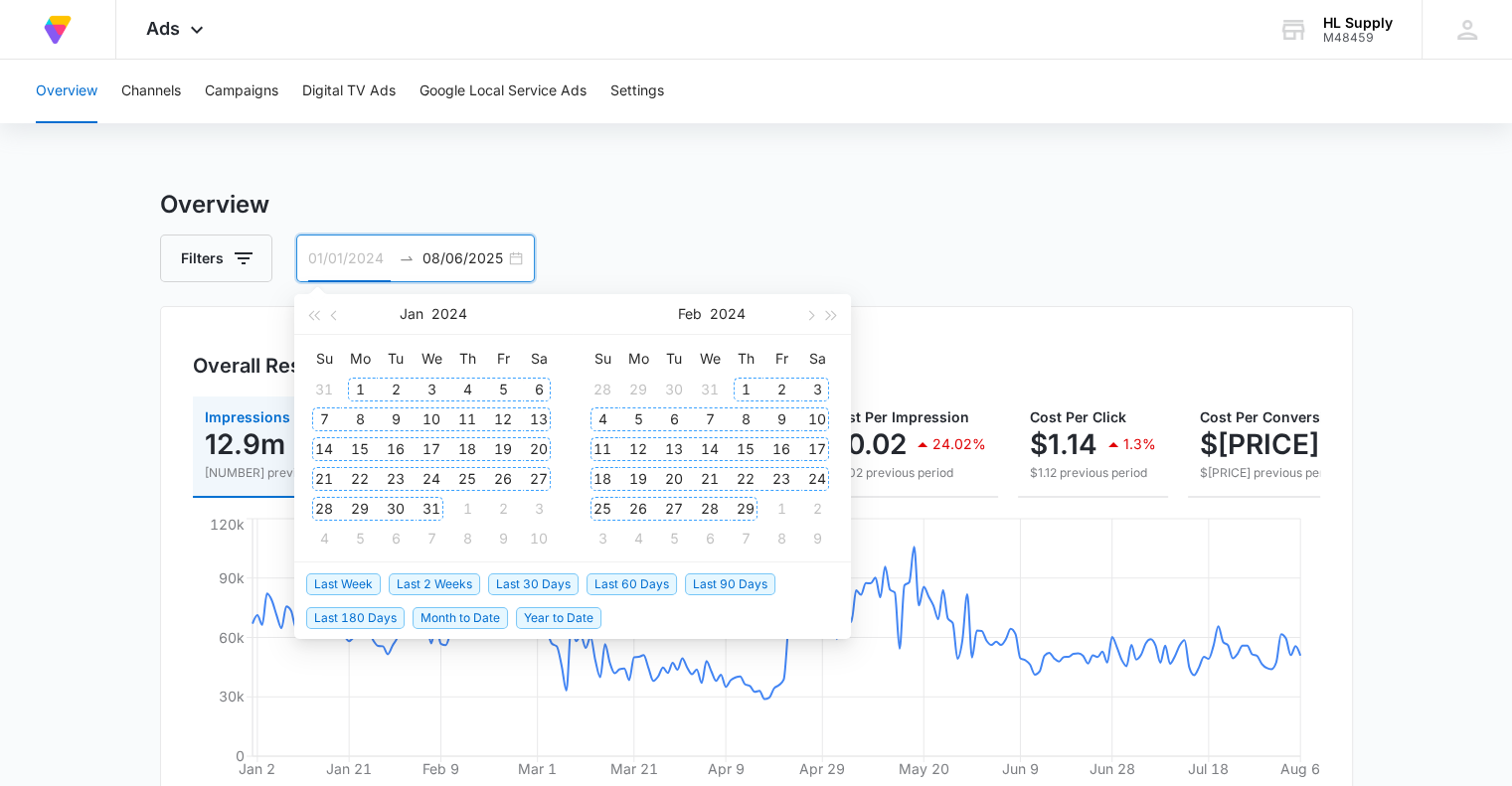 click on "1" at bounding box center [360, 390] 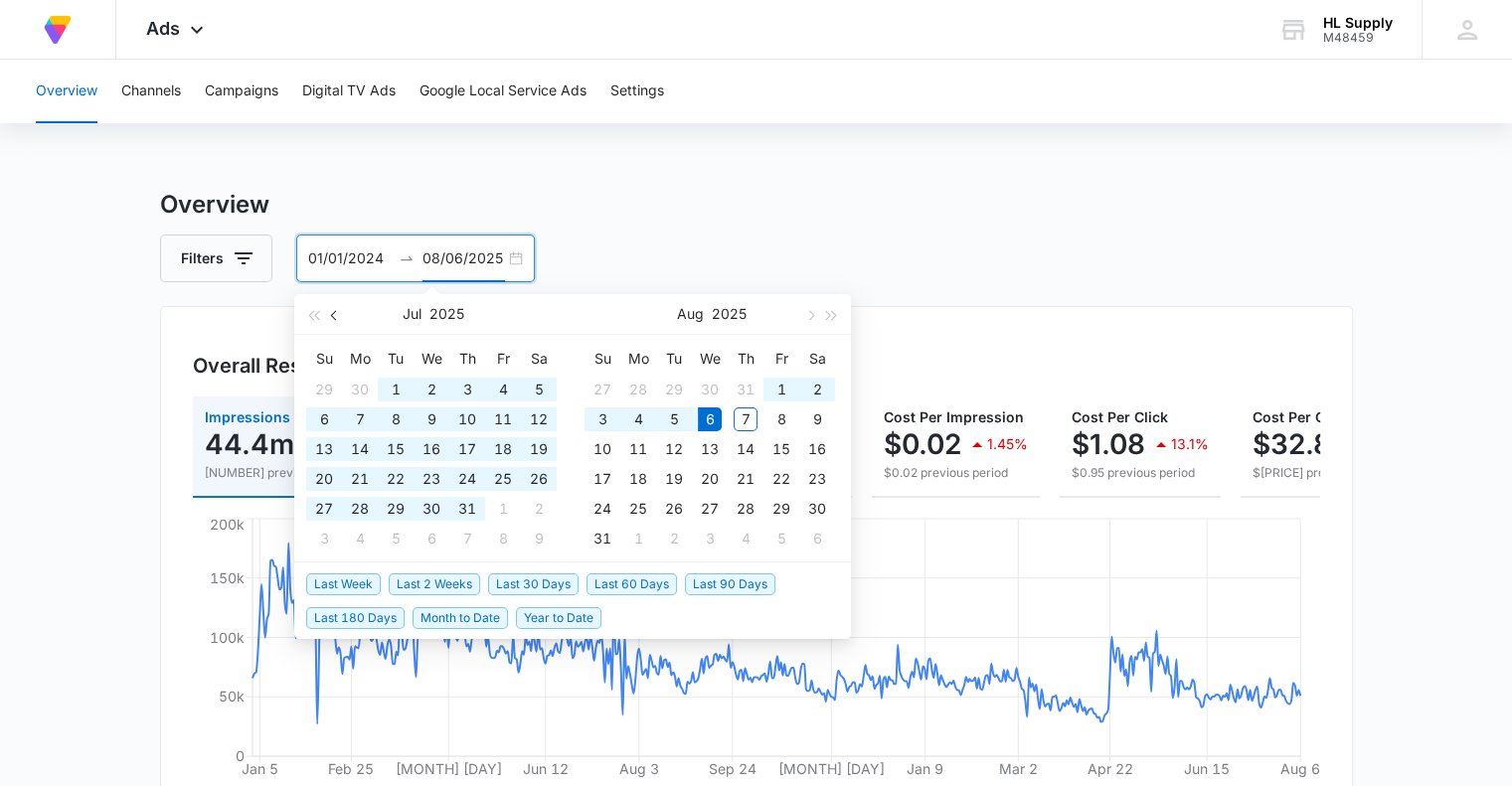 click at bounding box center (336, 315) 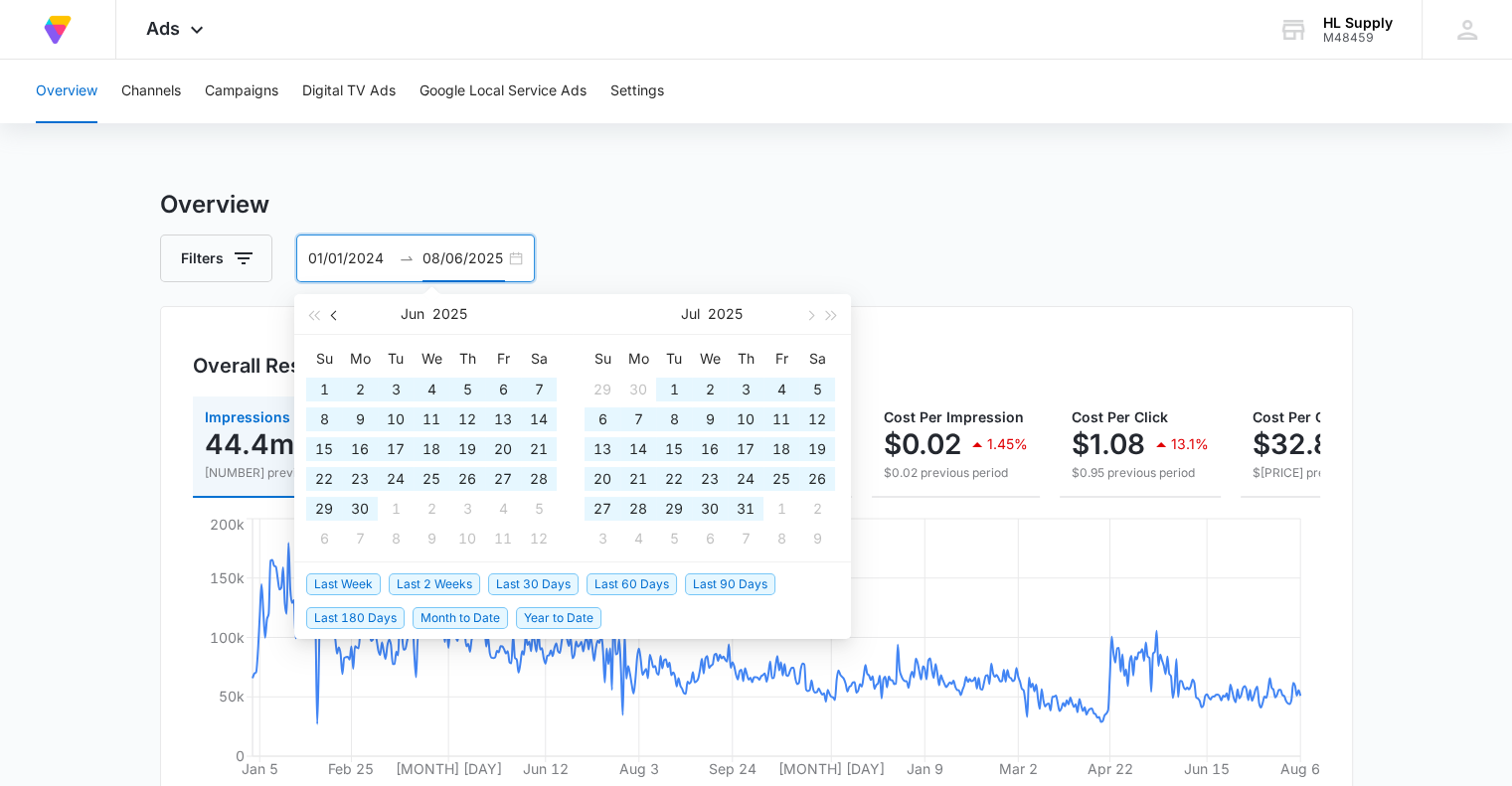 click at bounding box center (336, 315) 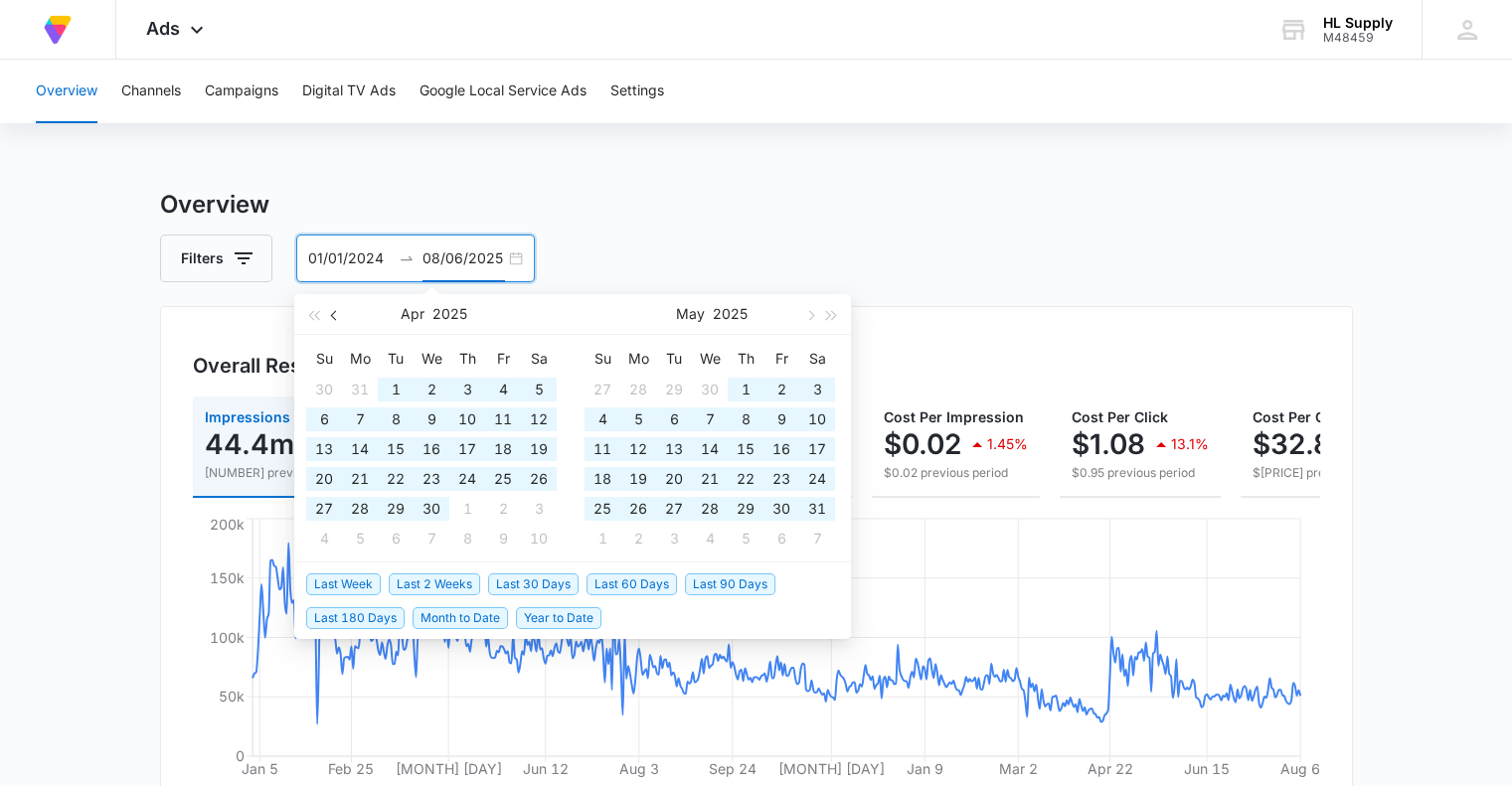 click at bounding box center [336, 315] 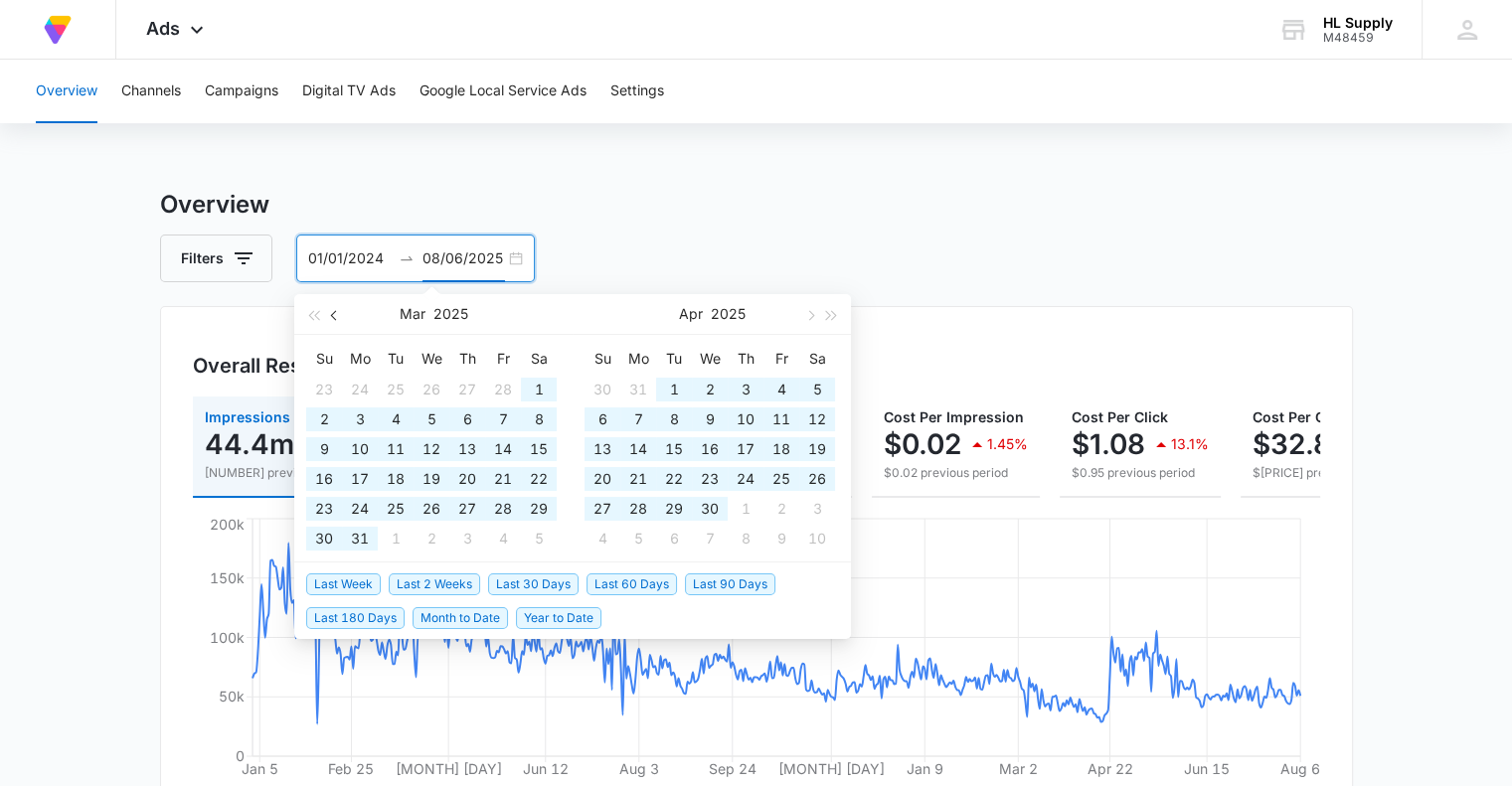 click at bounding box center [336, 315] 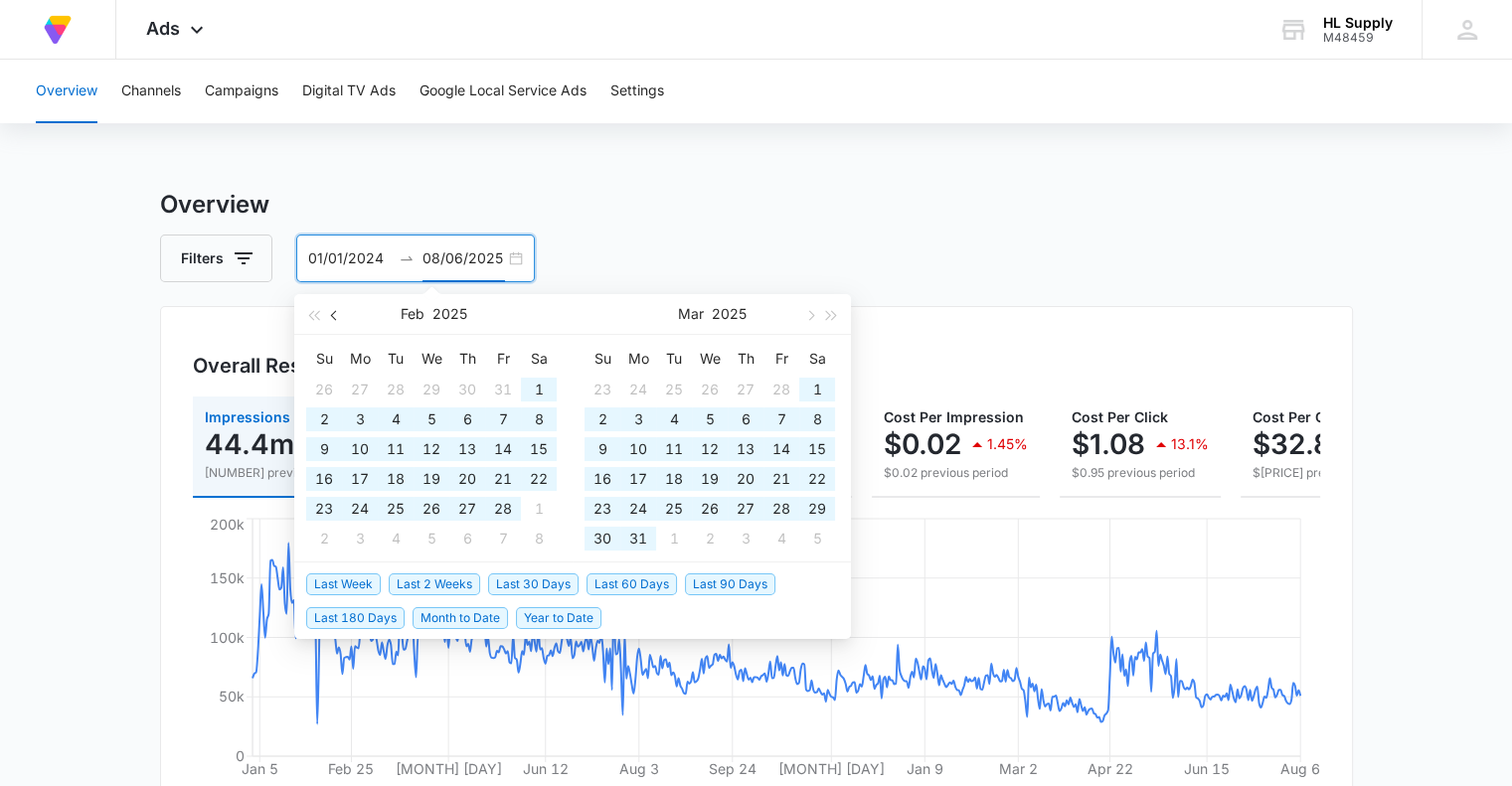 click at bounding box center (336, 315) 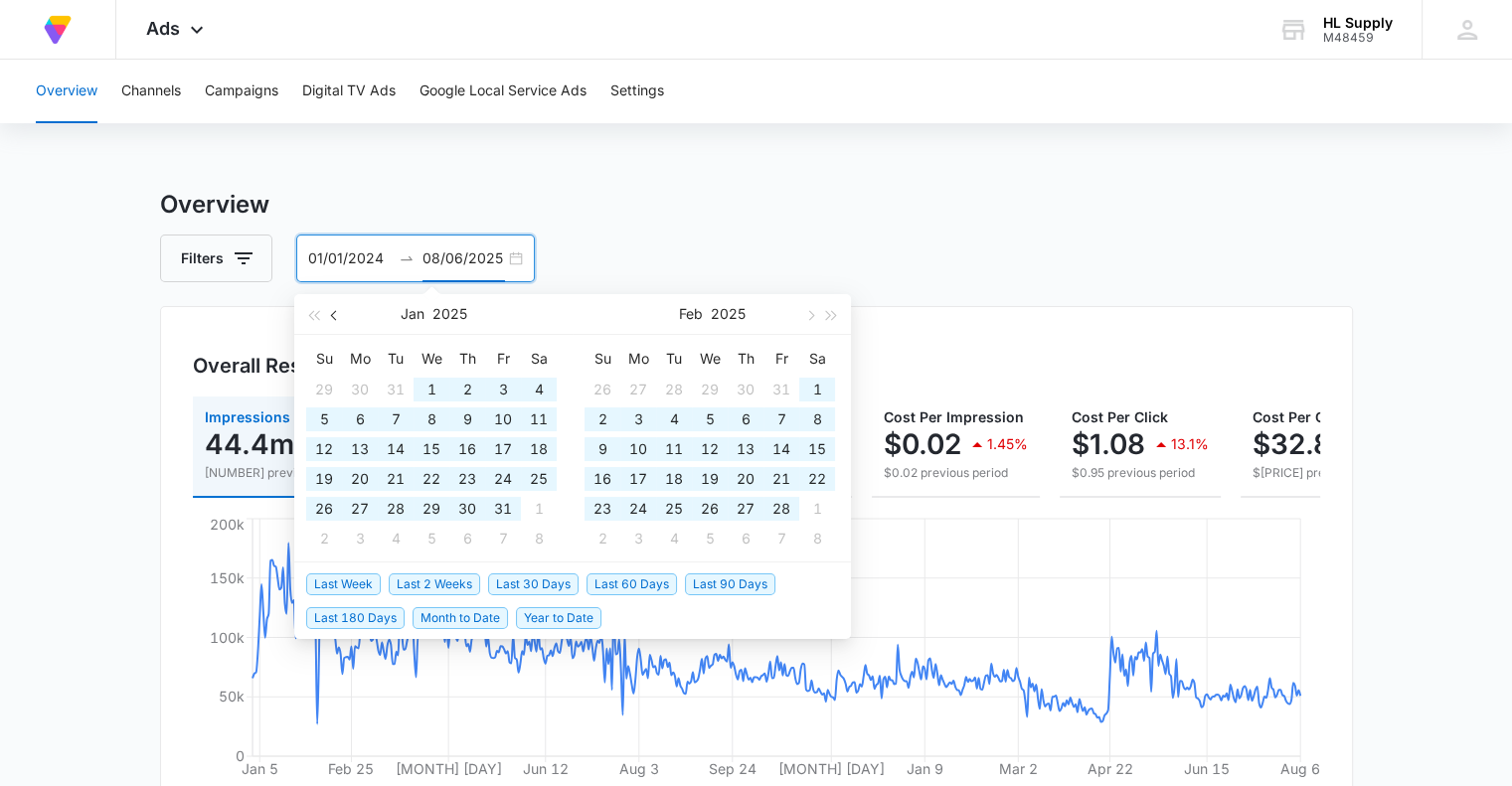 click at bounding box center [336, 315] 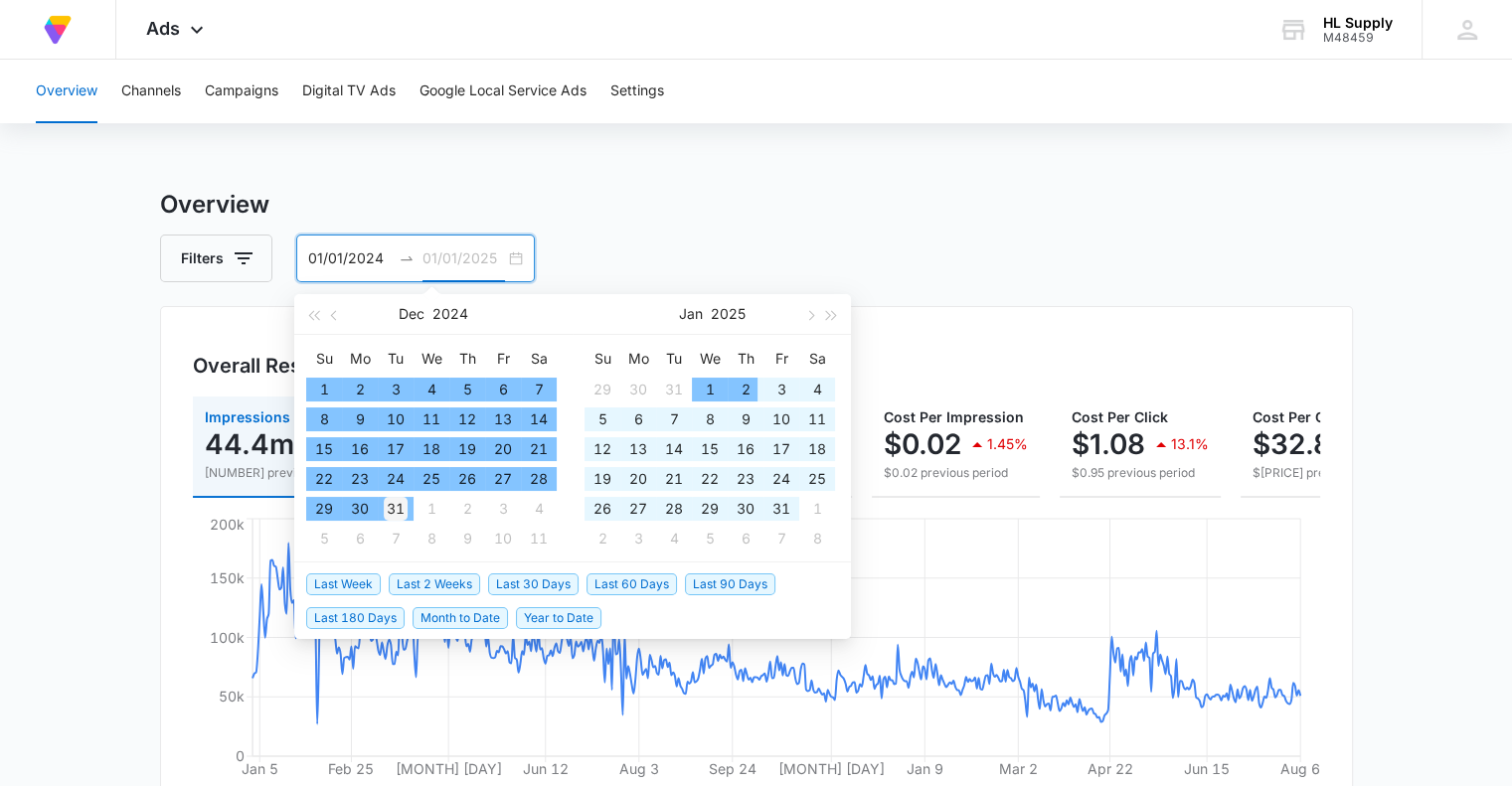 type on "12/31/2024" 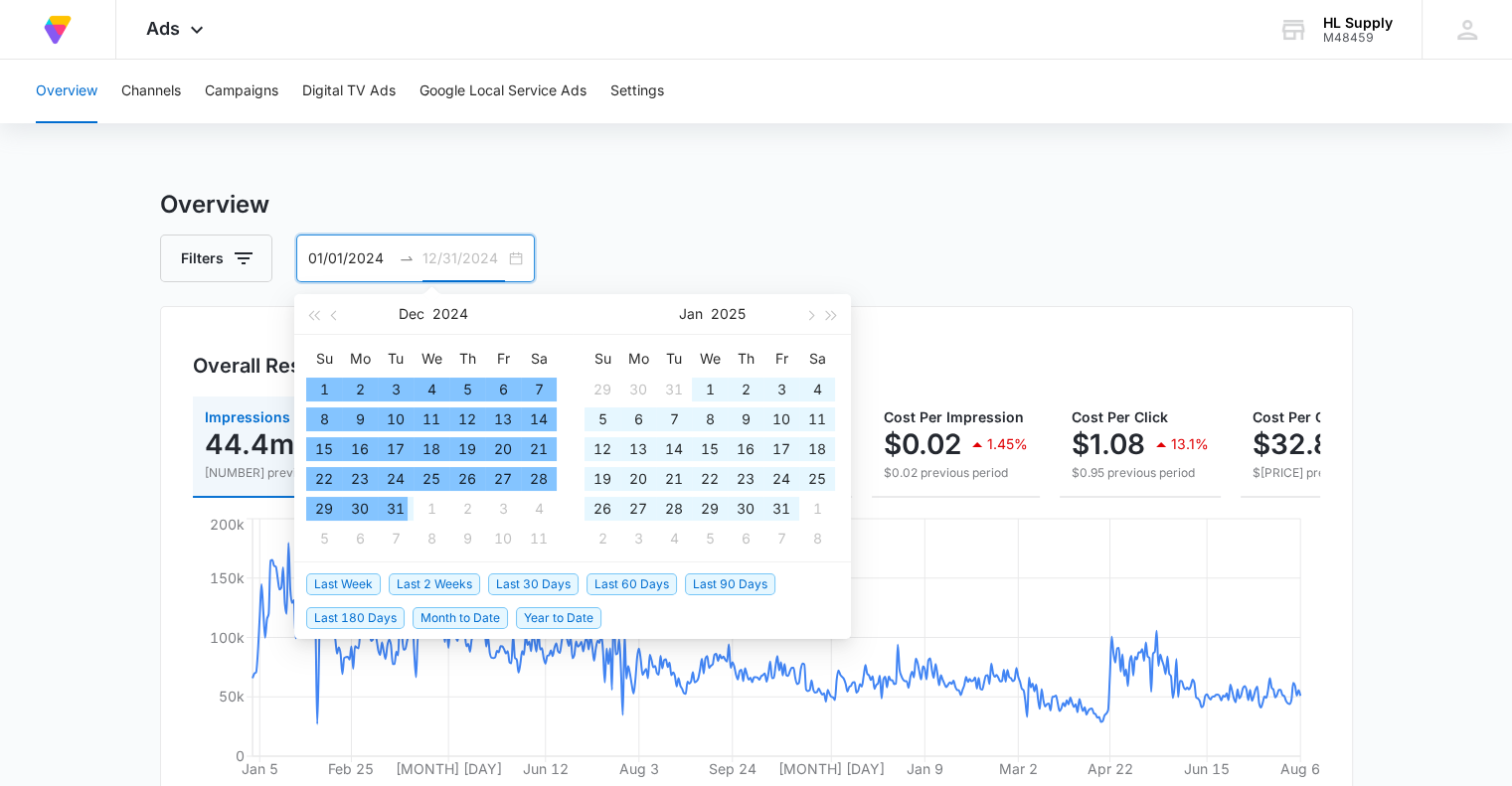 click on "31" at bounding box center (396, 509) 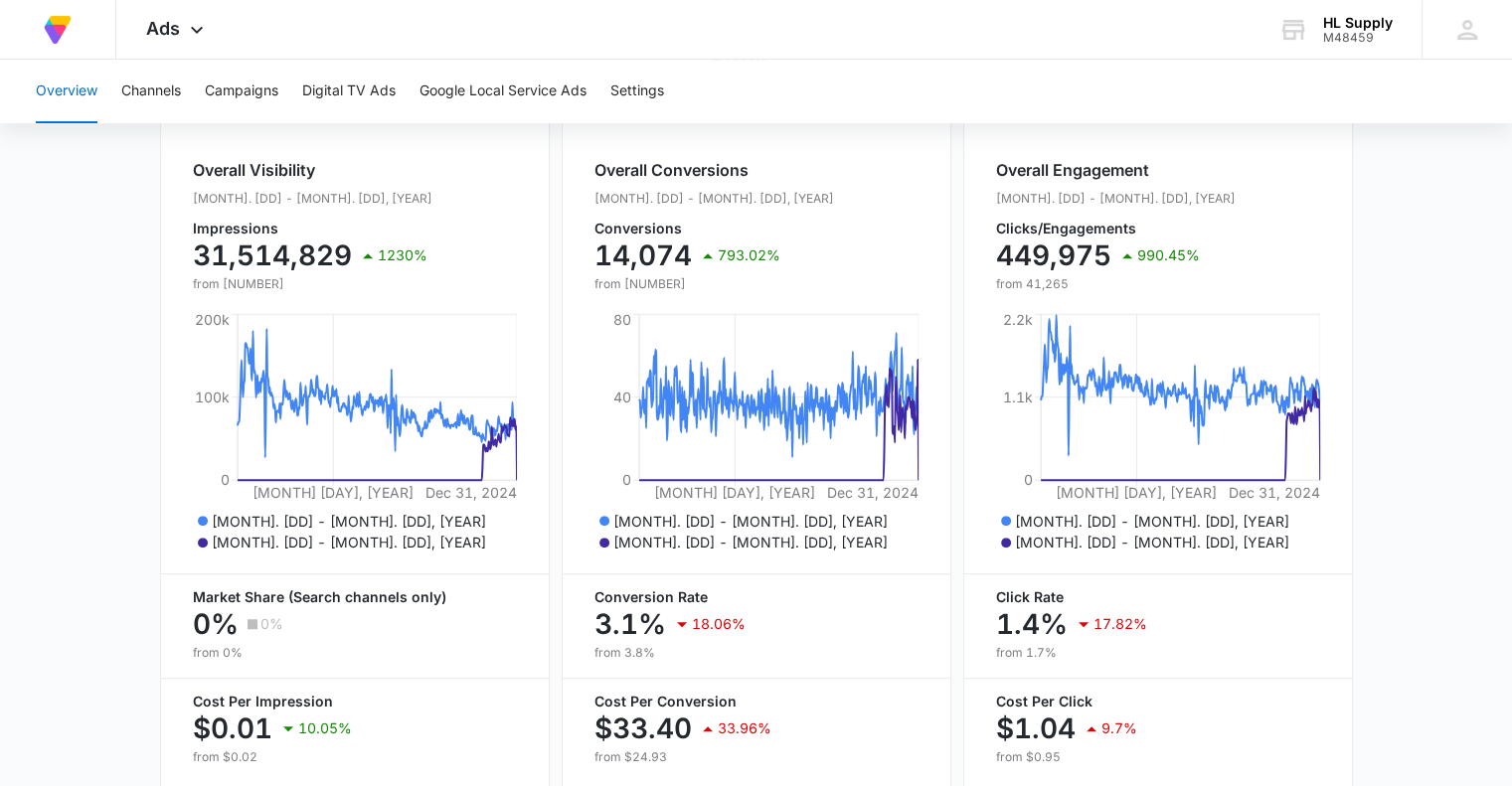 scroll, scrollTop: 841, scrollLeft: 0, axis: vertical 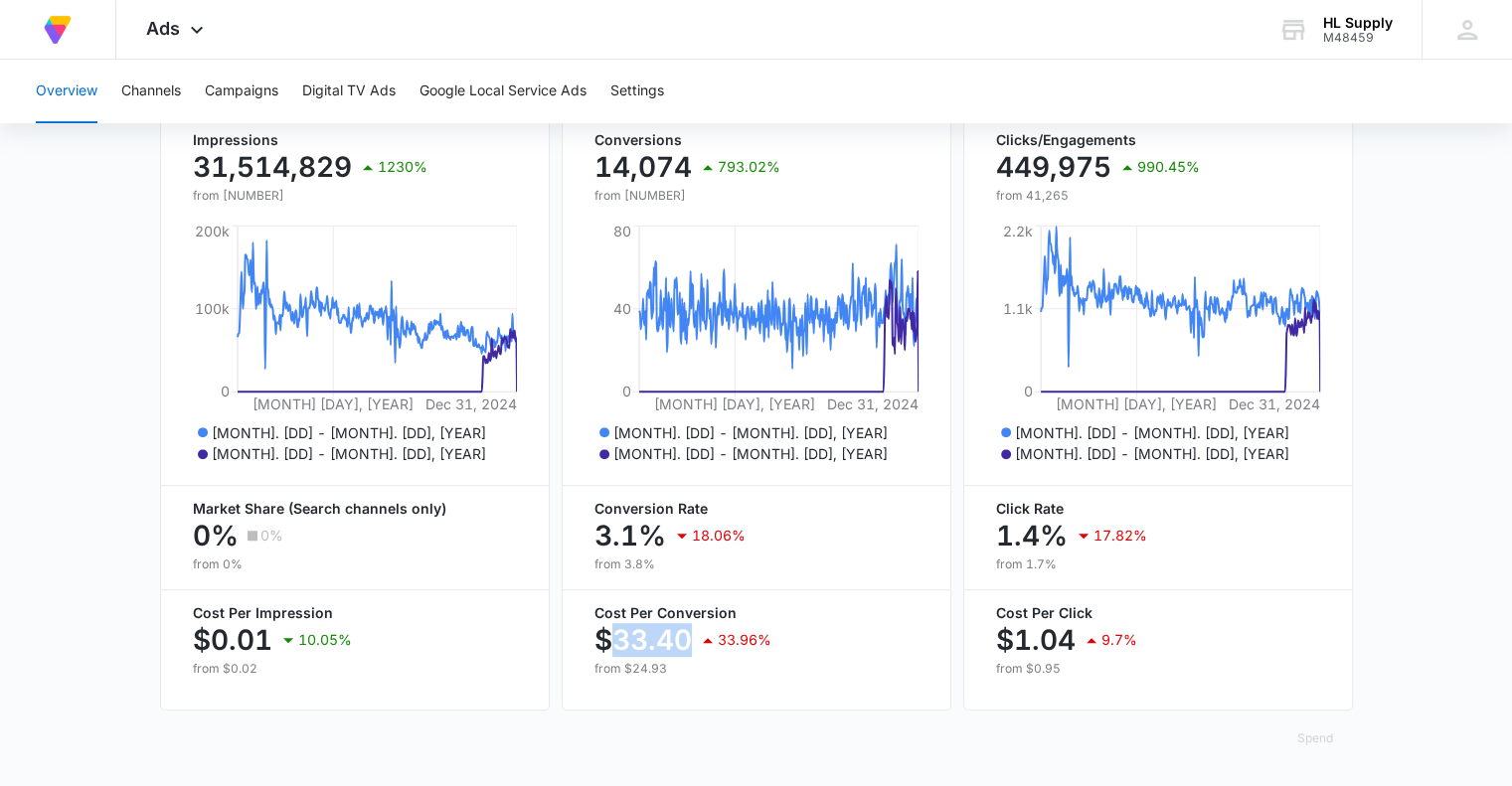 drag, startPoint x: 691, startPoint y: 641, endPoint x: 616, endPoint y: 643, distance: 75.026662 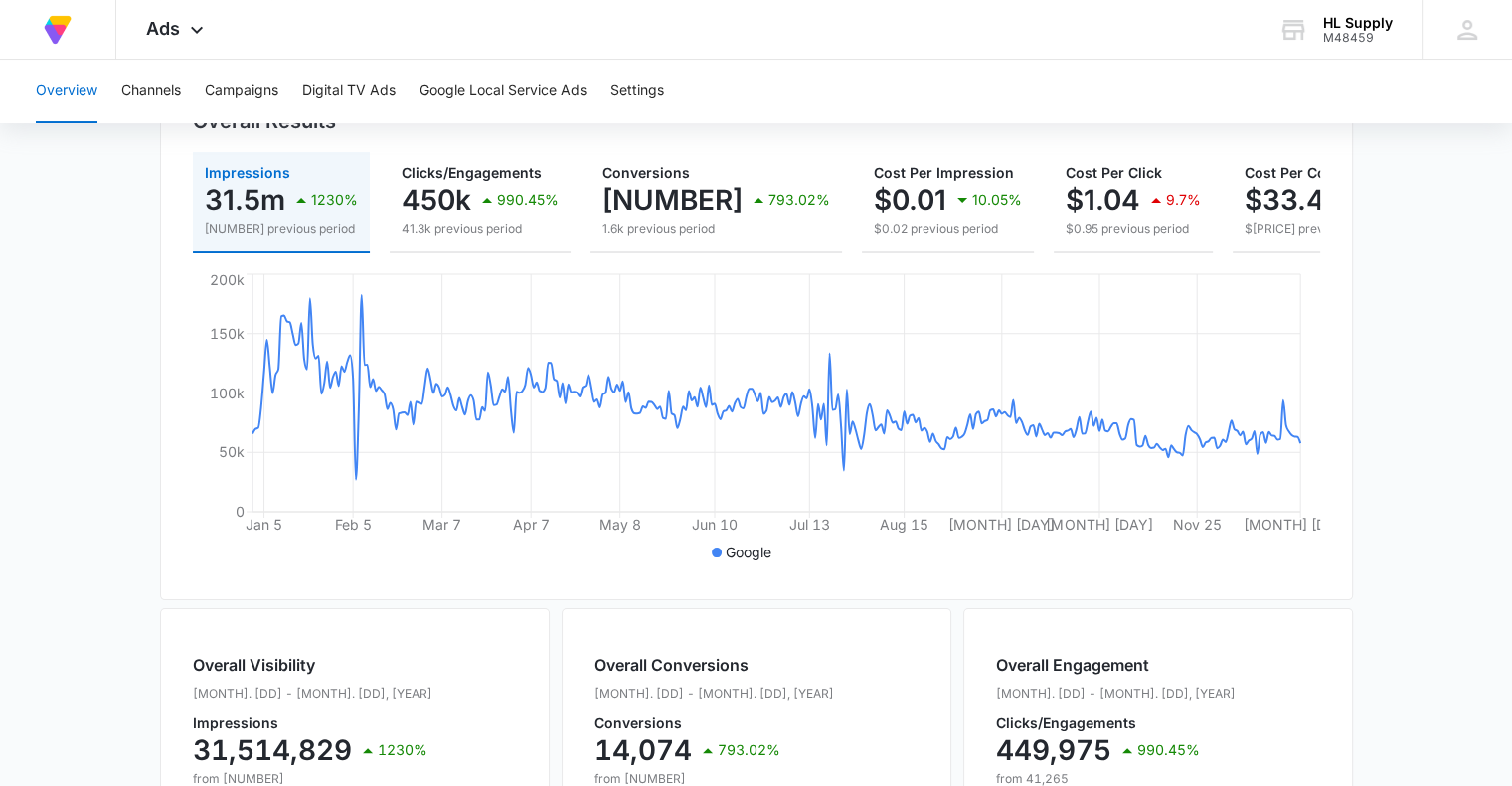 scroll, scrollTop: 46, scrollLeft: 0, axis: vertical 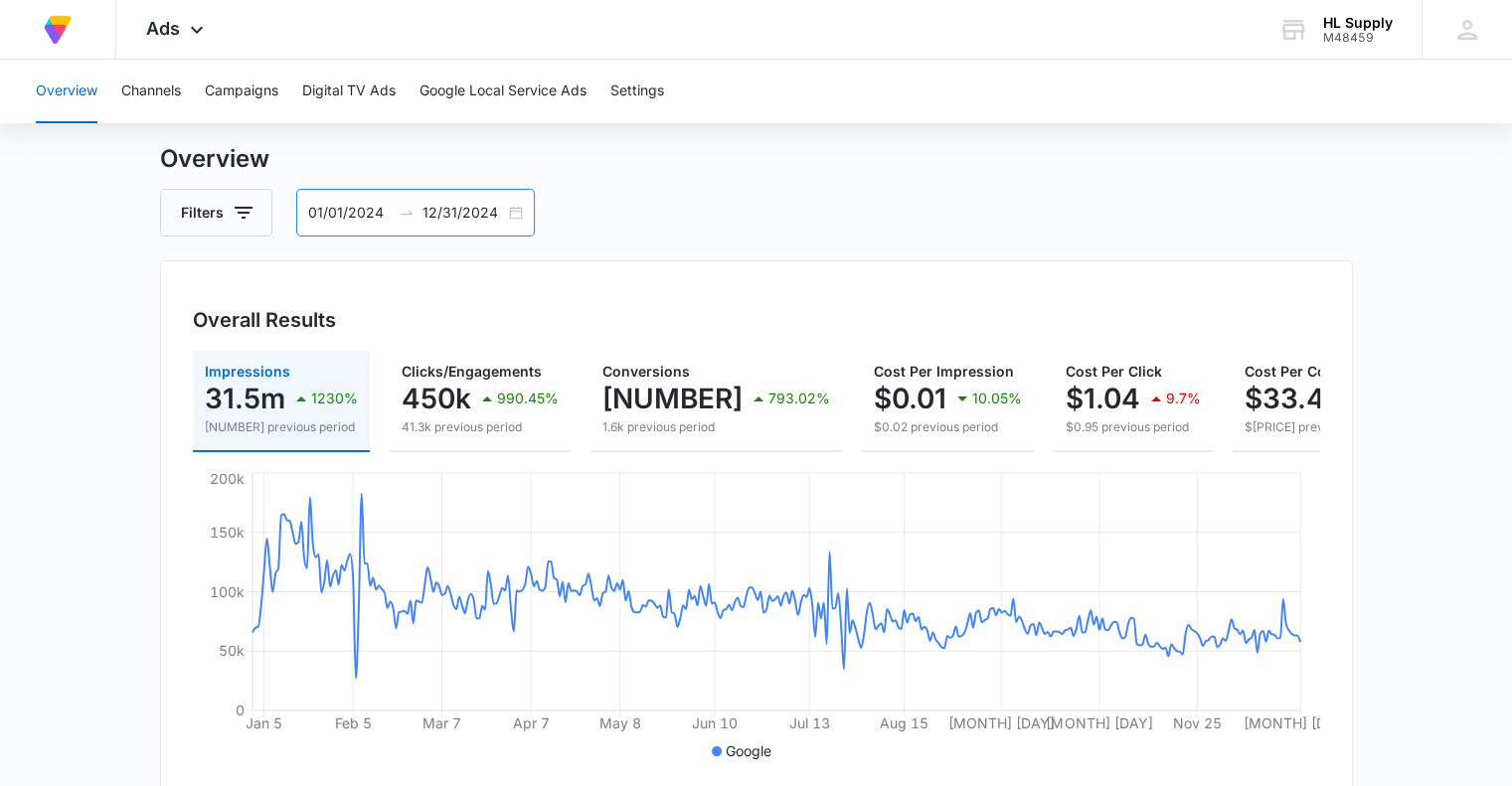 click on "01/01/2024" at bounding box center [349, 213] 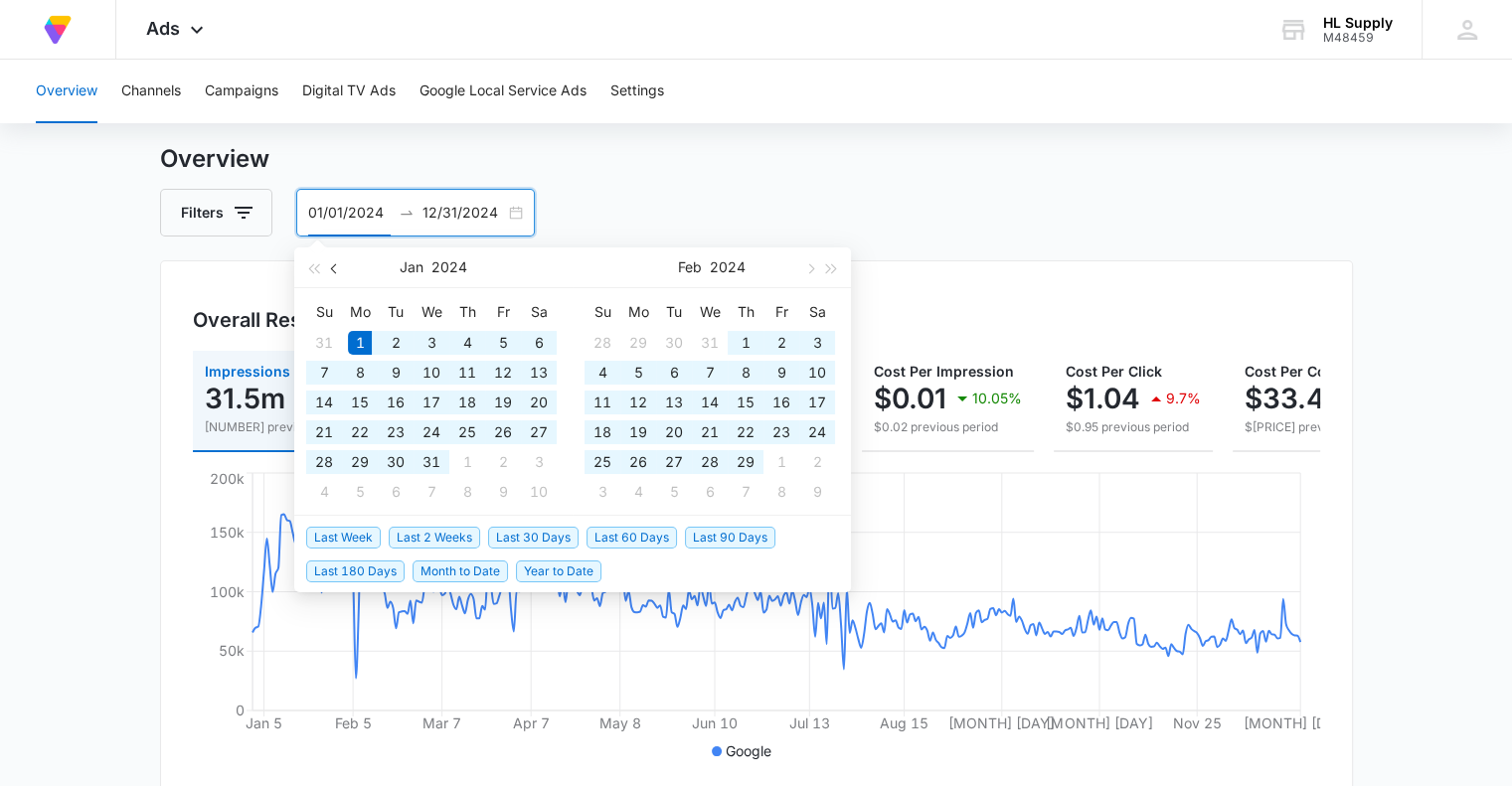 click at bounding box center (335, 267) 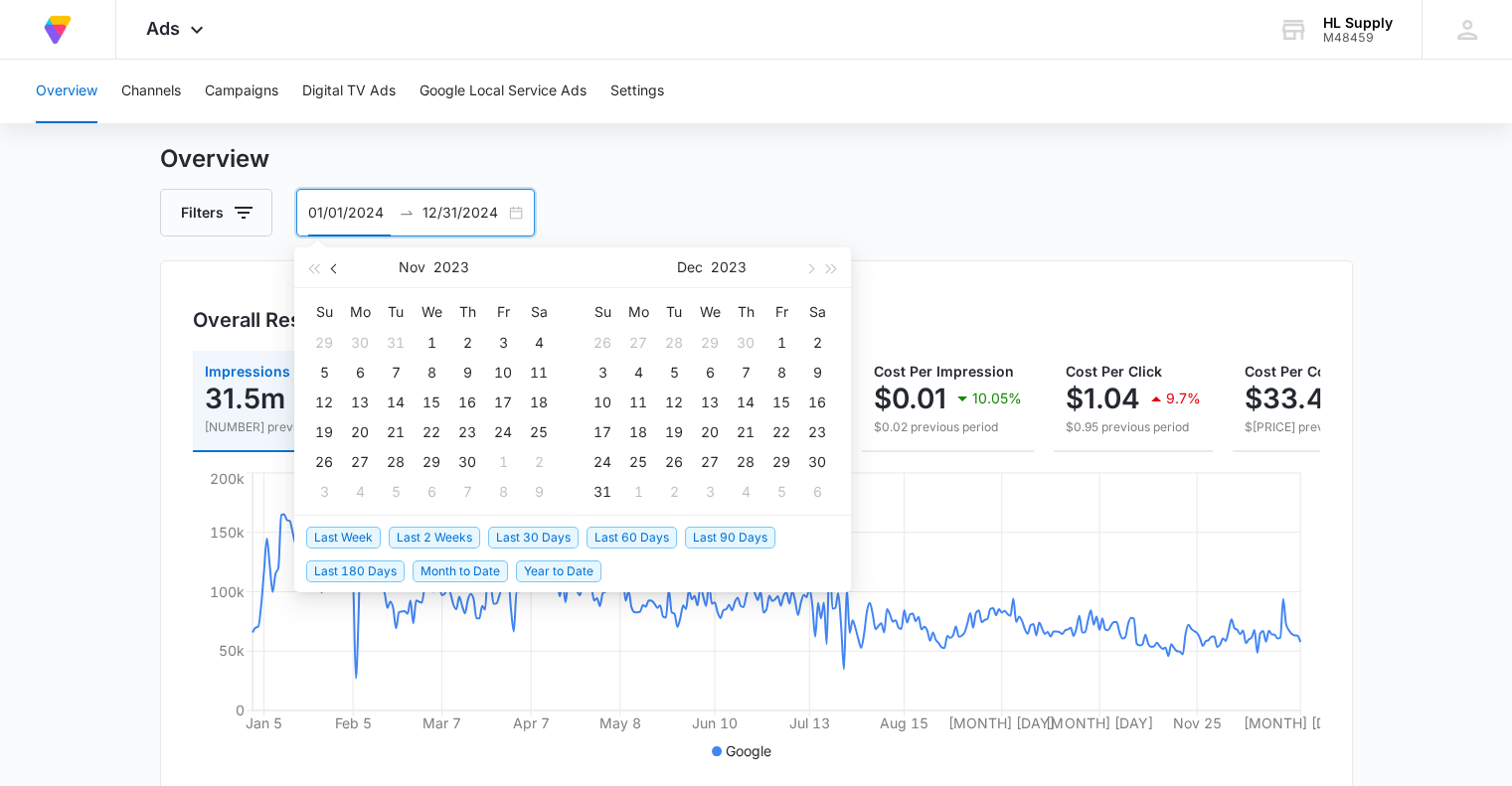 click at bounding box center [335, 267] 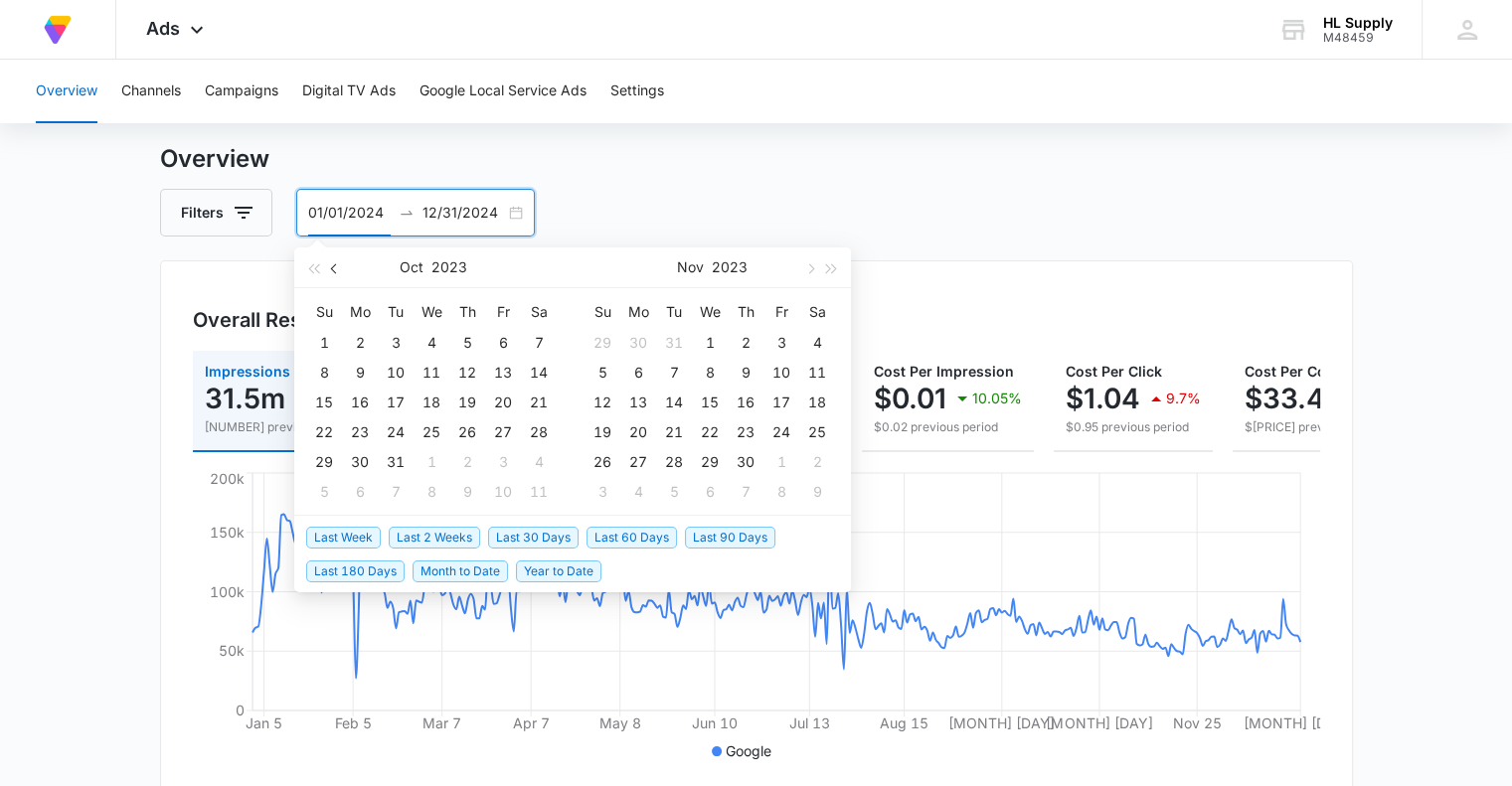 click at bounding box center (335, 267) 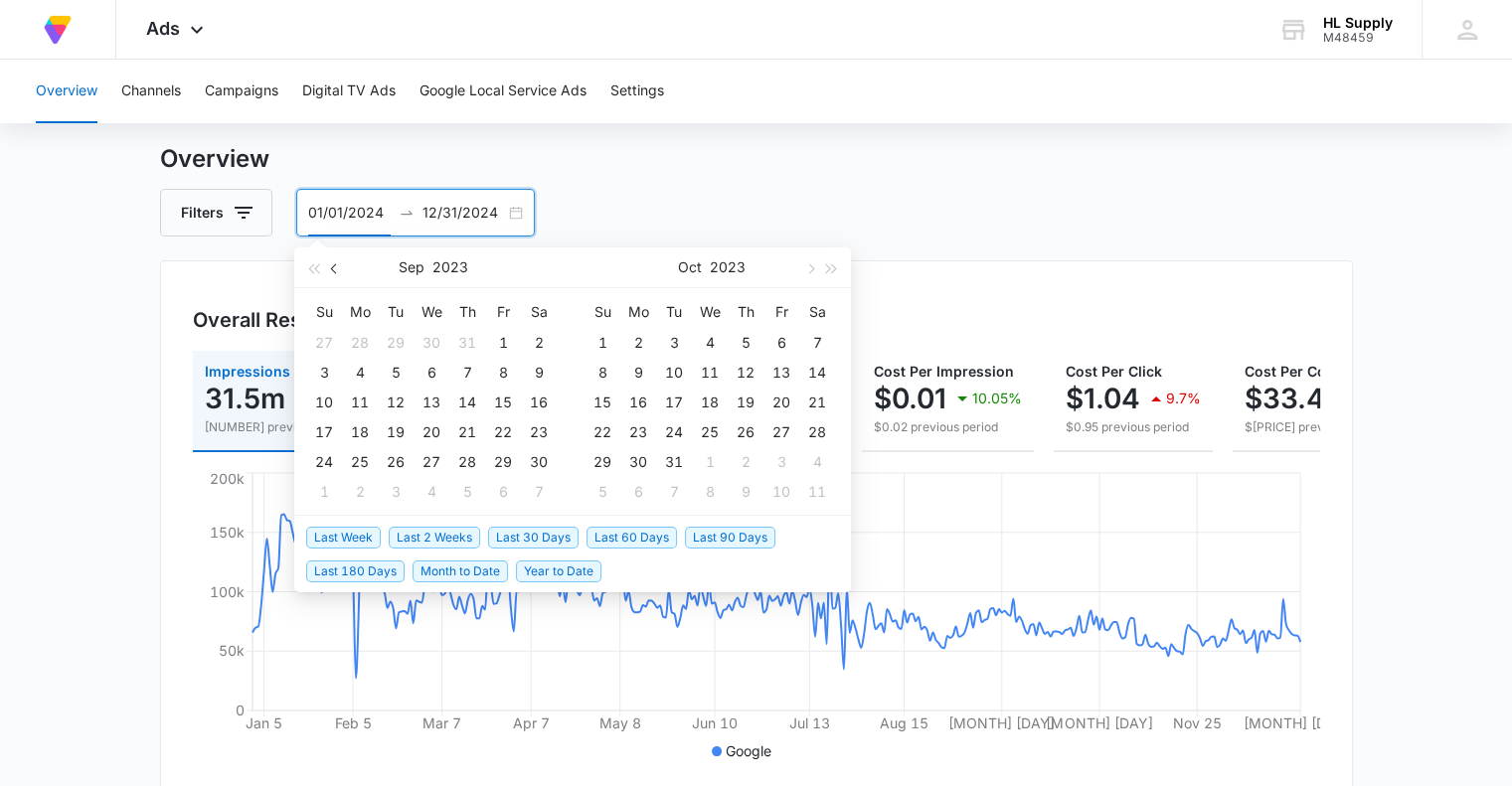 click at bounding box center [335, 267] 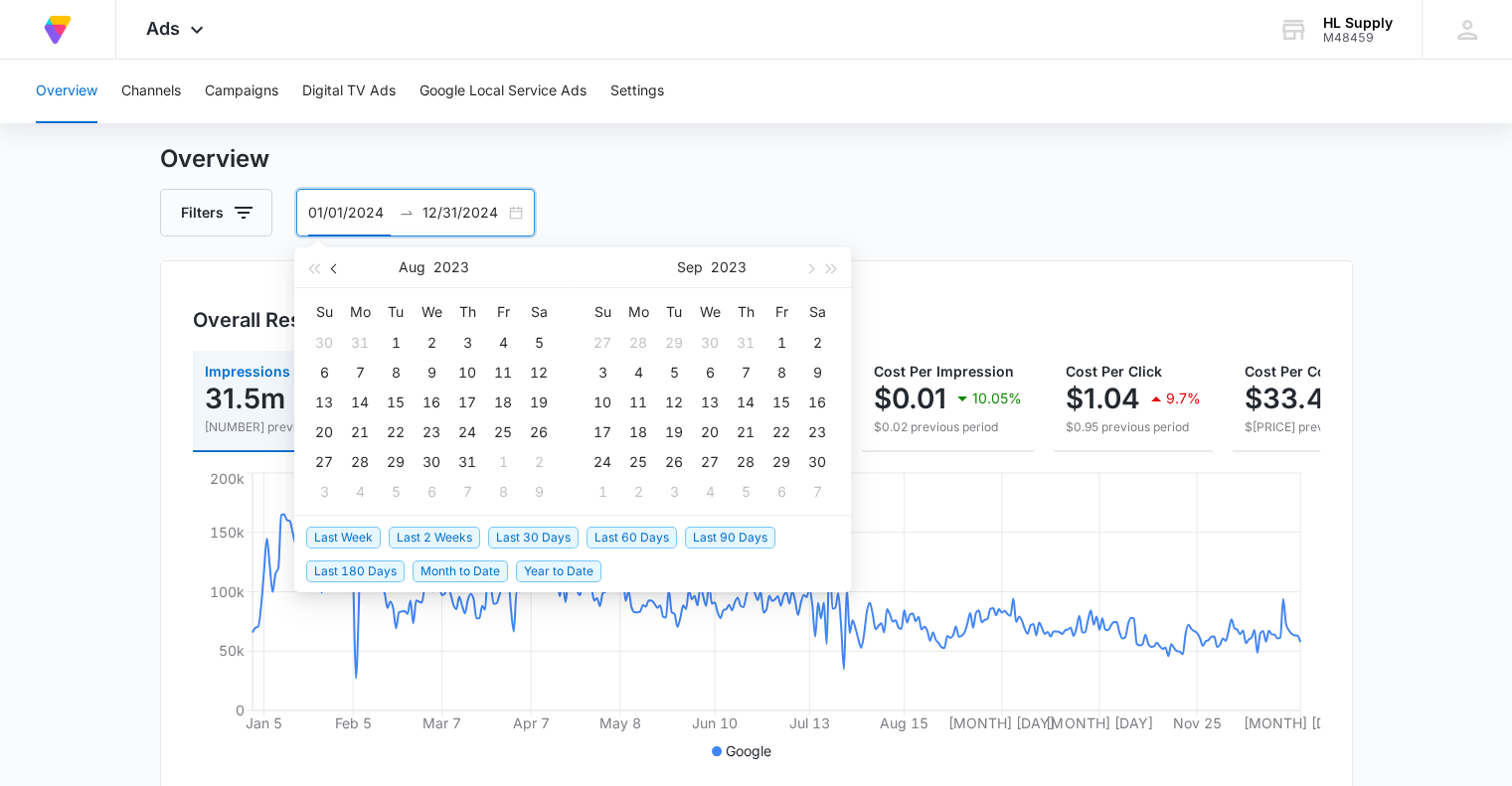 click at bounding box center (335, 267) 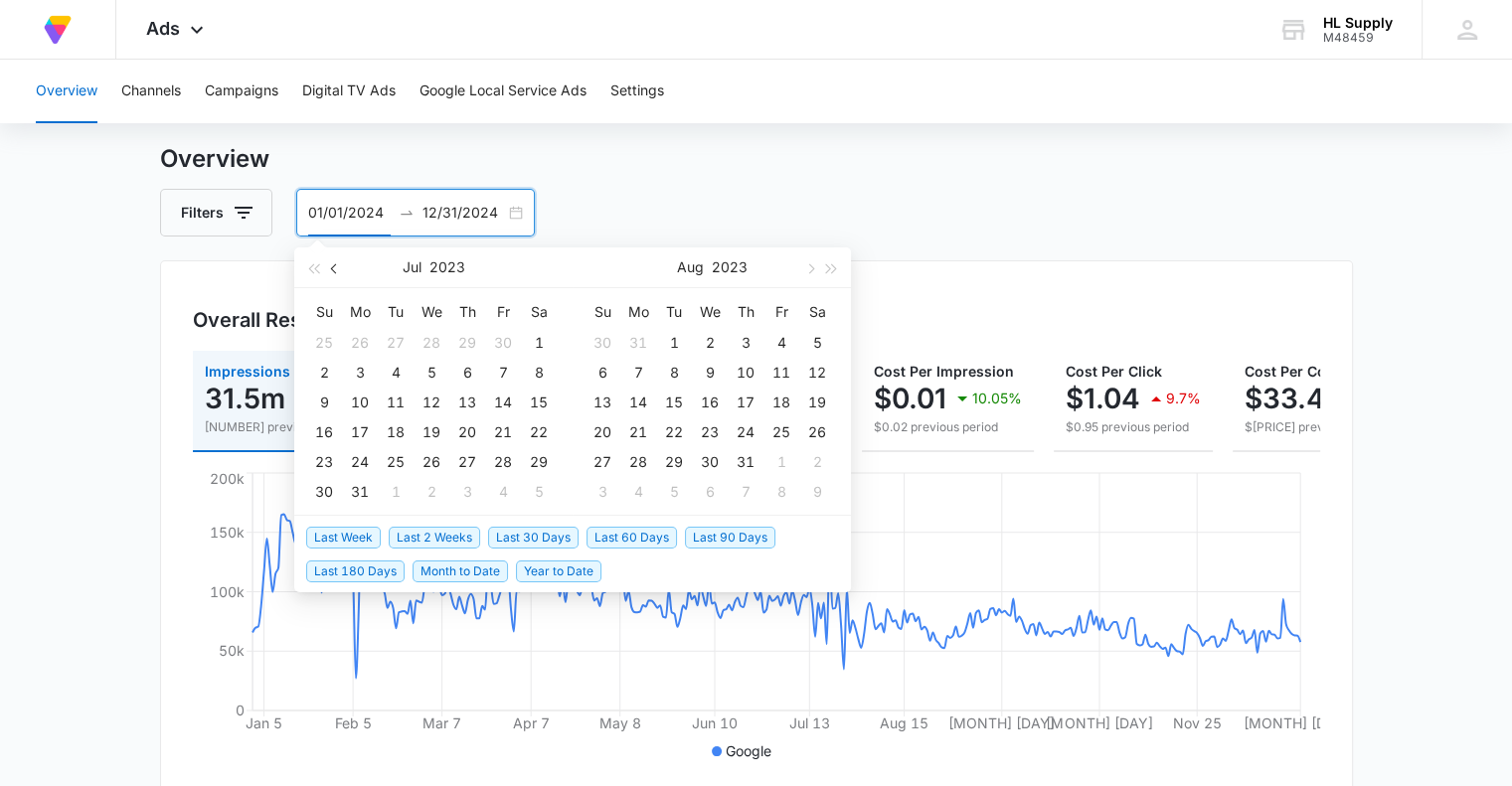 click at bounding box center [335, 267] 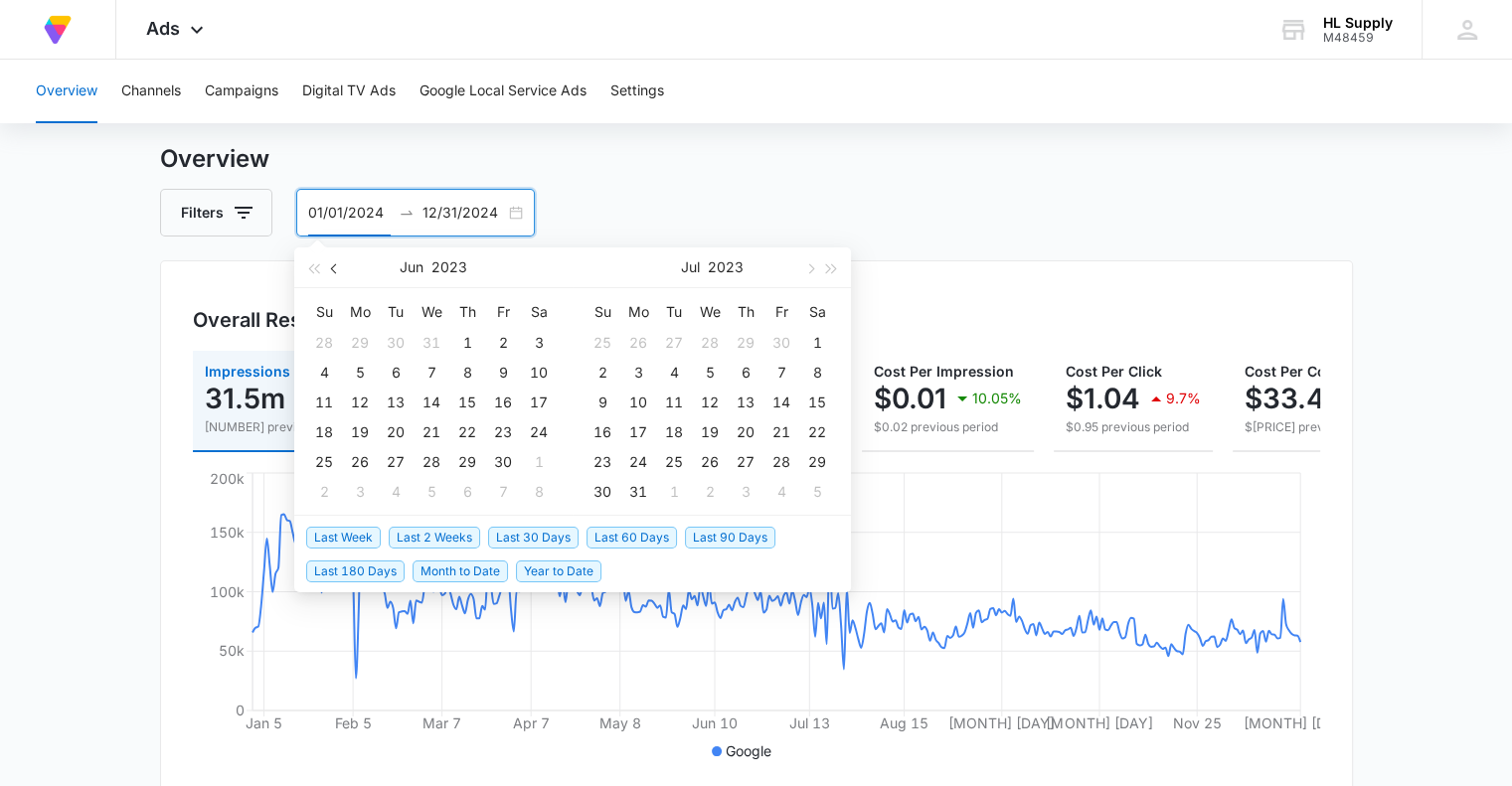 click at bounding box center [335, 267] 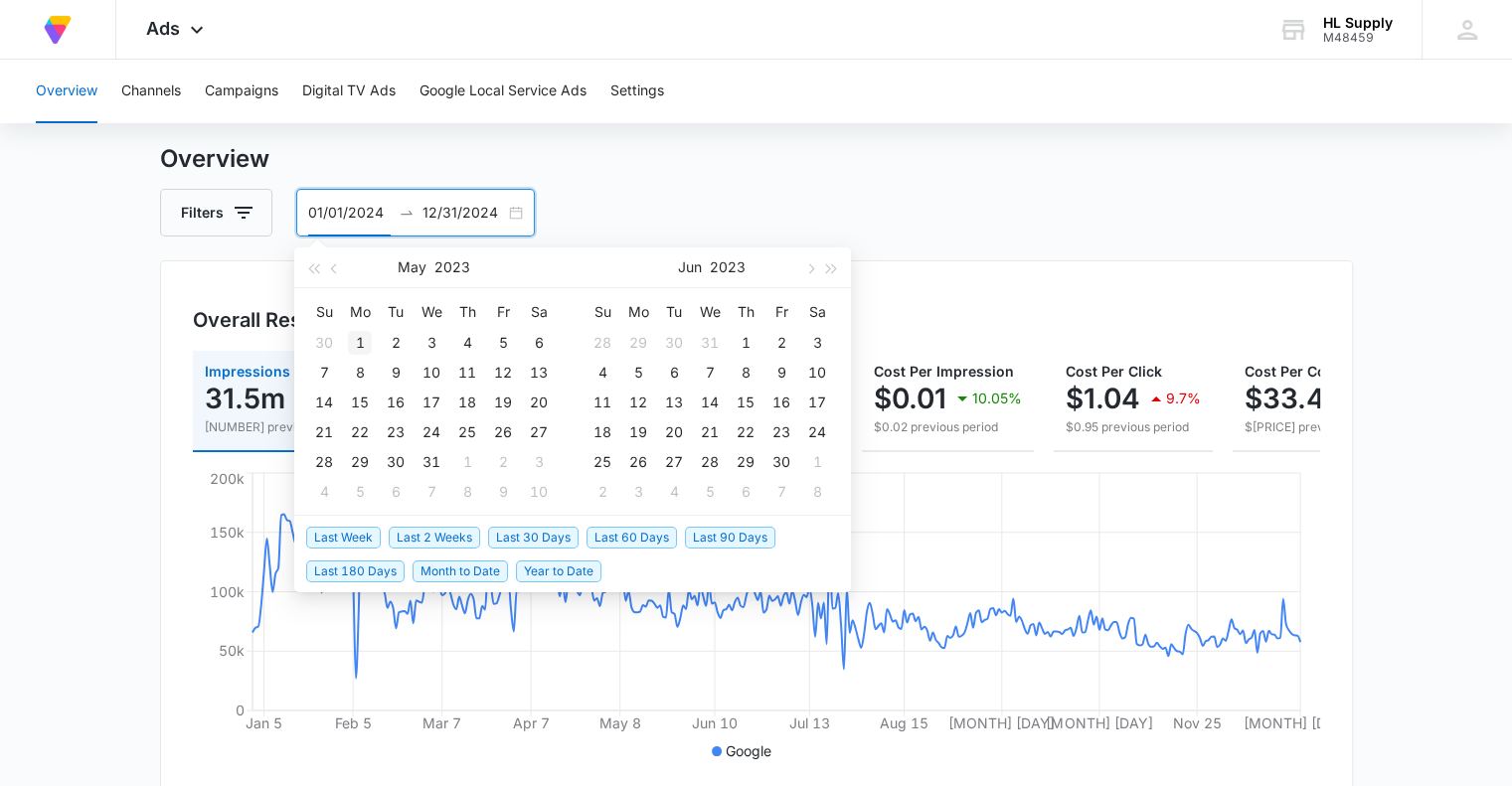 type on "[MM]/[DD]/[YYYY]" 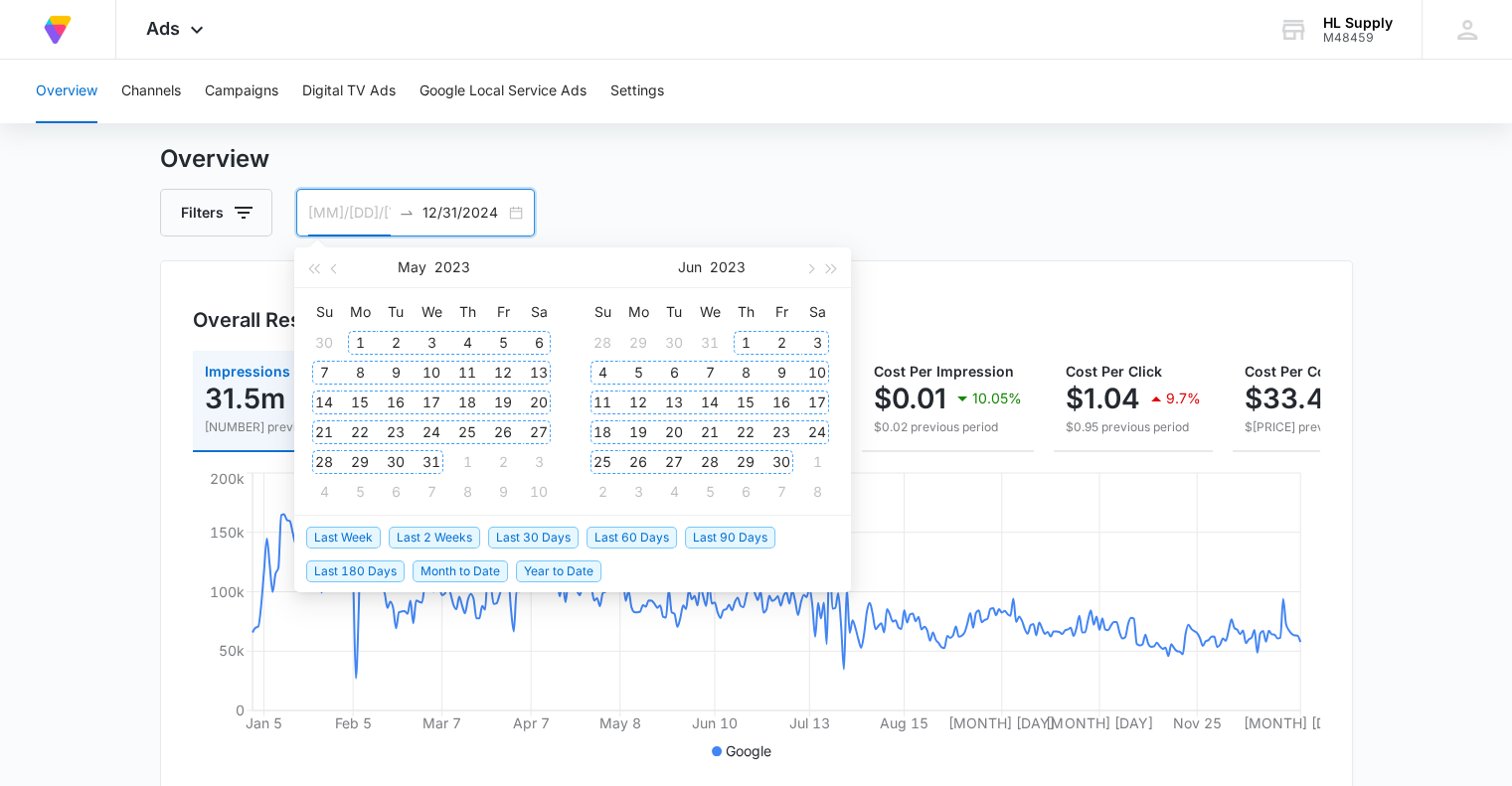 click on "1" at bounding box center [360, 343] 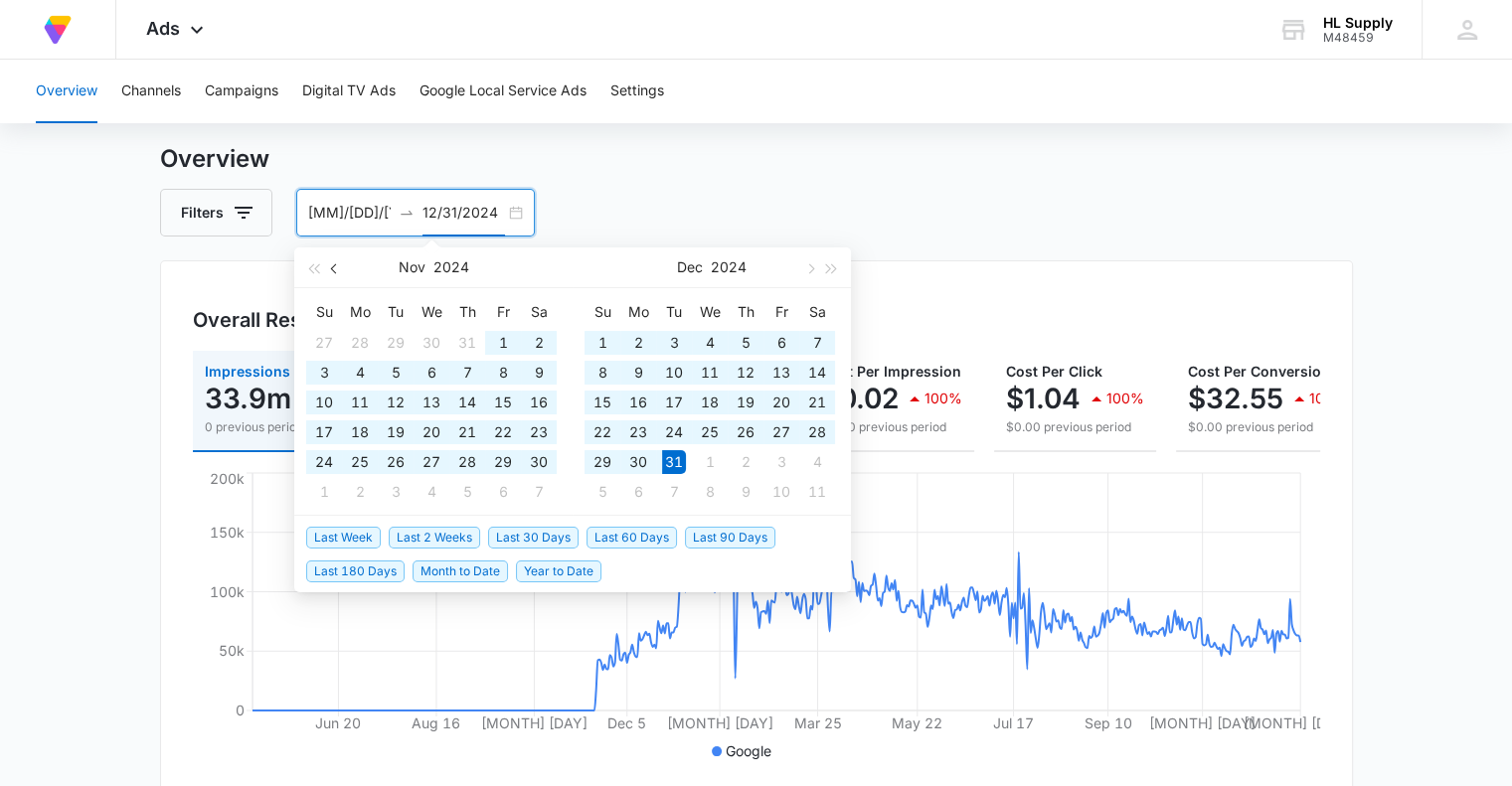 click at bounding box center (335, 267) 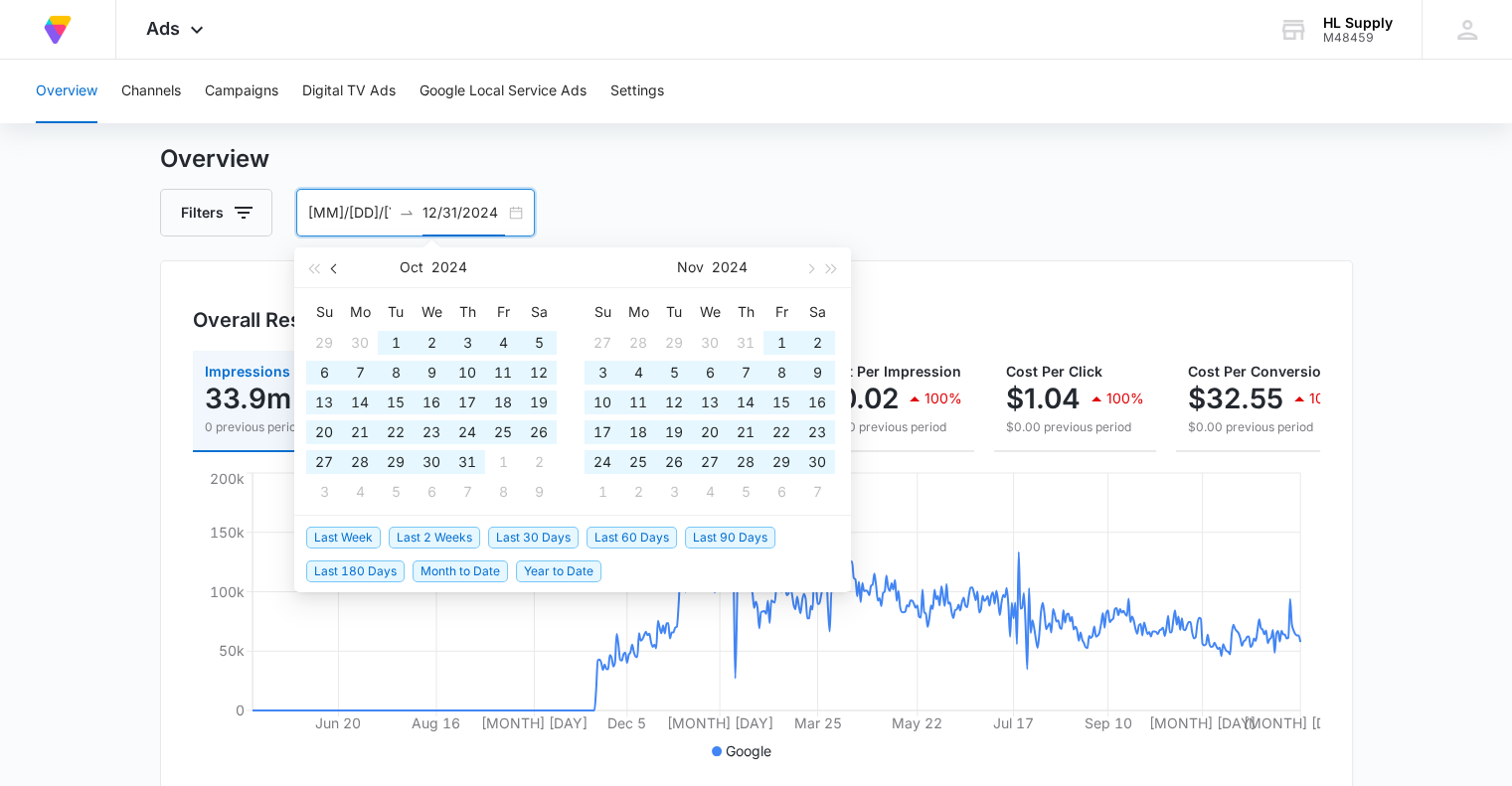 click at bounding box center [335, 267] 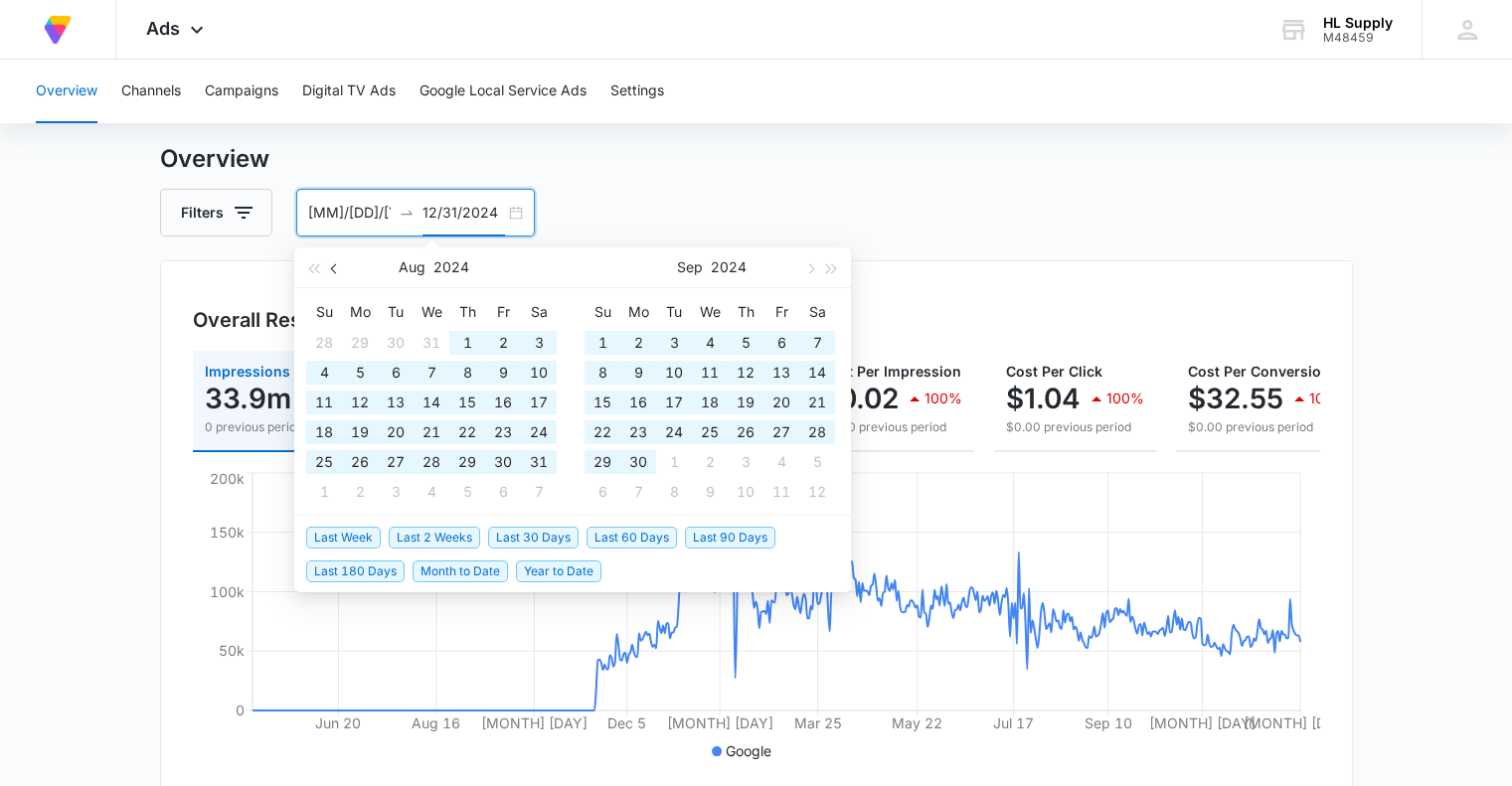 click at bounding box center [335, 267] 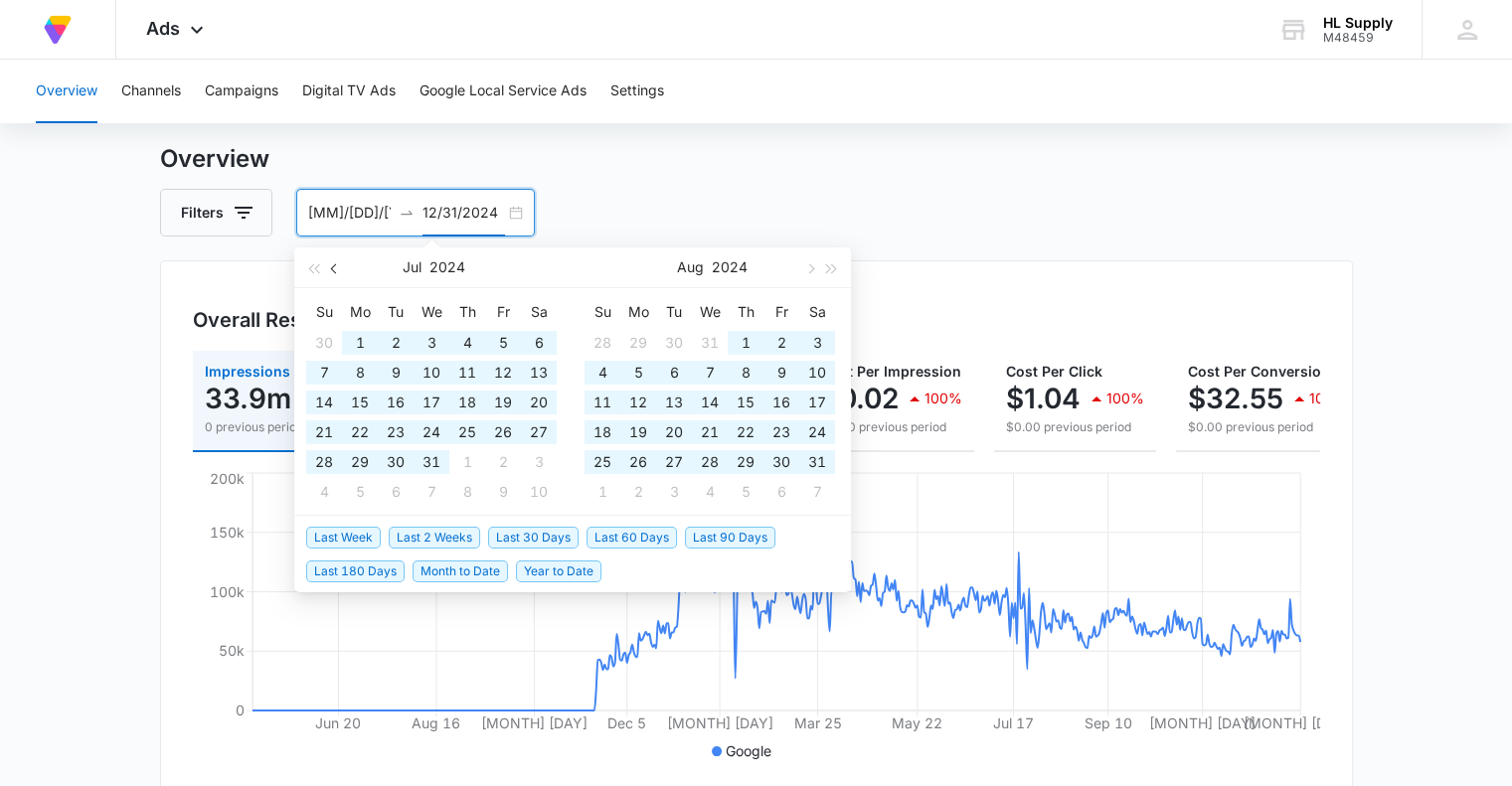 click at bounding box center (335, 267) 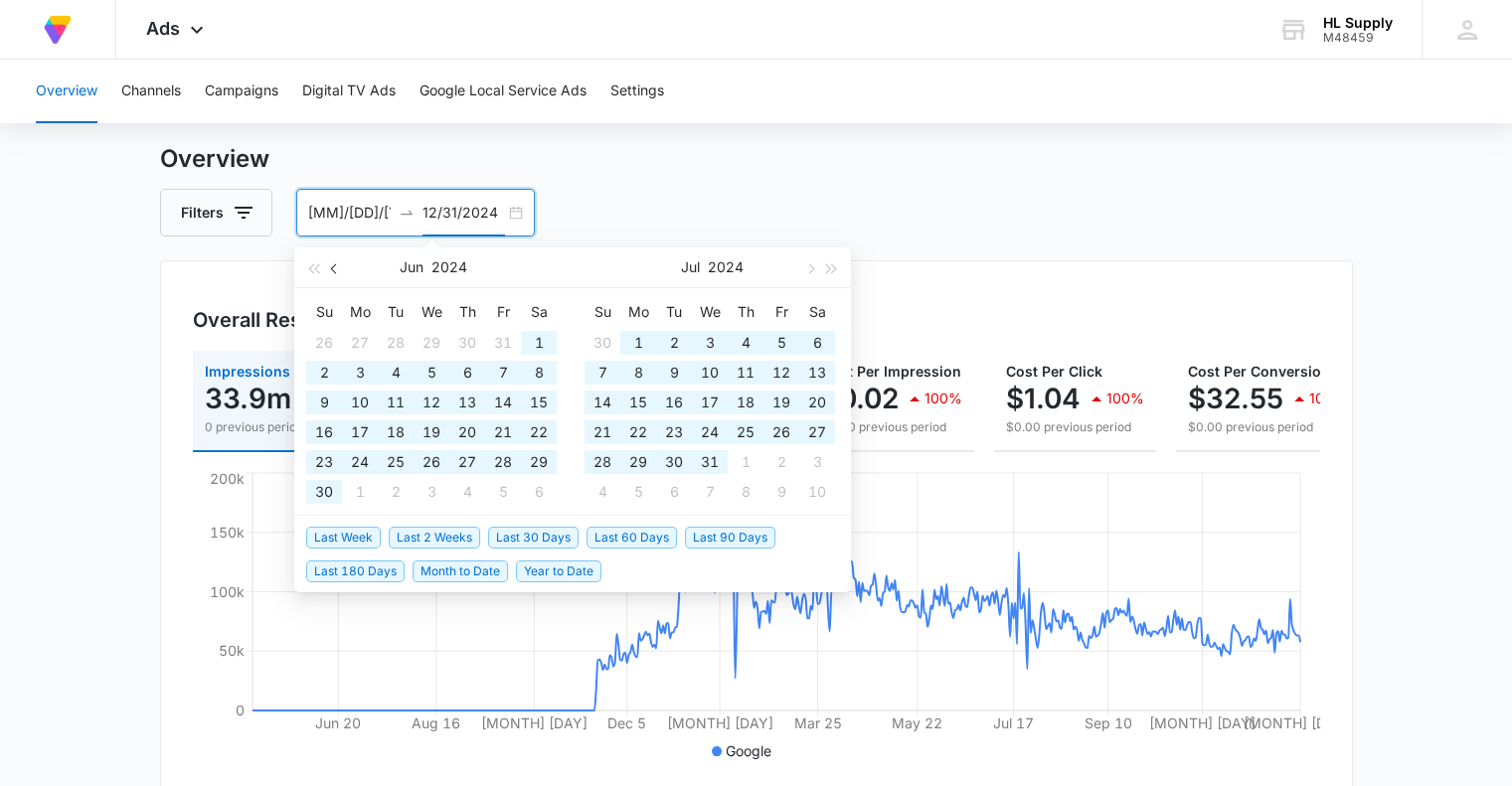 click at bounding box center [335, 267] 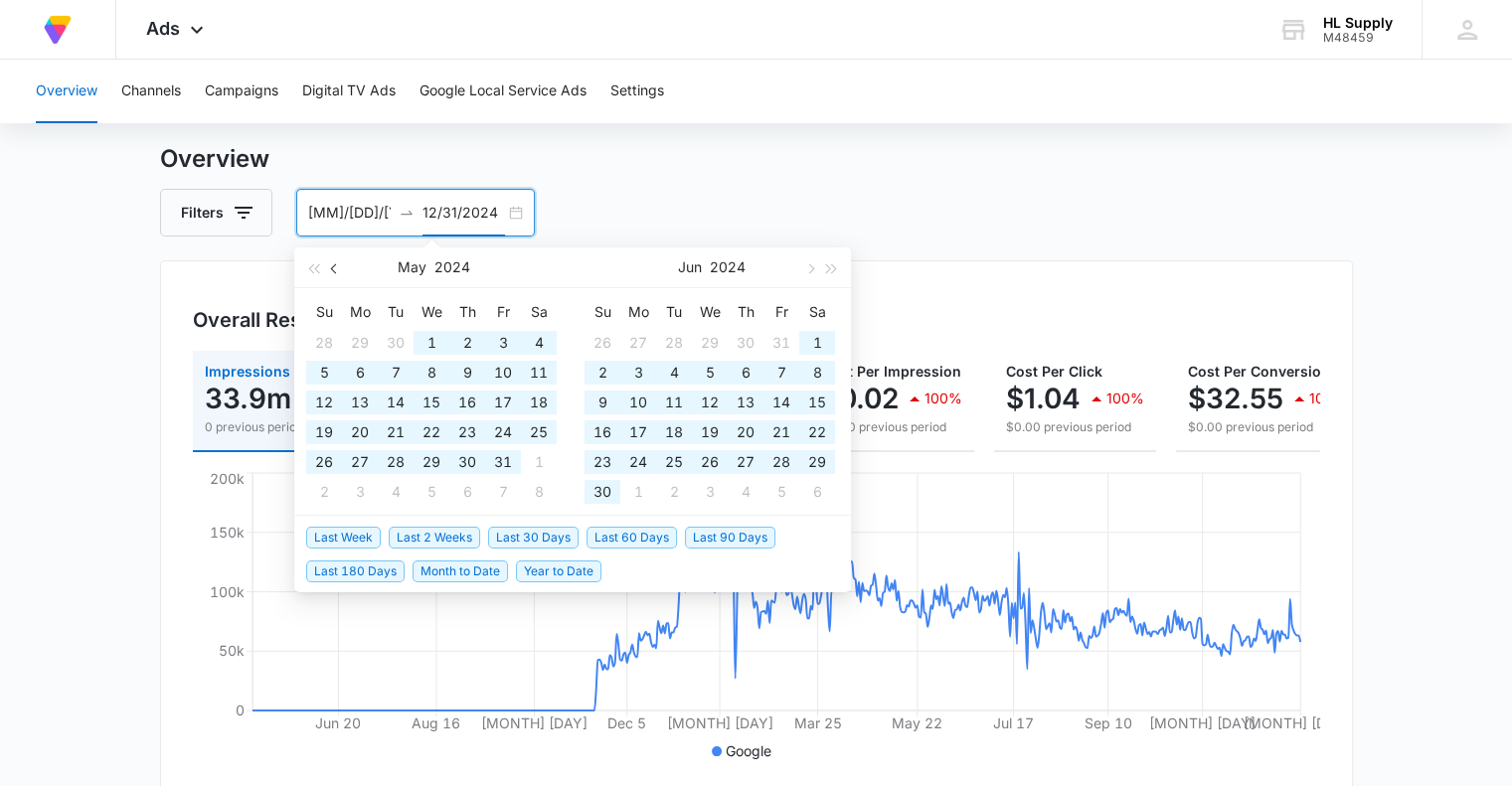 click at bounding box center [335, 267] 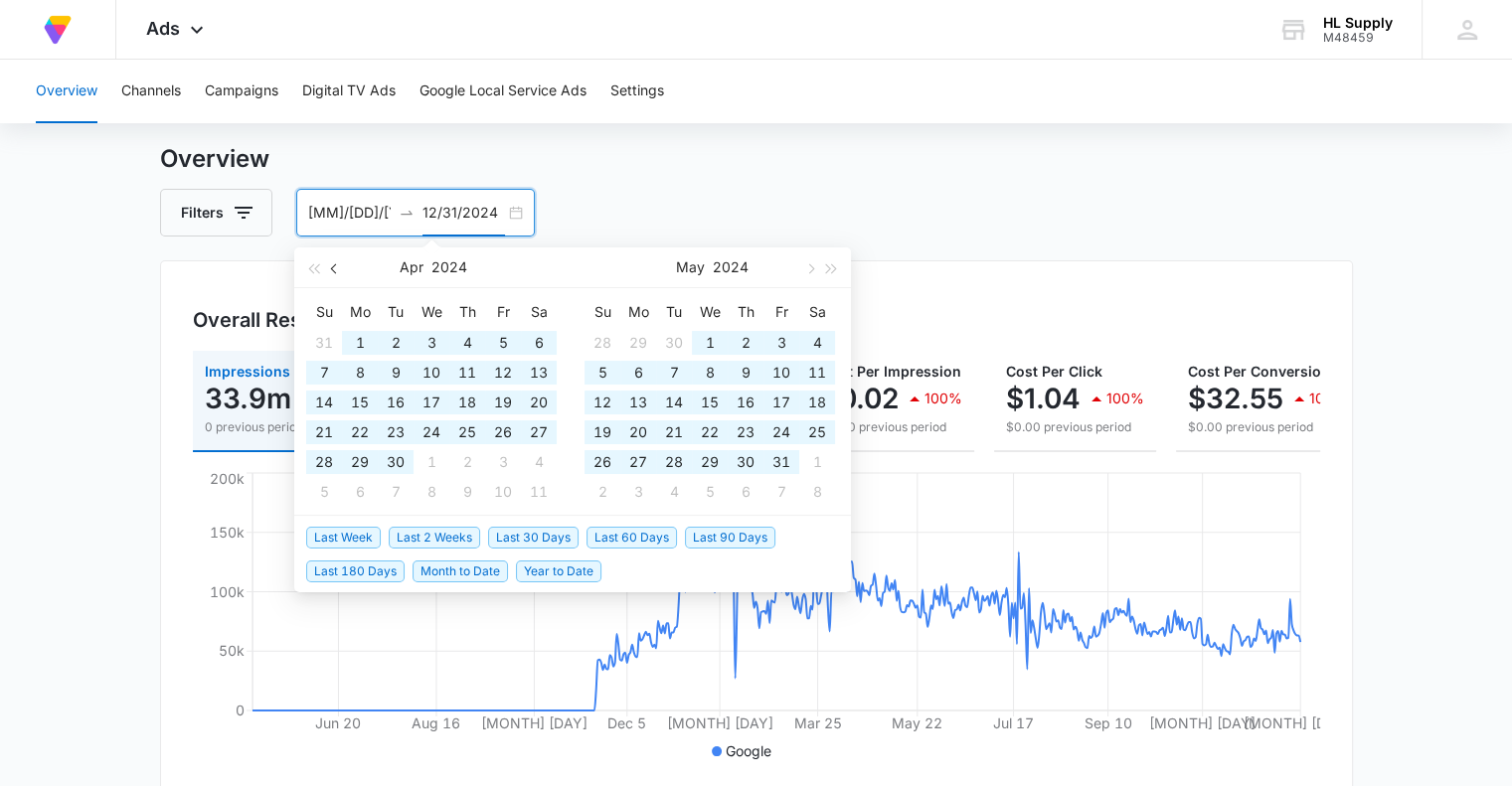 click at bounding box center [335, 267] 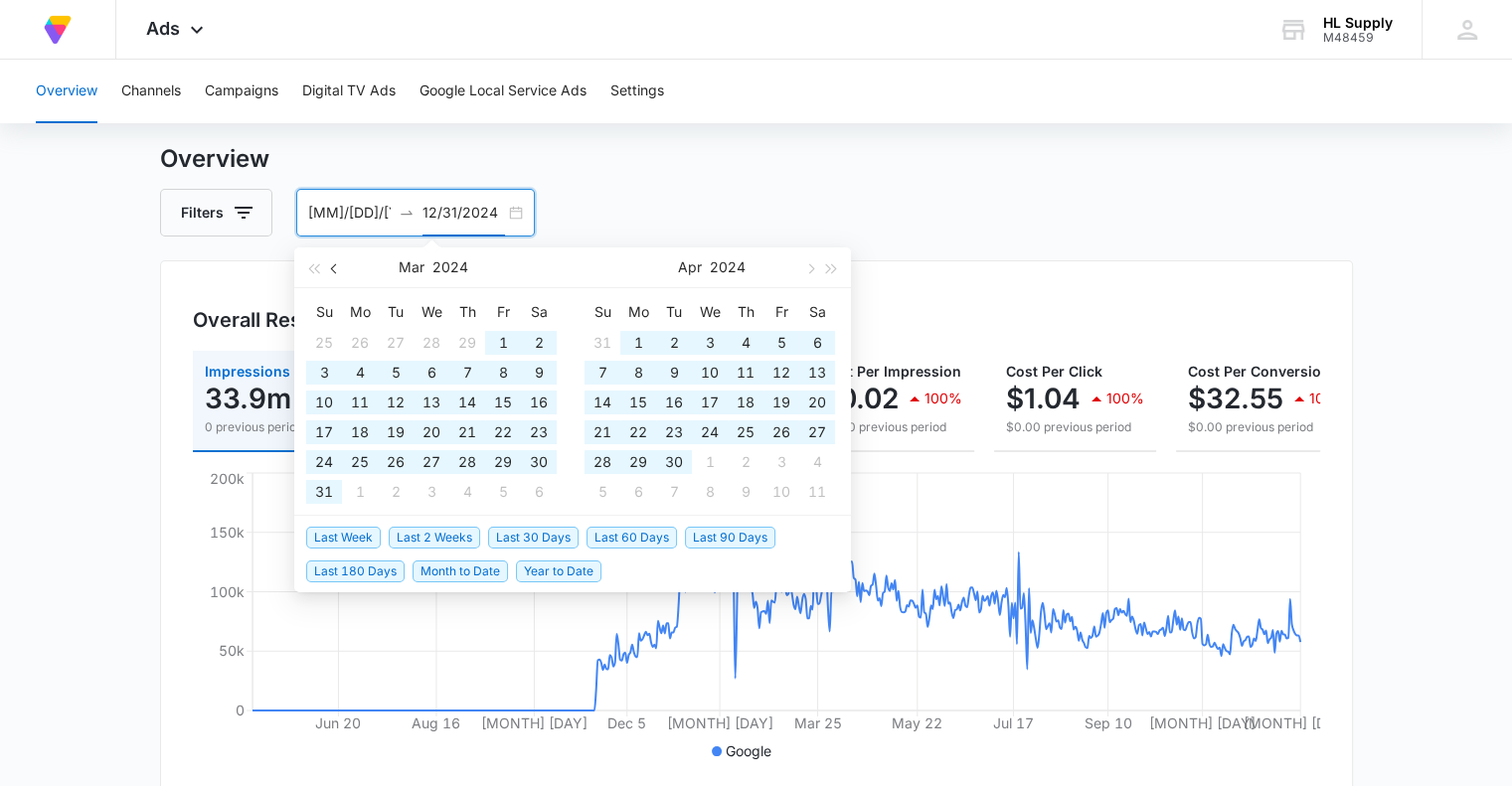 click at bounding box center (335, 267) 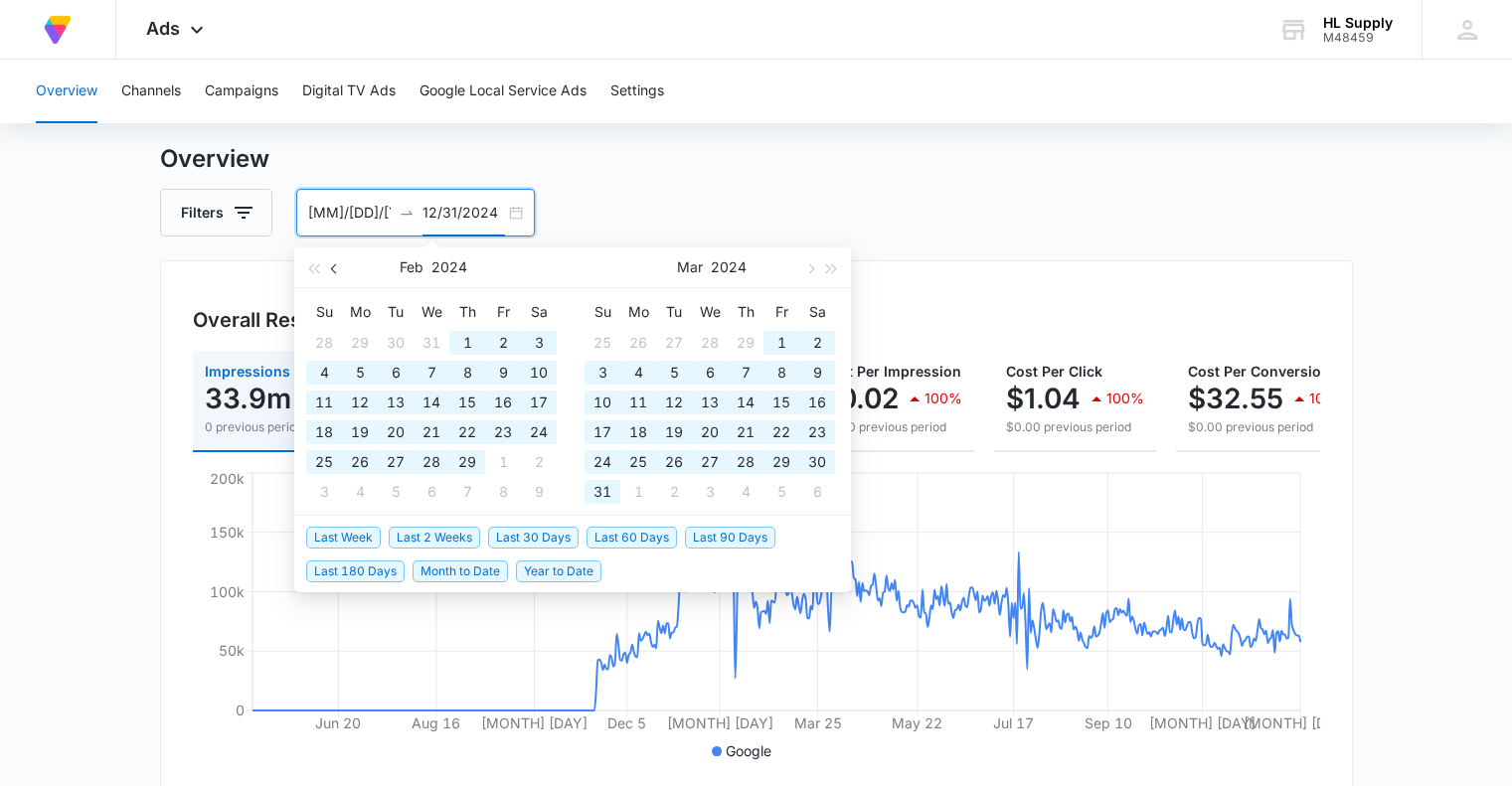 click at bounding box center [335, 267] 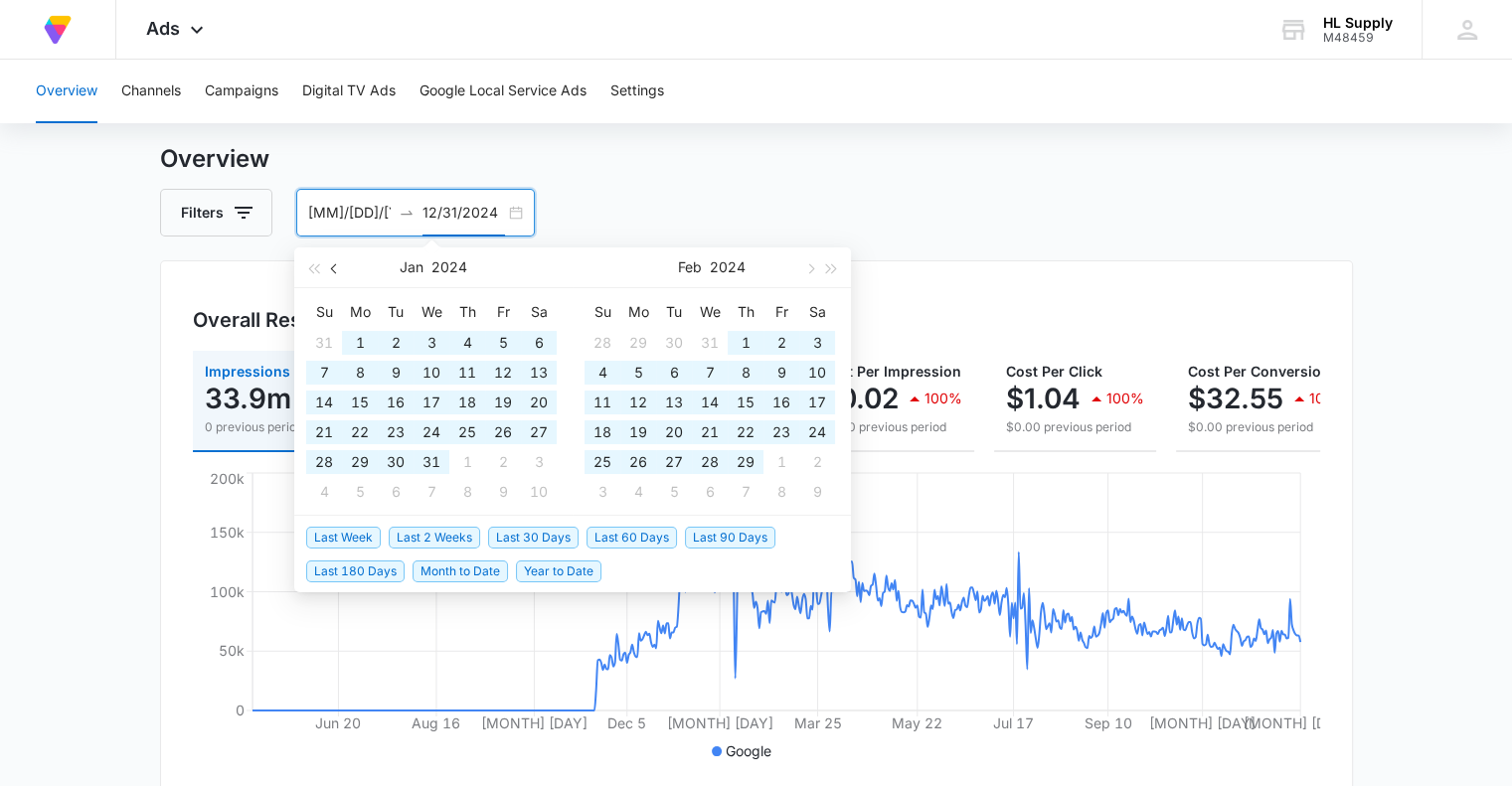 click at bounding box center (335, 267) 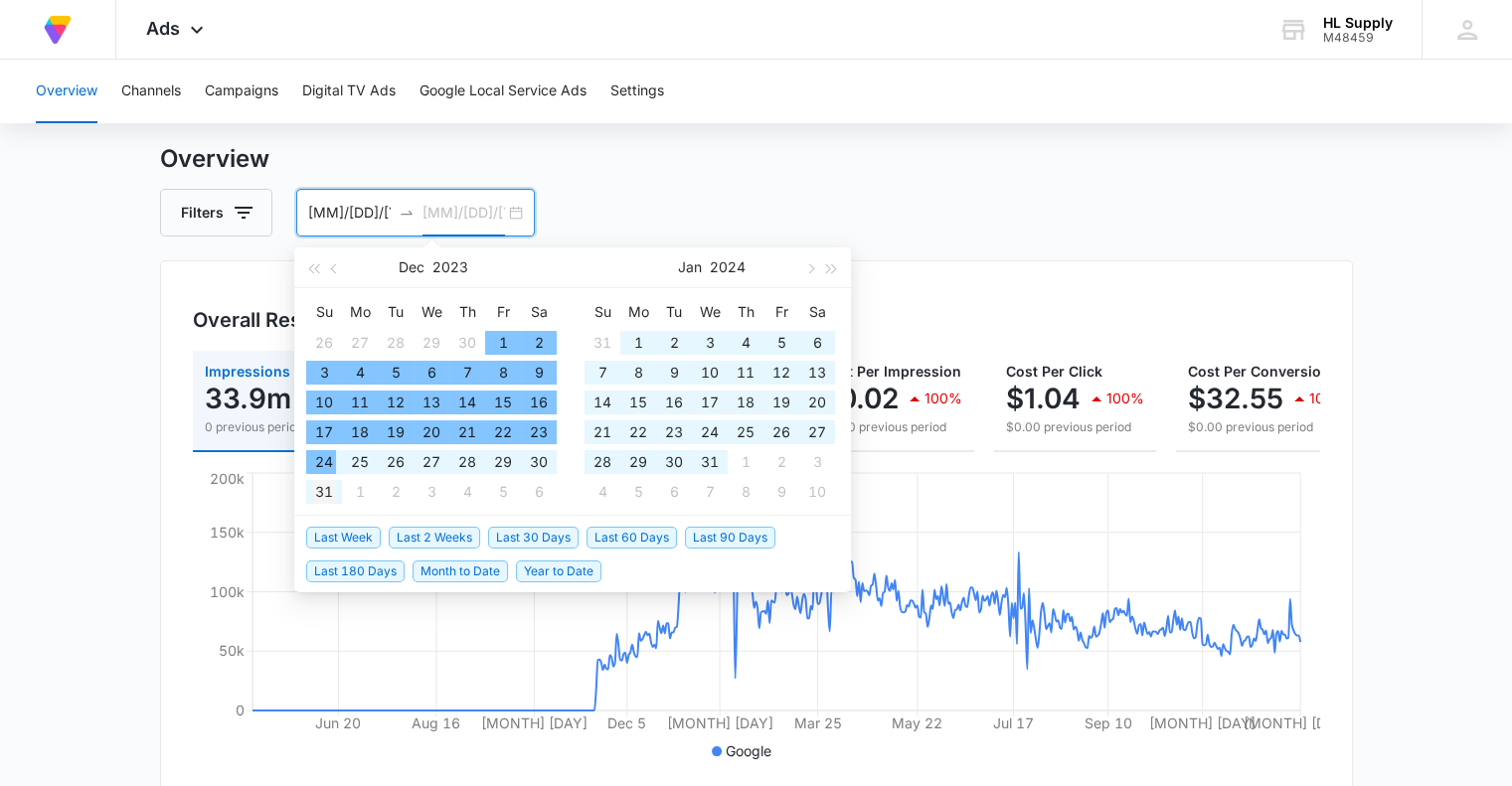 type on "[MM]/[DD]/[YYYY]" 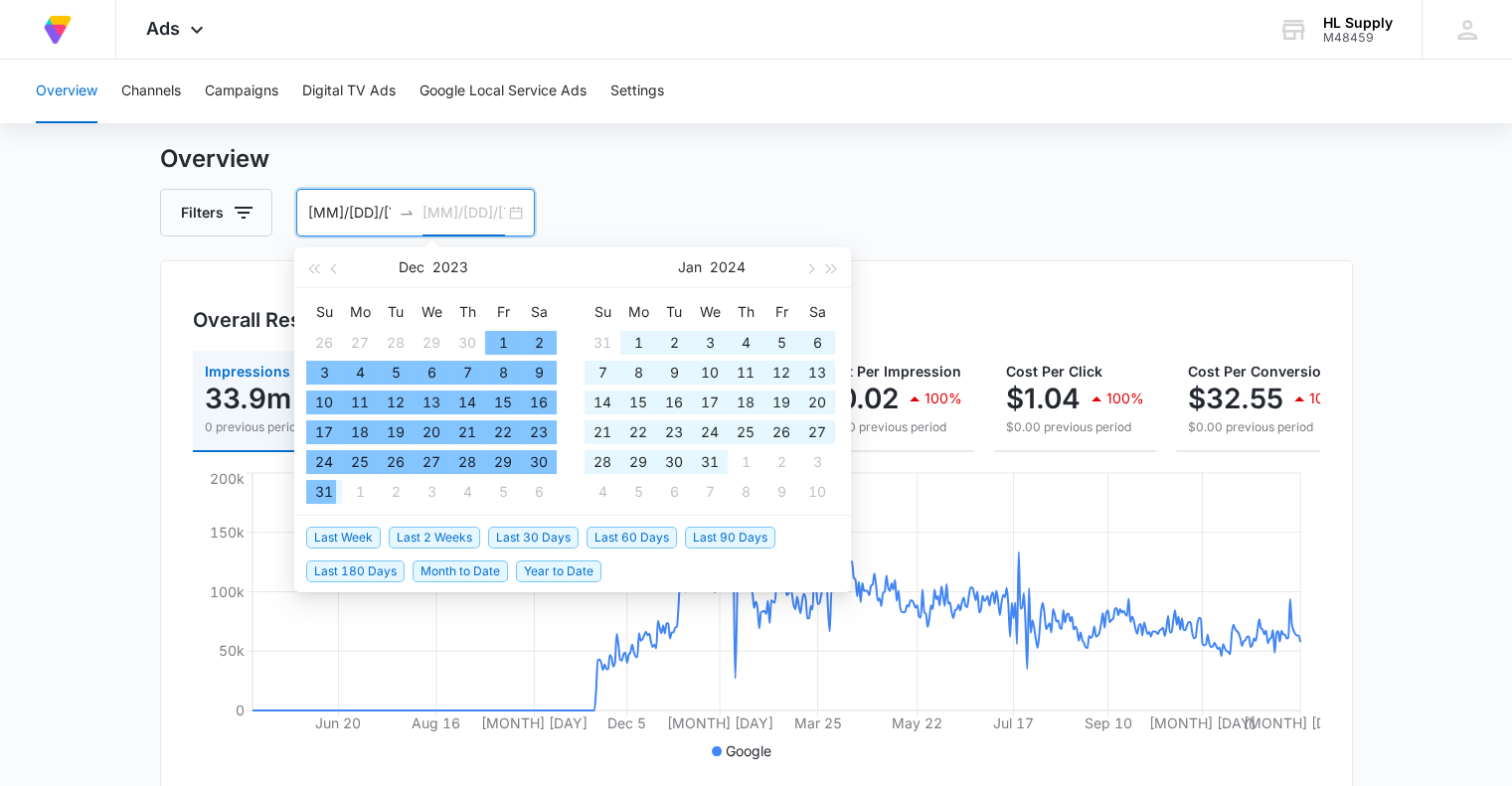 click on "31" at bounding box center (324, 492) 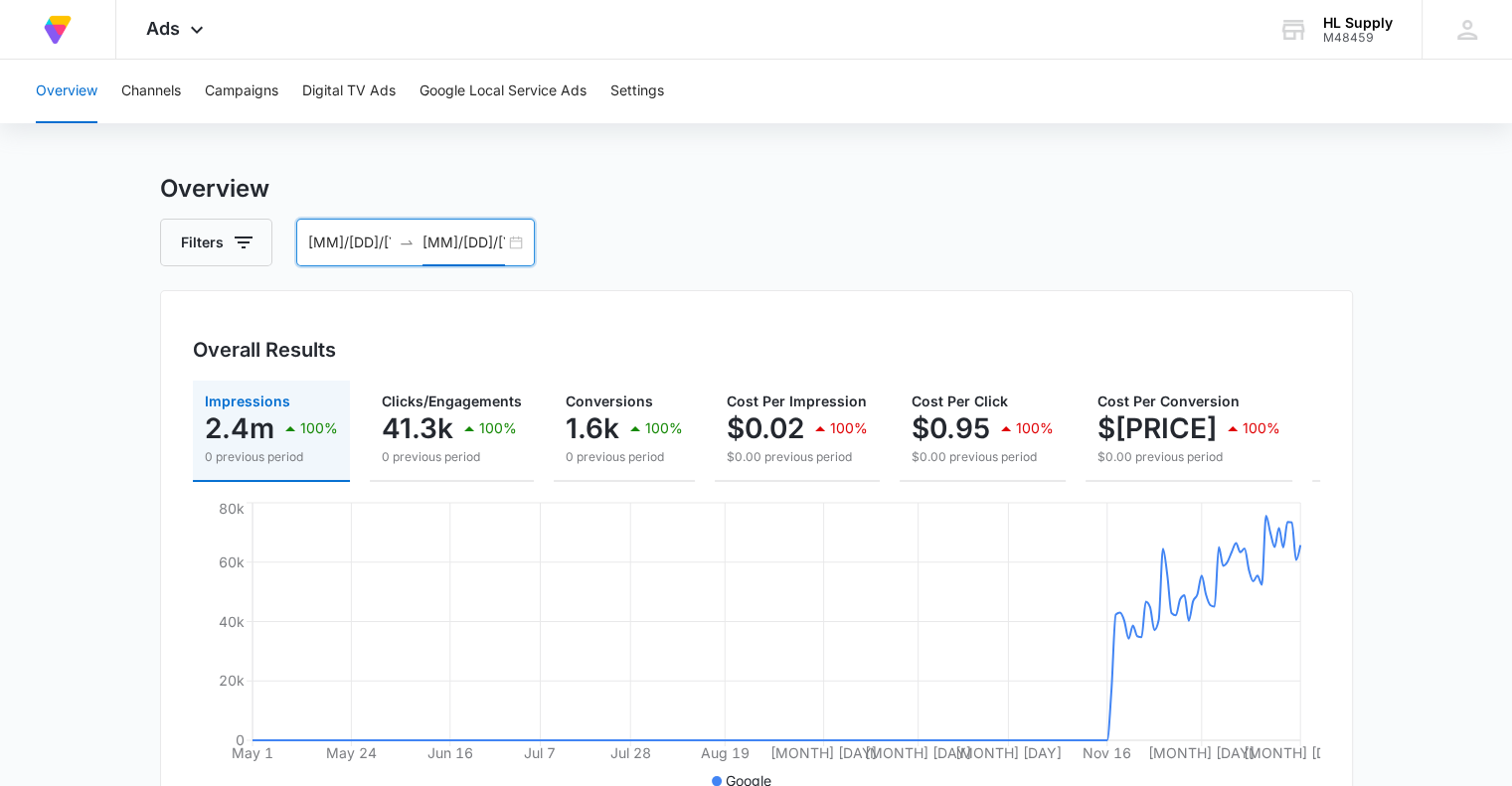 scroll, scrollTop: 0, scrollLeft: 0, axis: both 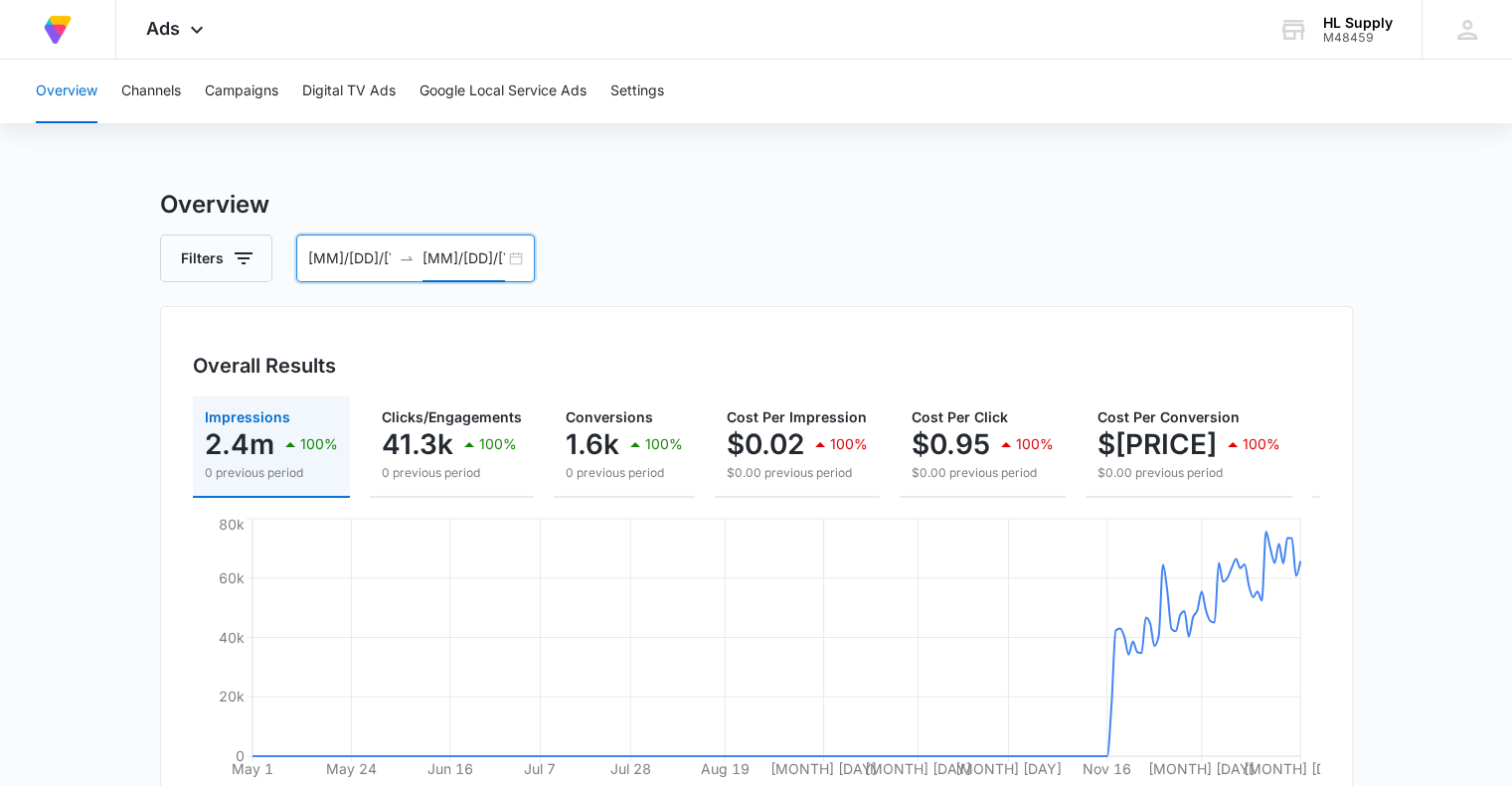 click on "[MM]/[DD]/[YYYY]" at bounding box center [349, 258] 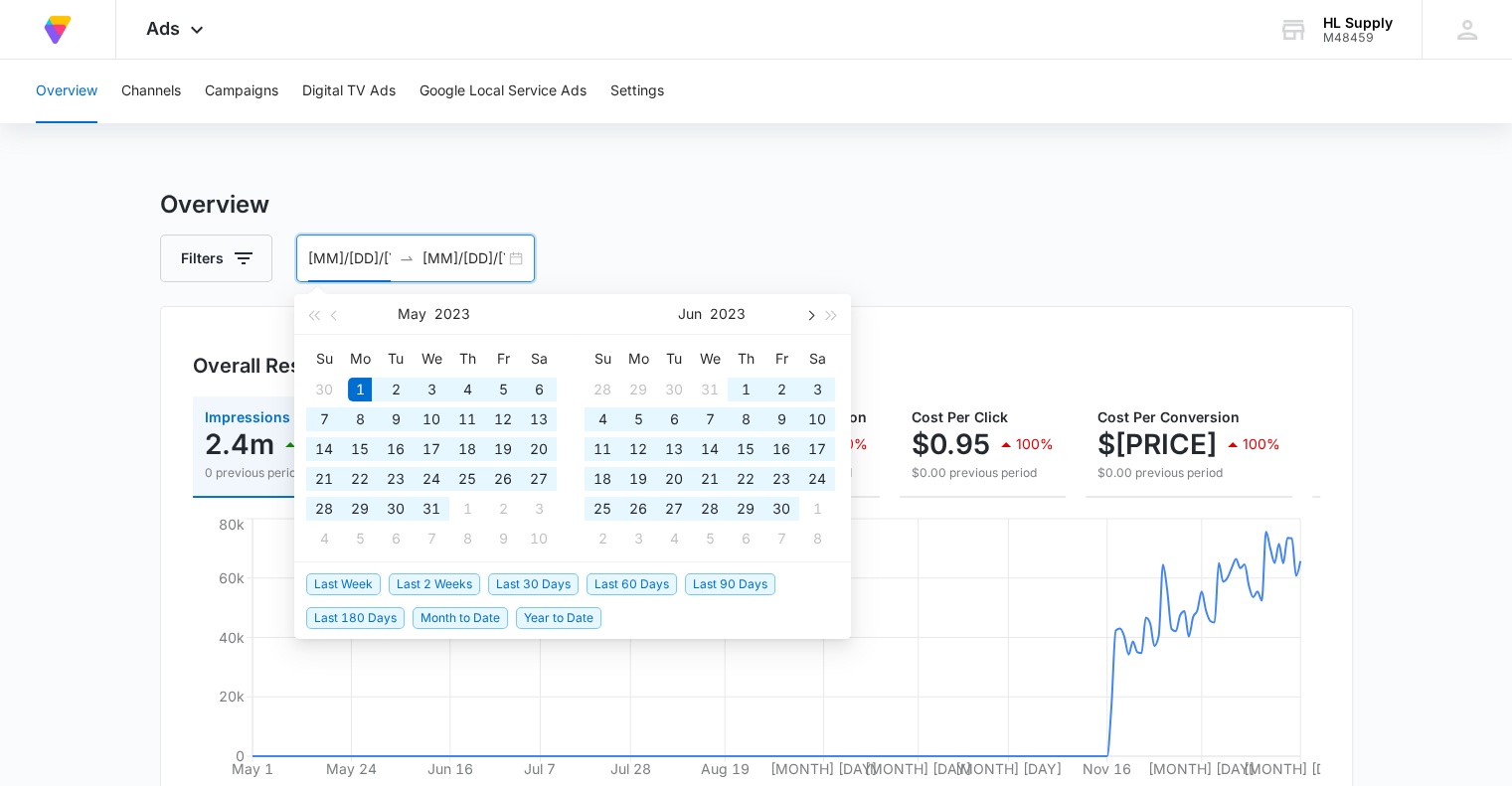 click at bounding box center [809, 315] 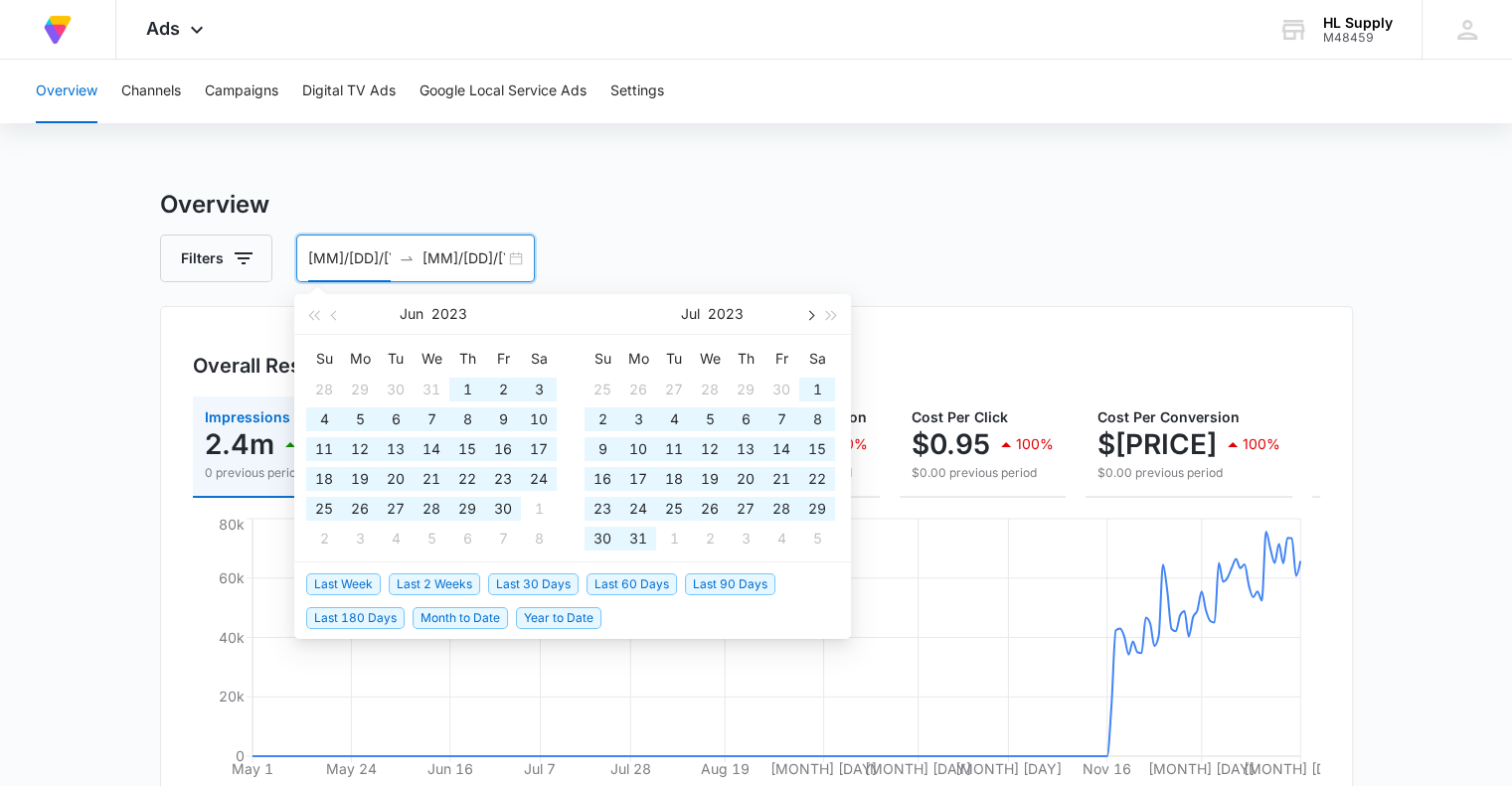 click at bounding box center (809, 315) 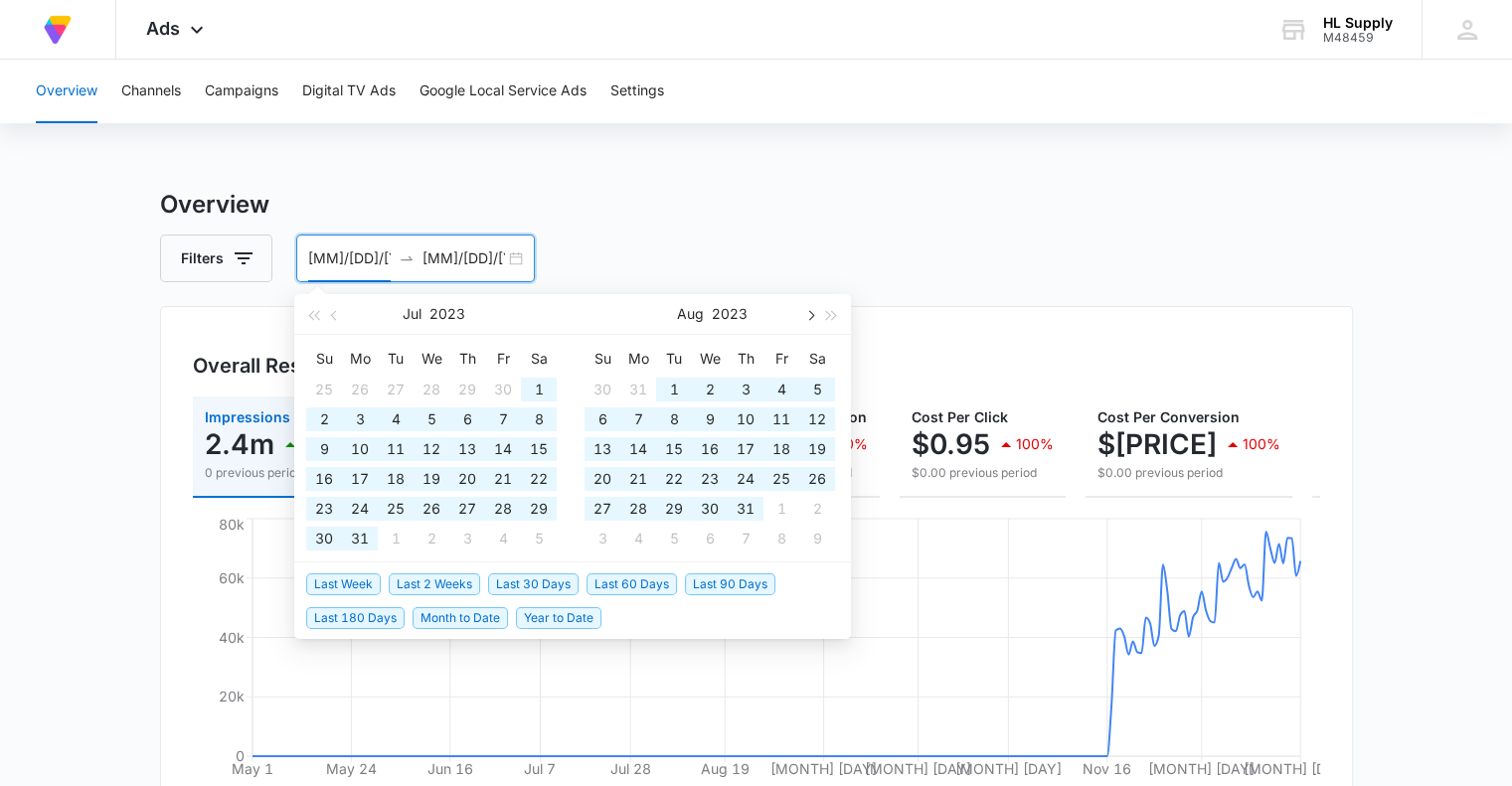 click at bounding box center (809, 314) 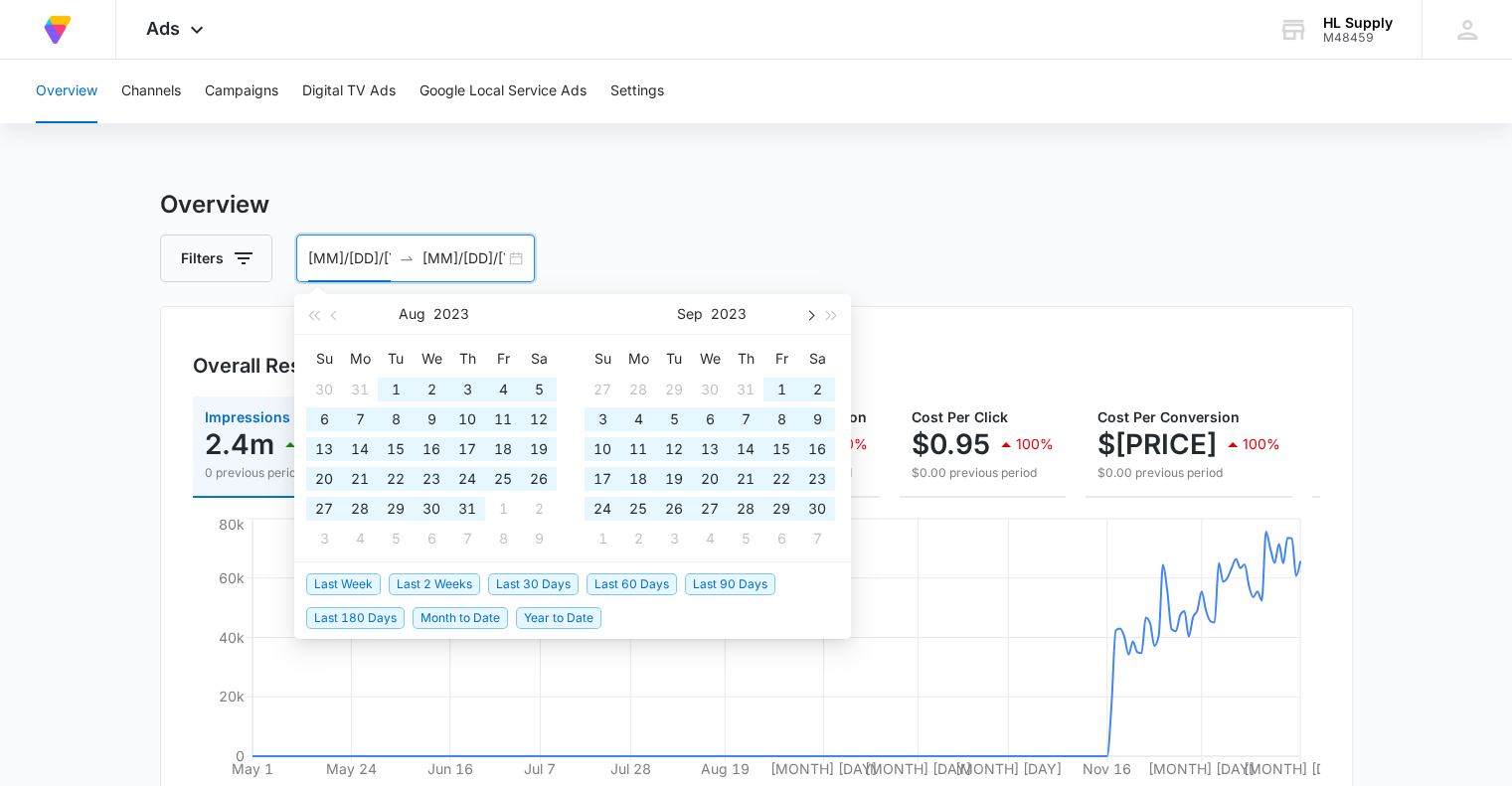 click at bounding box center [809, 314] 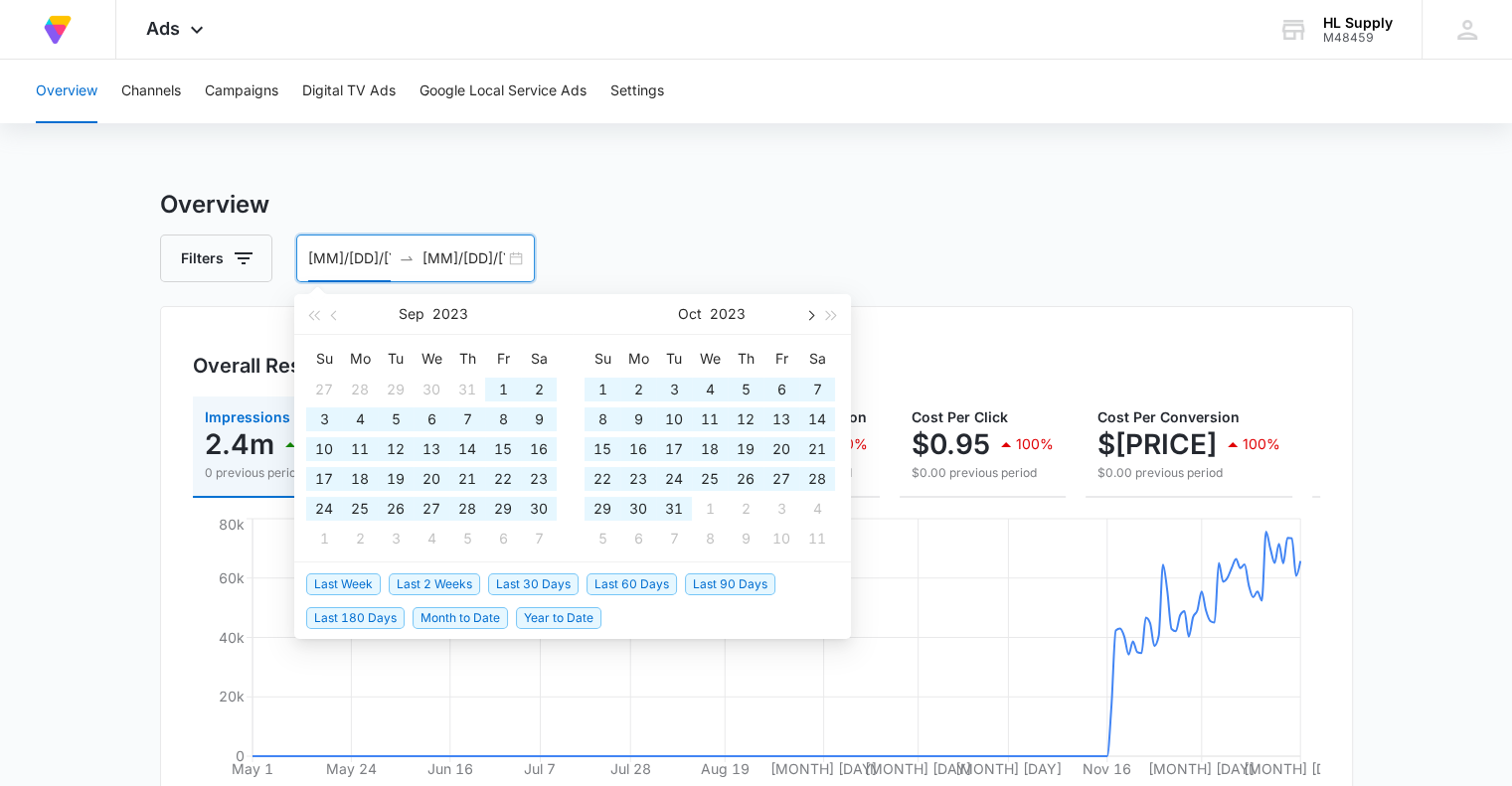 click at bounding box center (809, 314) 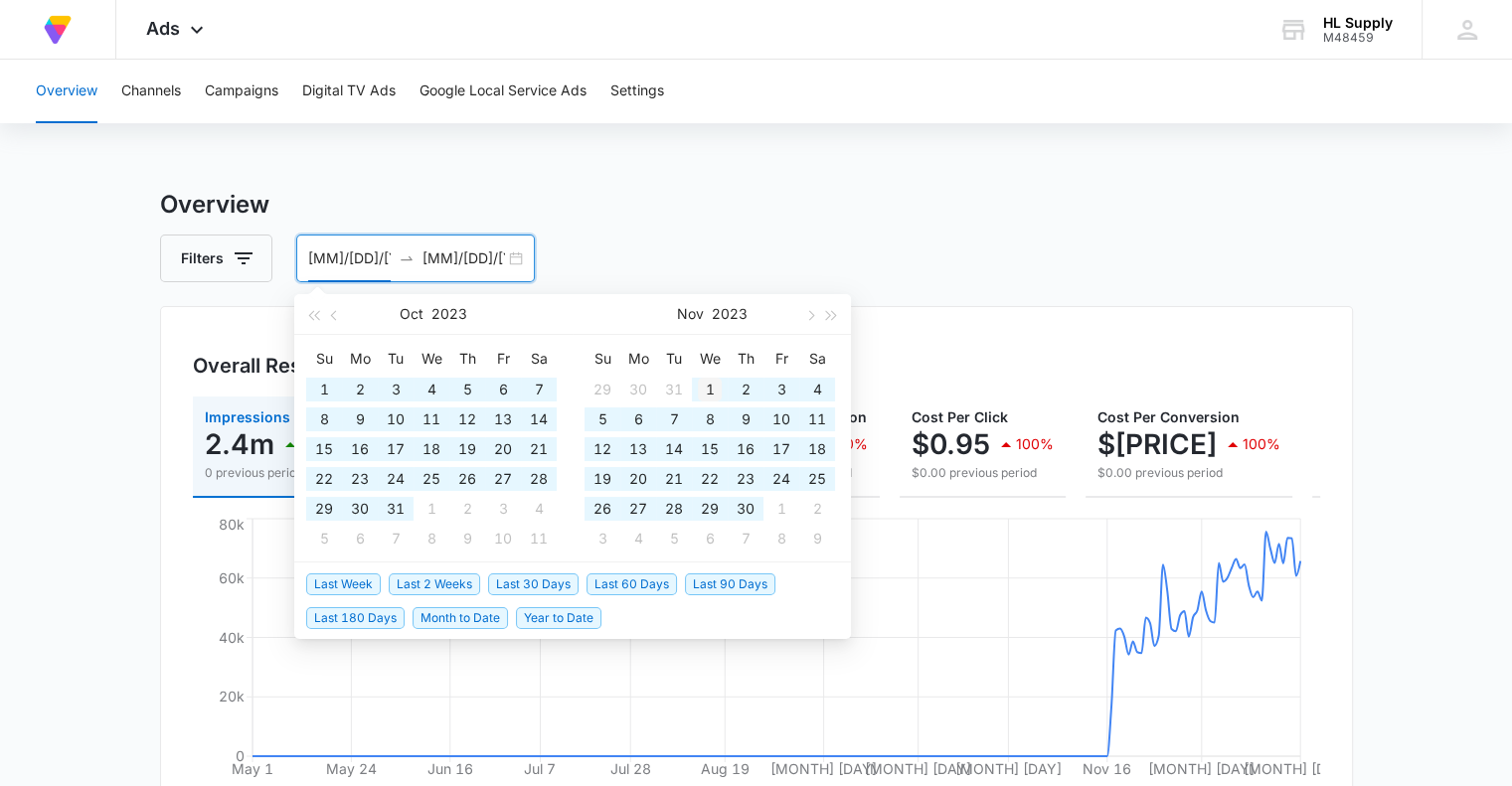 type on "[MM]/[DD]/[YYYY]" 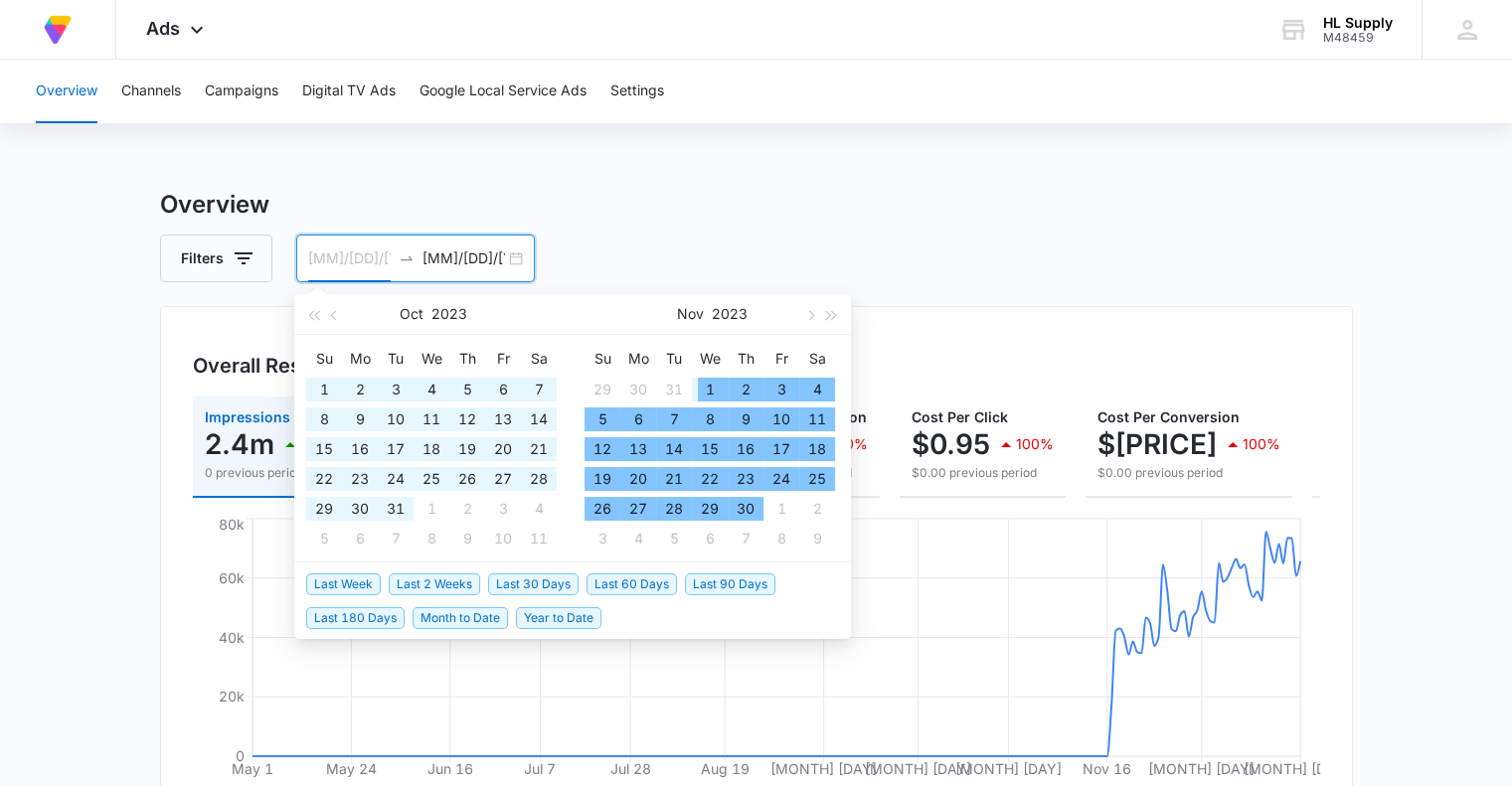 click on "1" at bounding box center [710, 390] 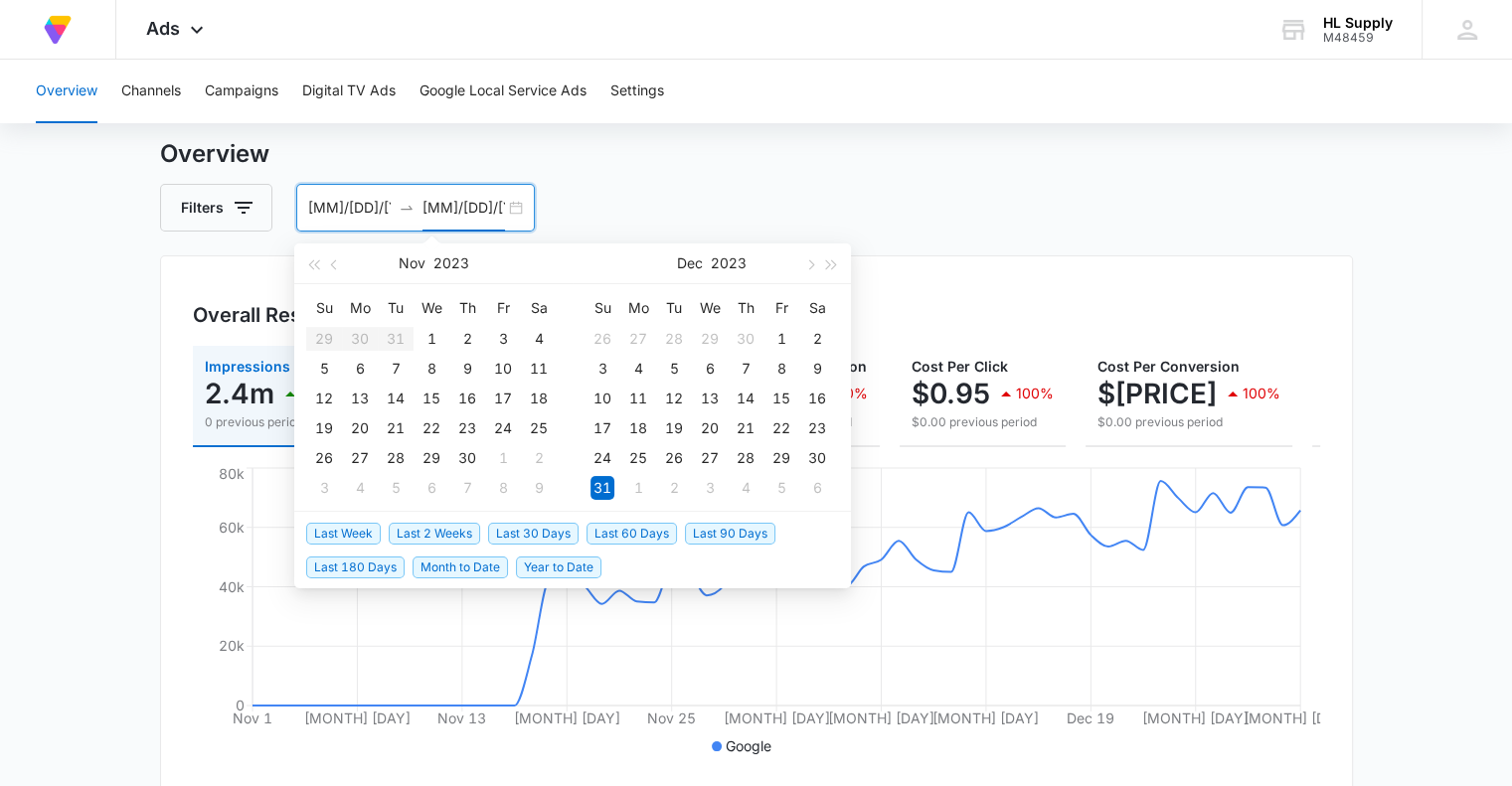 scroll, scrollTop: 99, scrollLeft: 0, axis: vertical 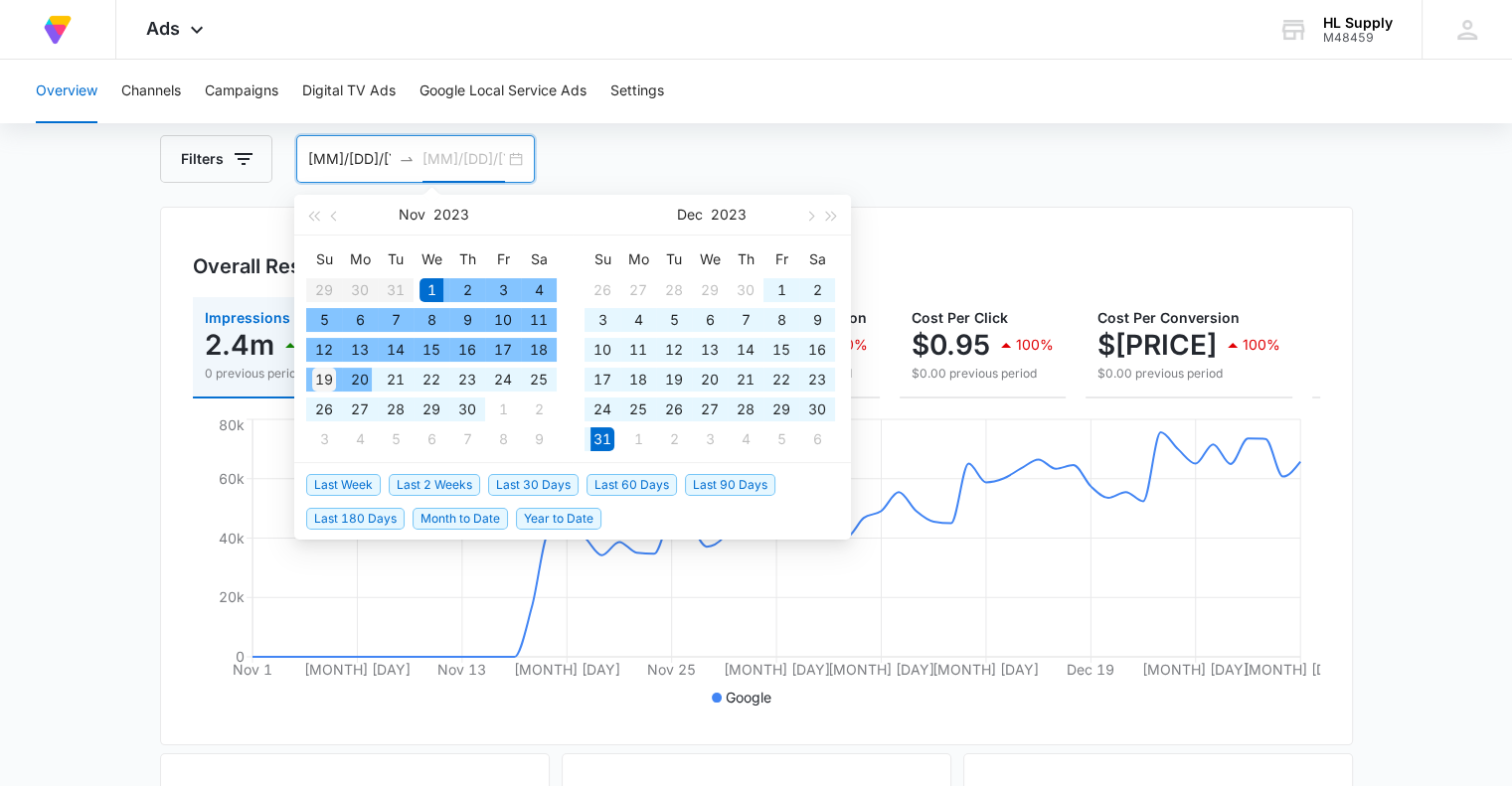 type on "[MM]/[DD]/[YYYY]" 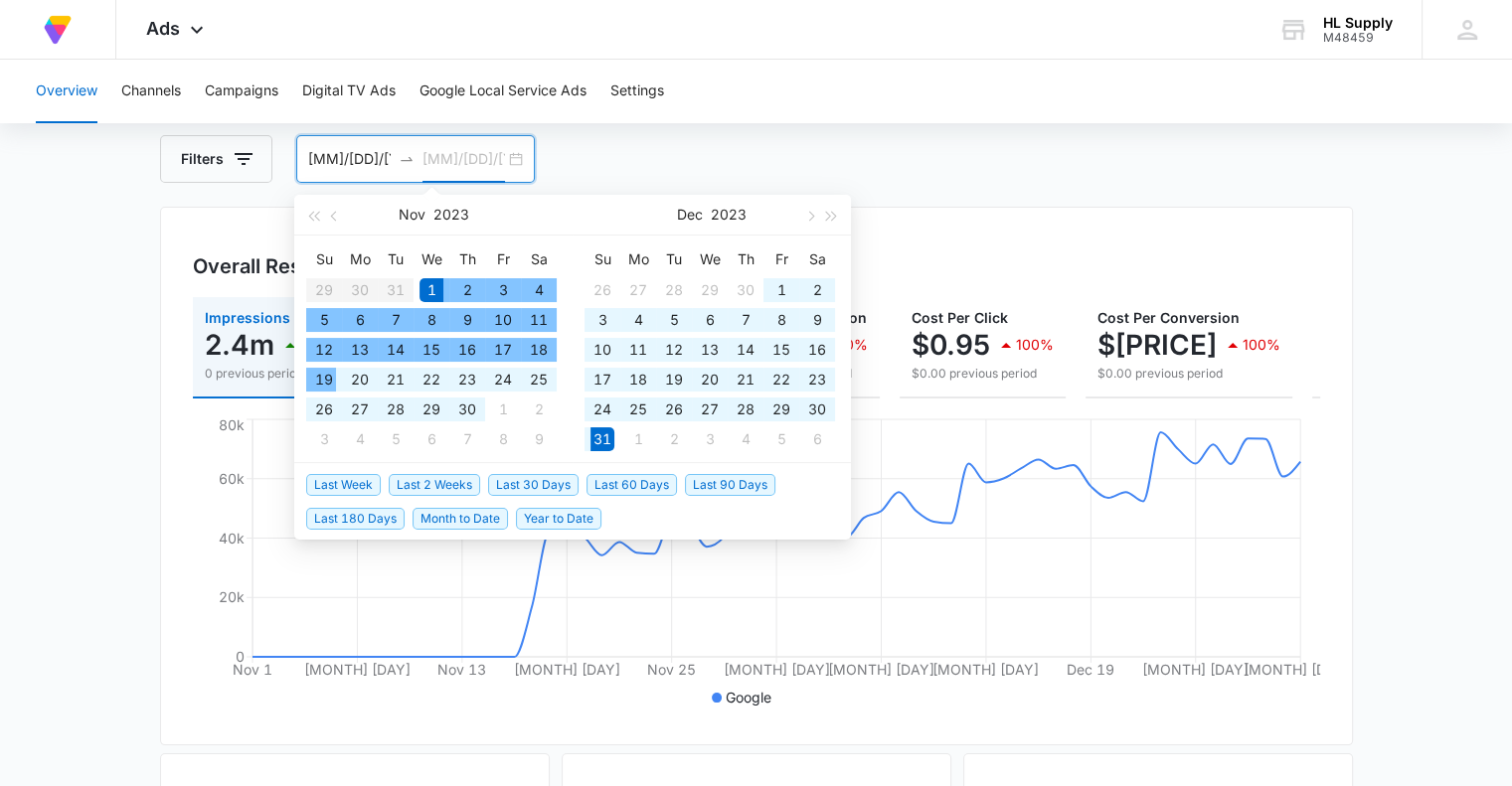 click on "19" at bounding box center [324, 380] 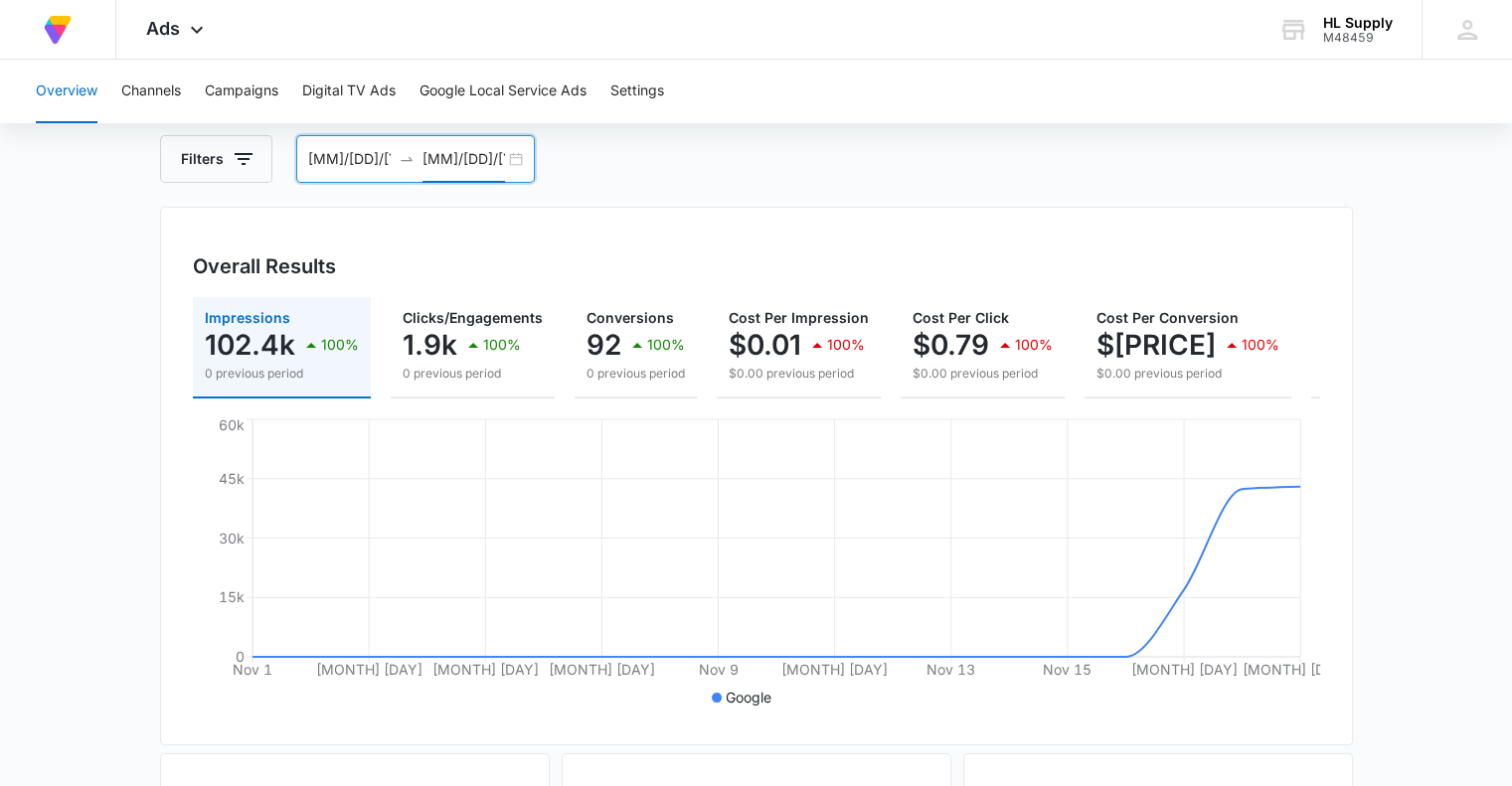 click on "[MM]/[DD]/[YYYY]" at bounding box center (349, 159) 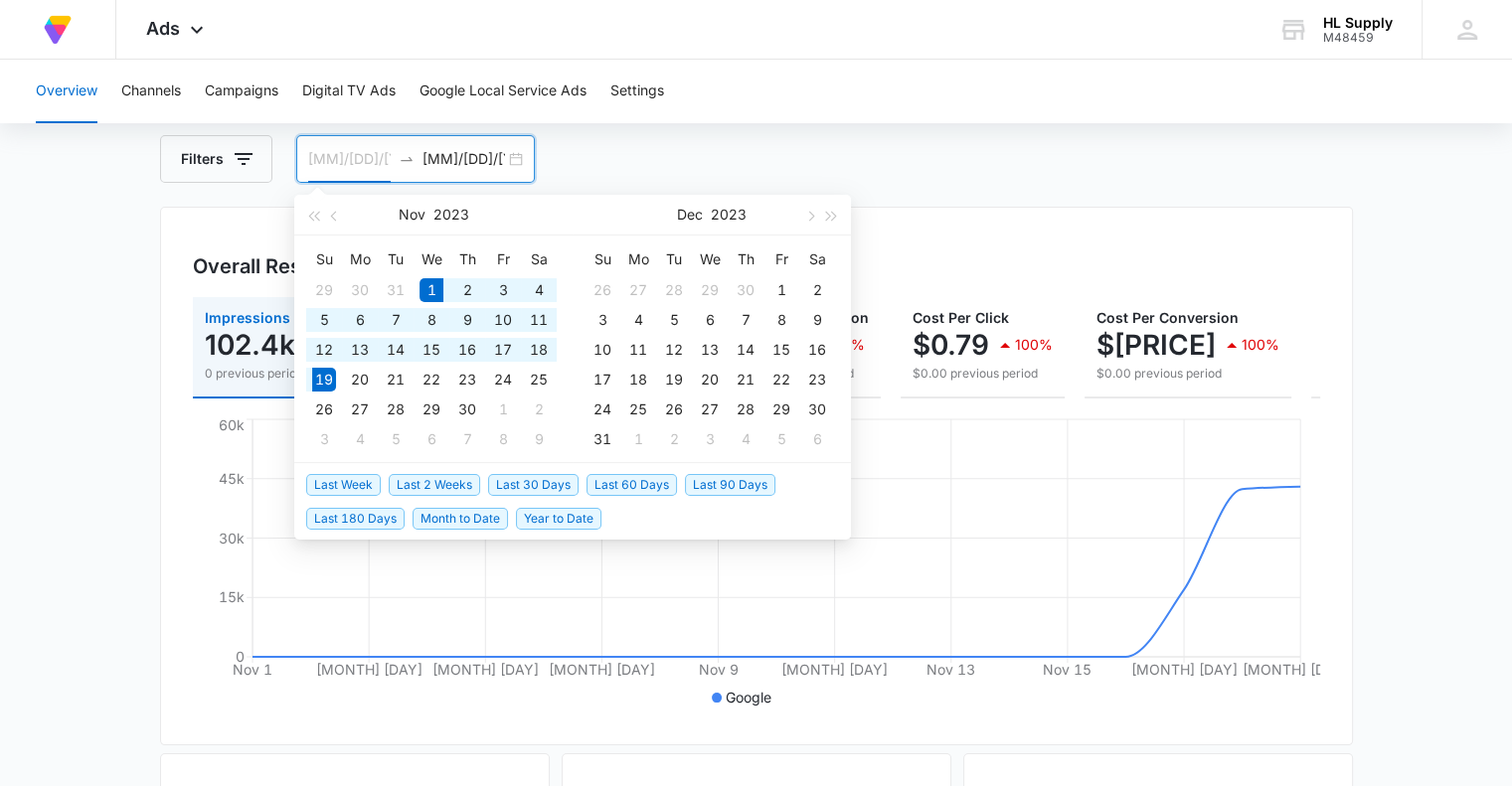 type on "[MM]/[DD]/[YYYY]" 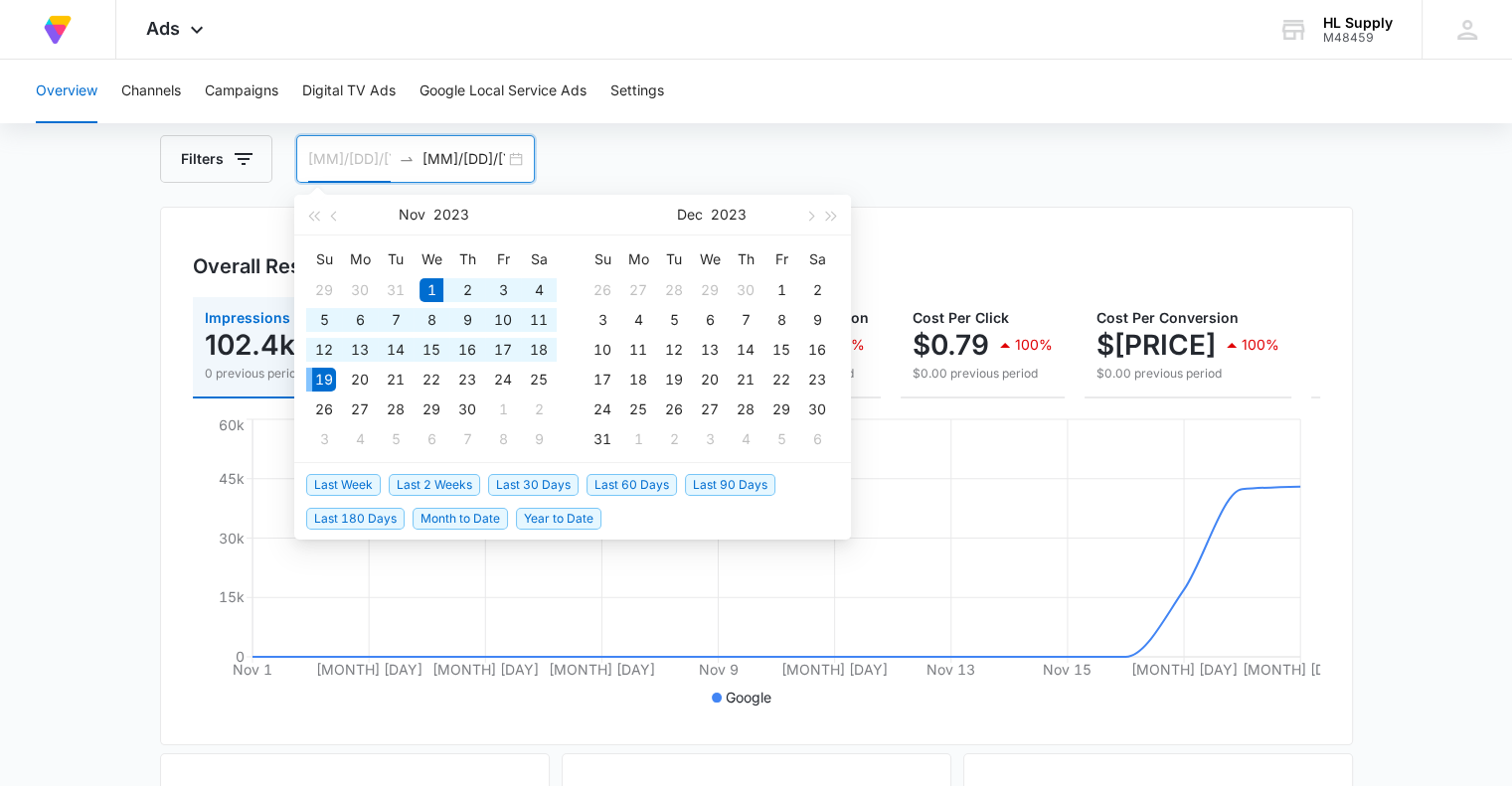 click on "19" at bounding box center [324, 380] 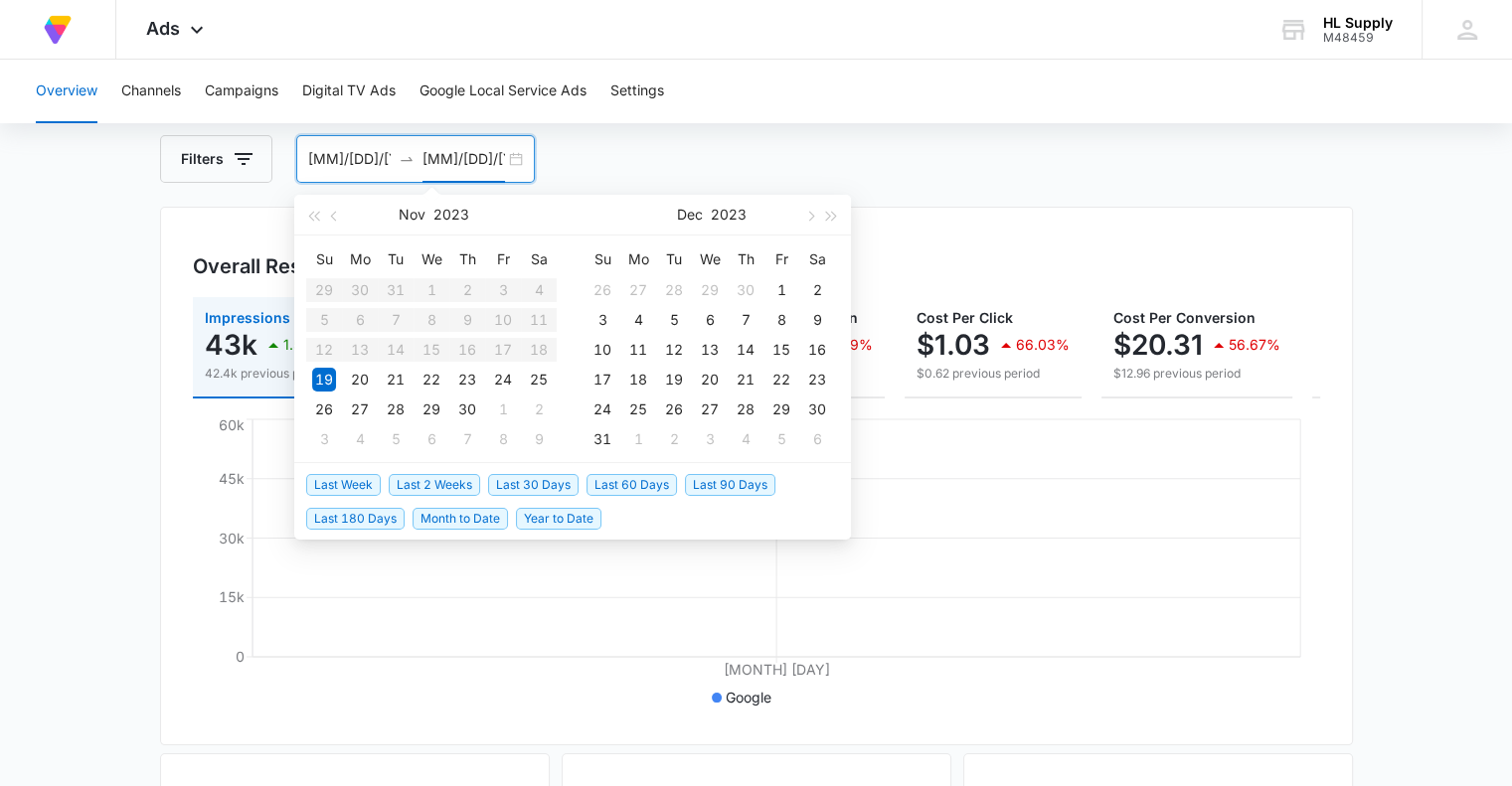 click on "[MM]/[DD]/[YYYY]" at bounding box center [463, 159] 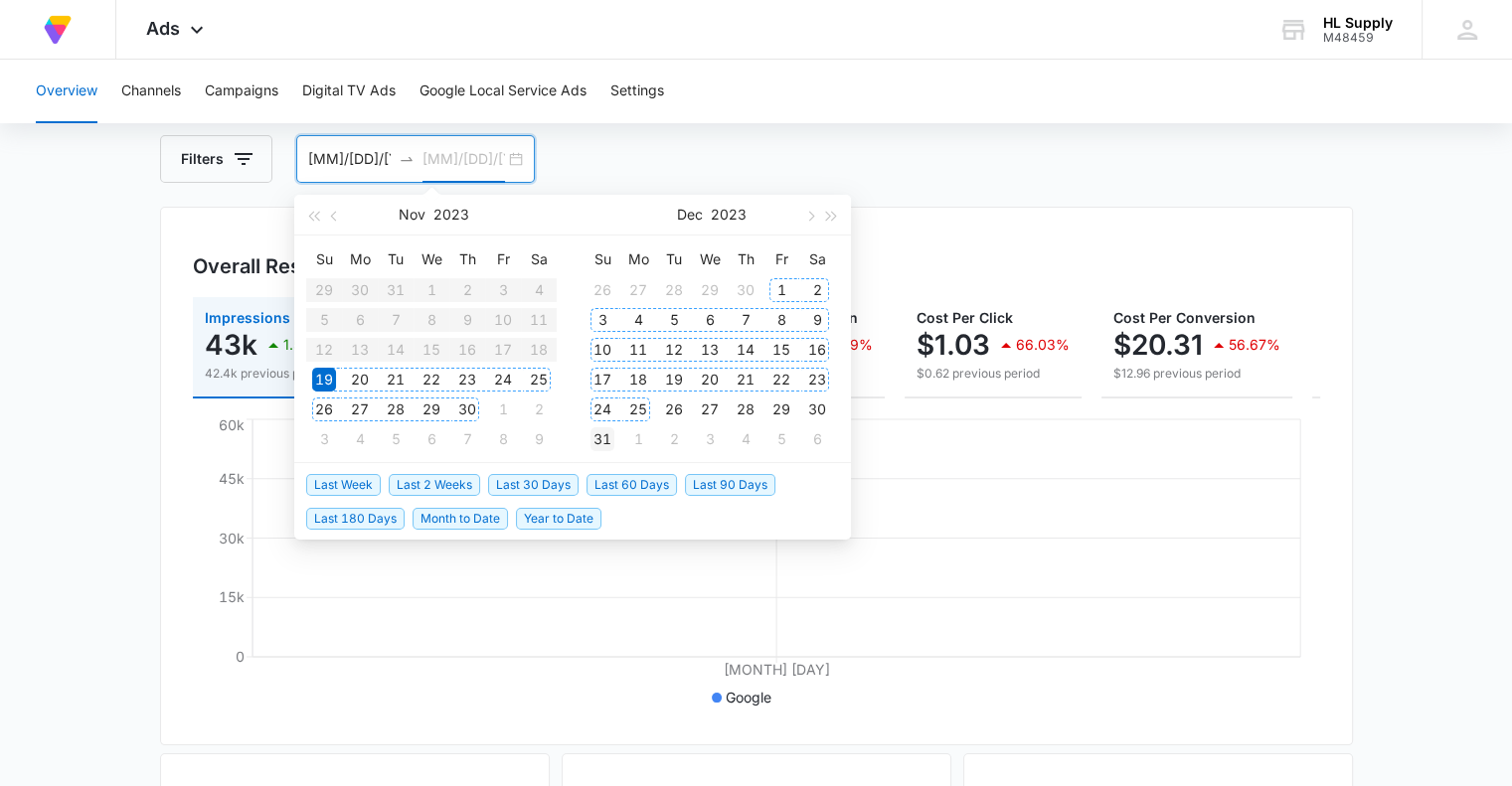 type on "[MM]/[DD]/[YYYY]" 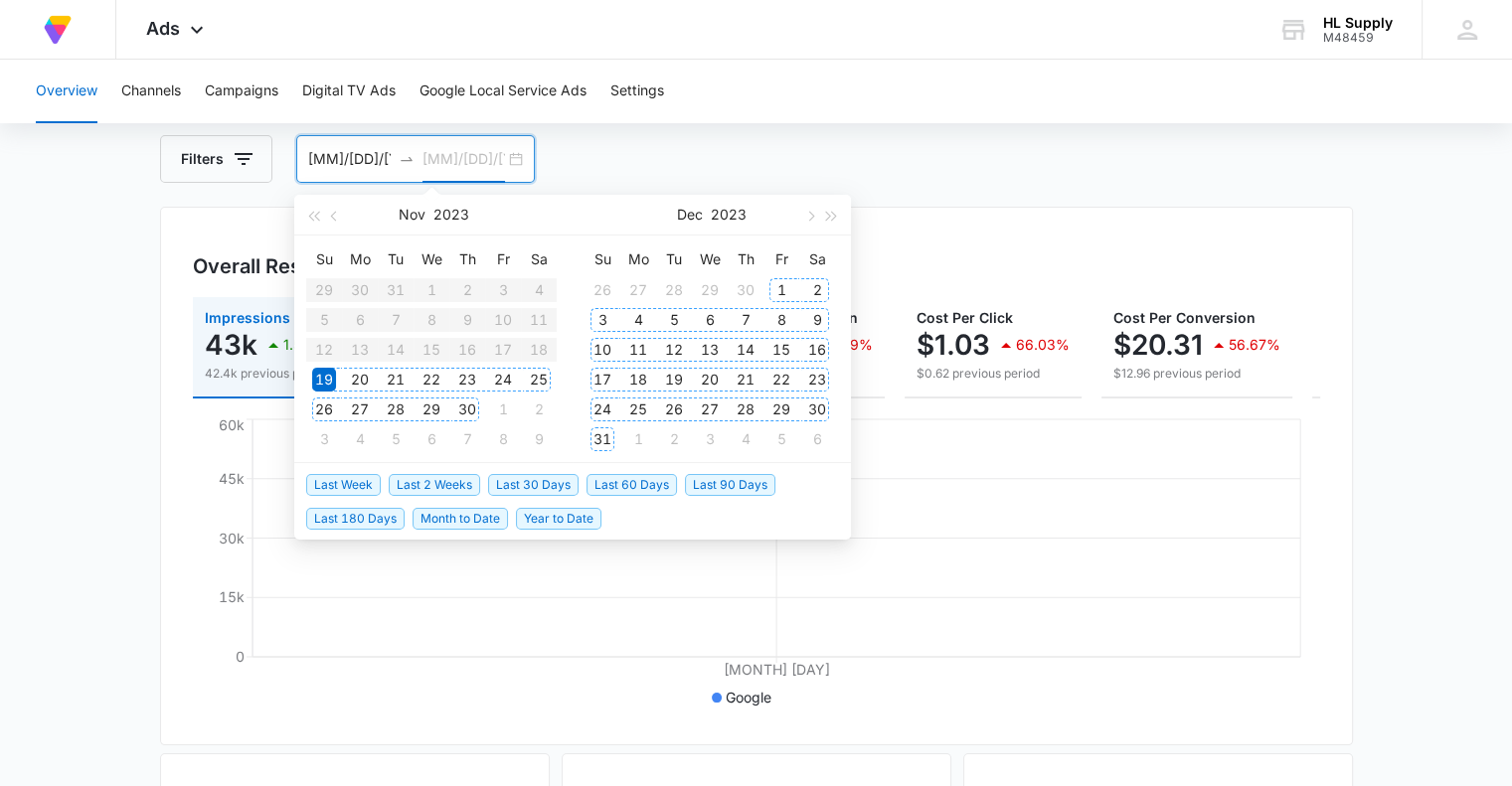 click on "31" at bounding box center [602, 439] 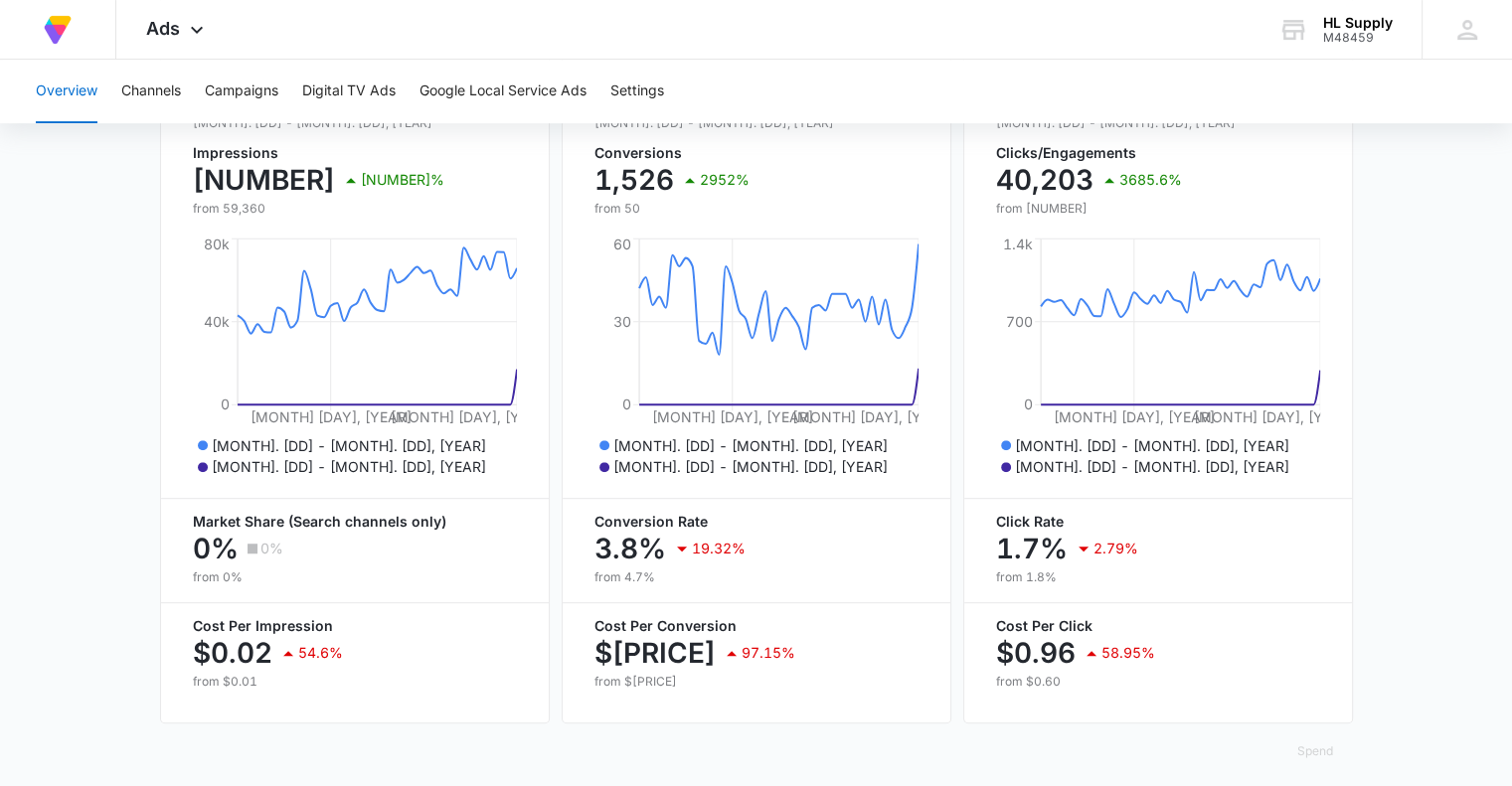scroll, scrollTop: 841, scrollLeft: 0, axis: vertical 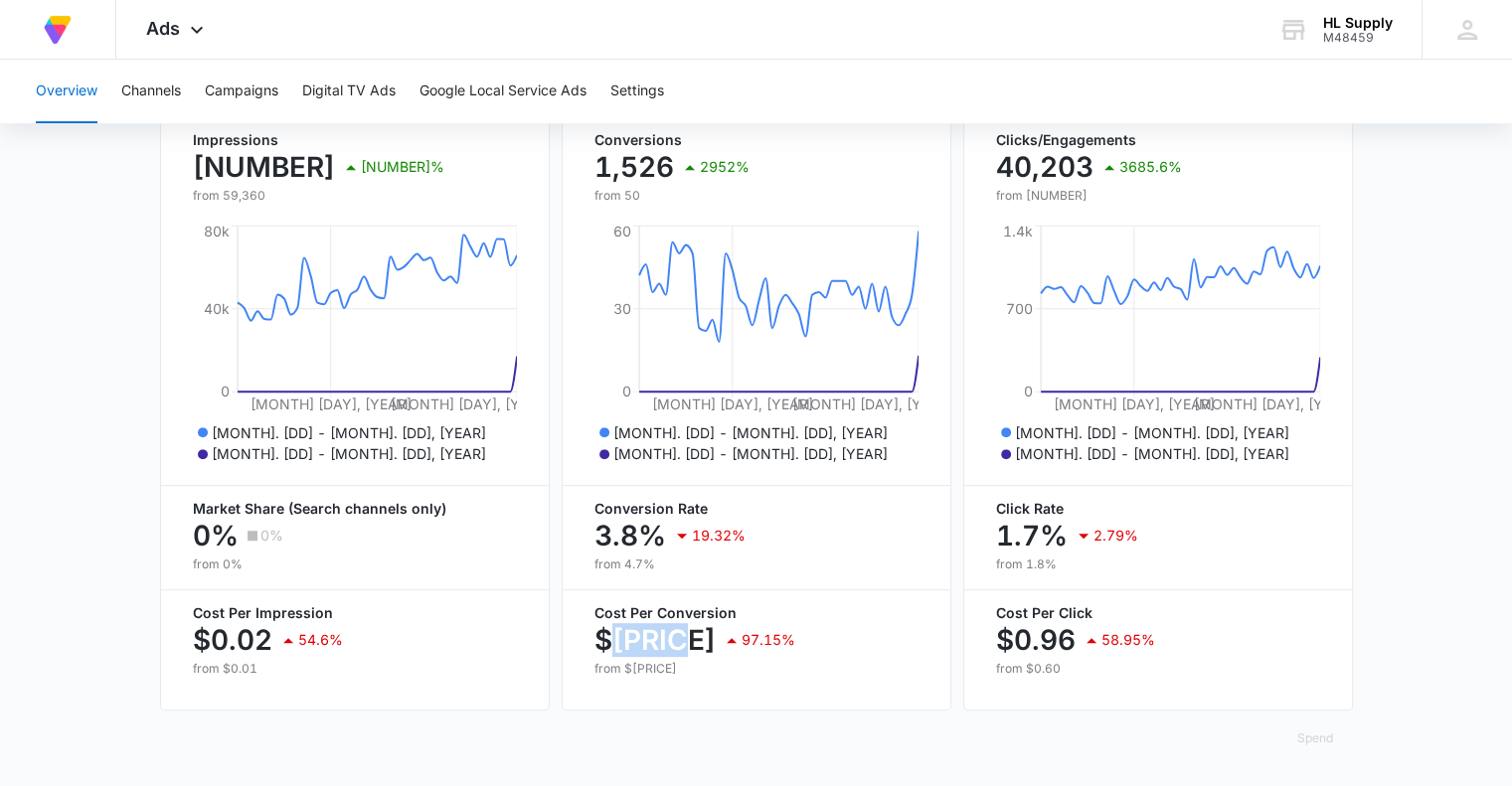drag, startPoint x: 689, startPoint y: 642, endPoint x: 612, endPoint y: 635, distance: 77.31753 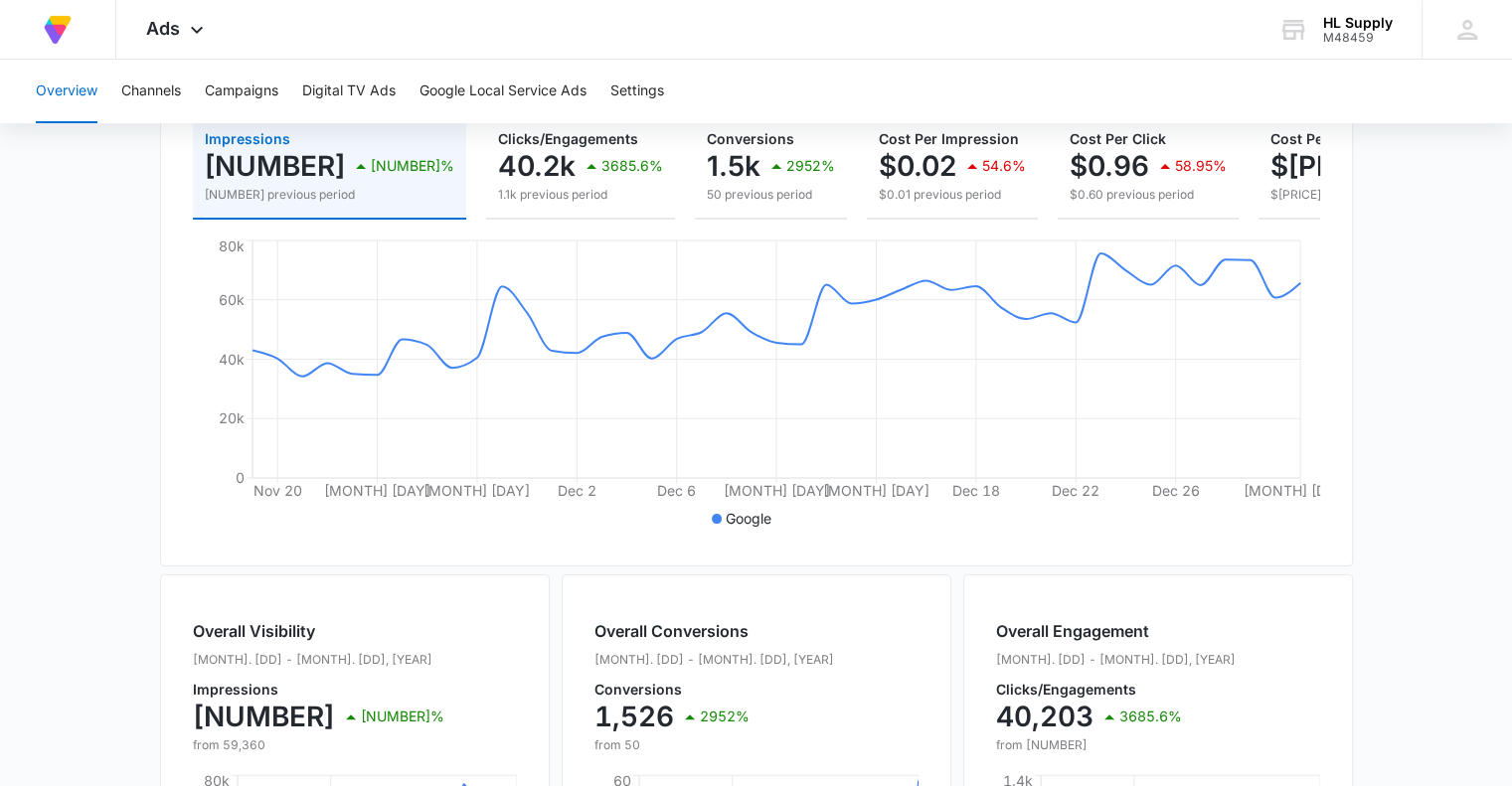scroll, scrollTop: 244, scrollLeft: 0, axis: vertical 